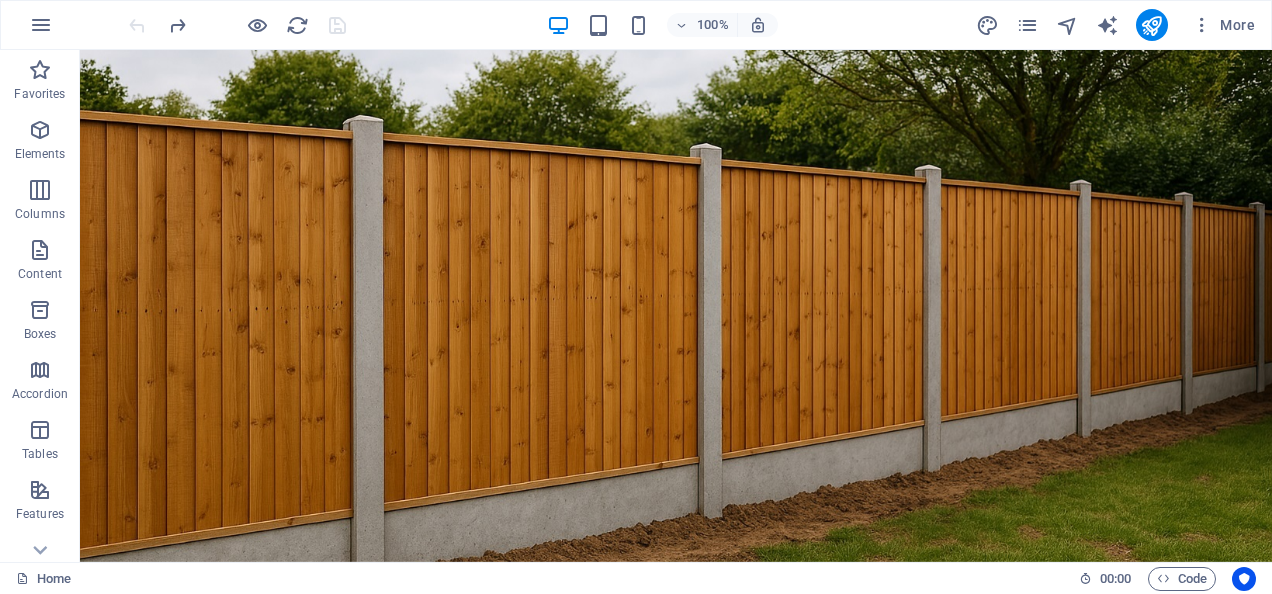 scroll, scrollTop: 0, scrollLeft: 0, axis: both 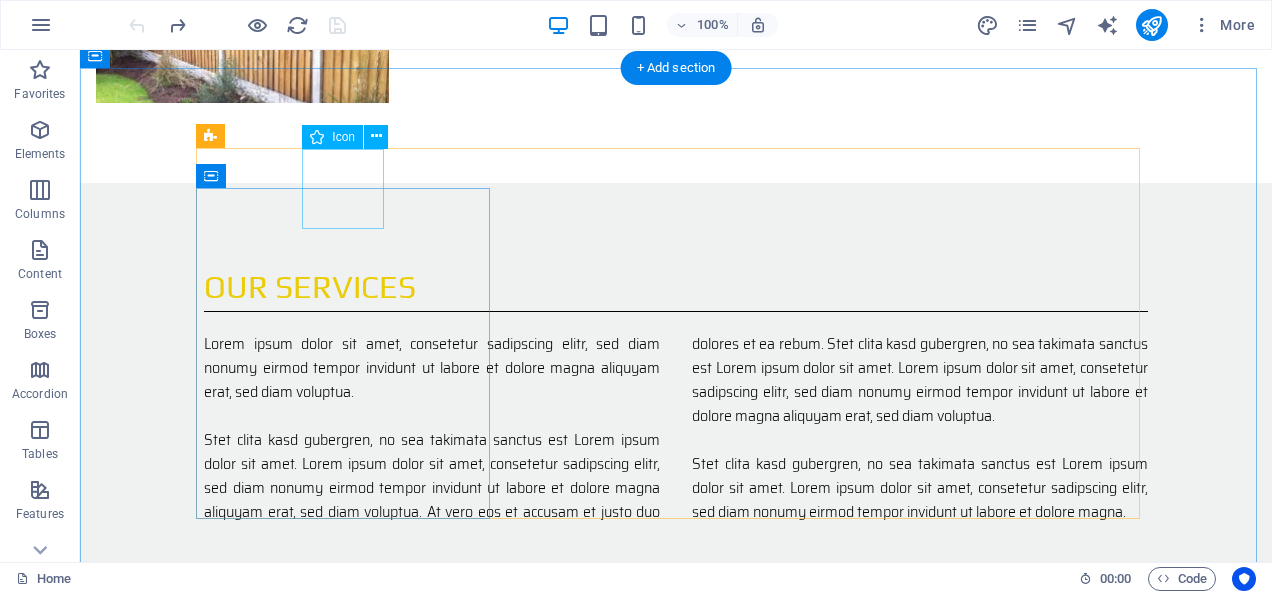 click at bounding box center (676, 1247) 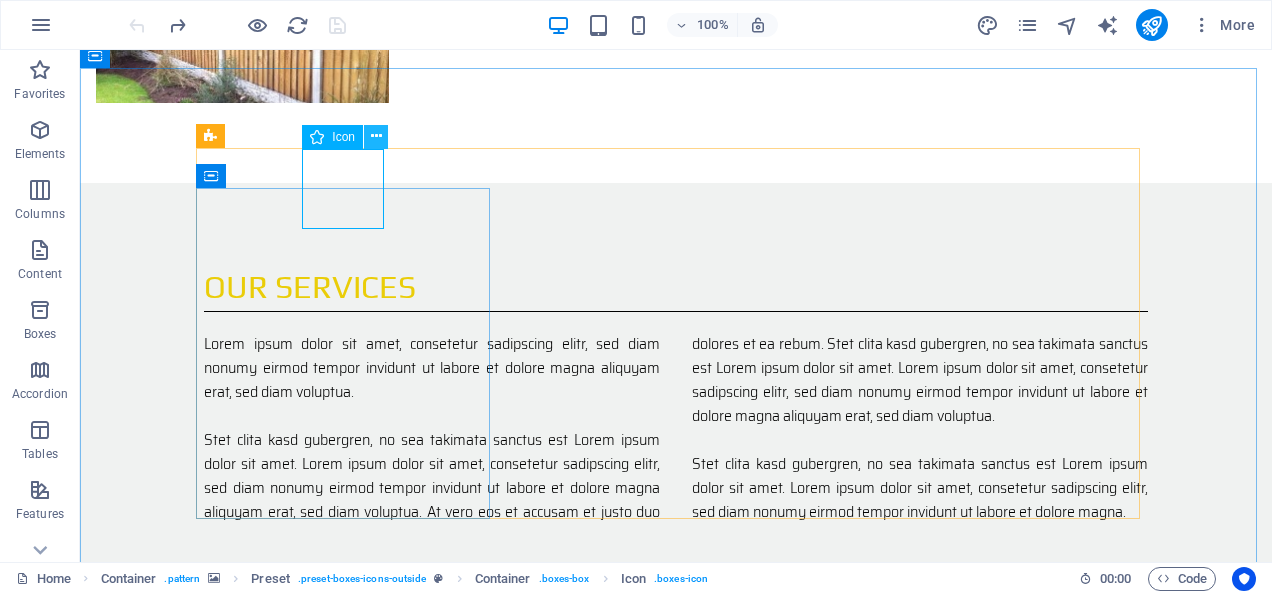 click at bounding box center [376, 137] 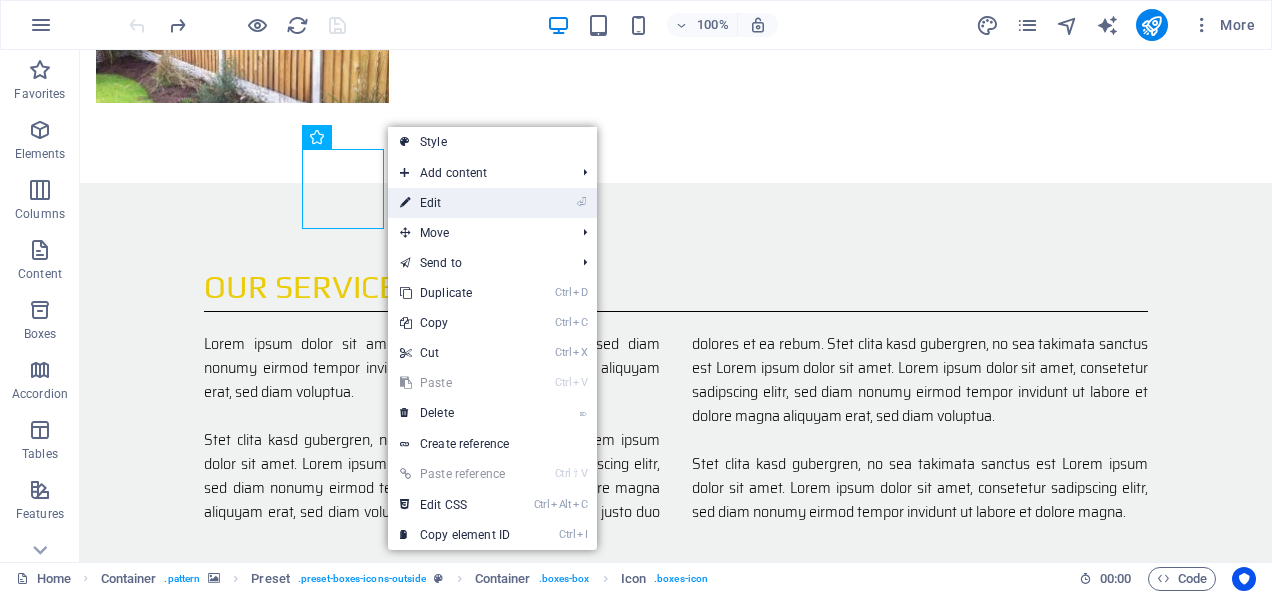 click on "⏎  Edit" at bounding box center (455, 203) 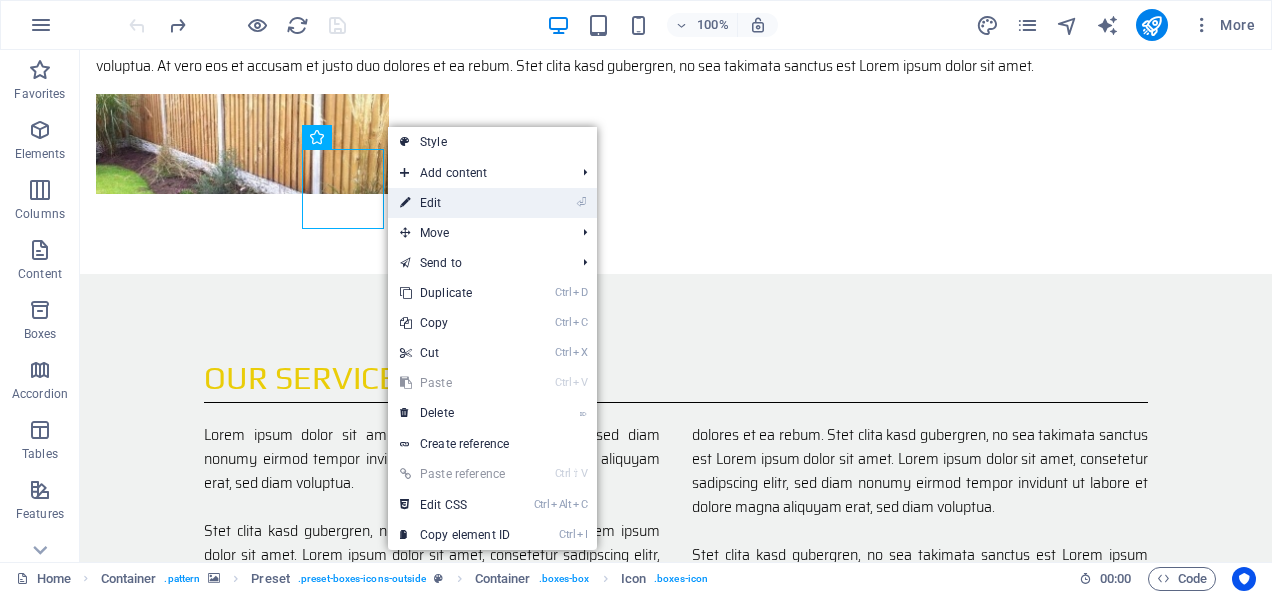 scroll, scrollTop: 1474, scrollLeft: 0, axis: vertical 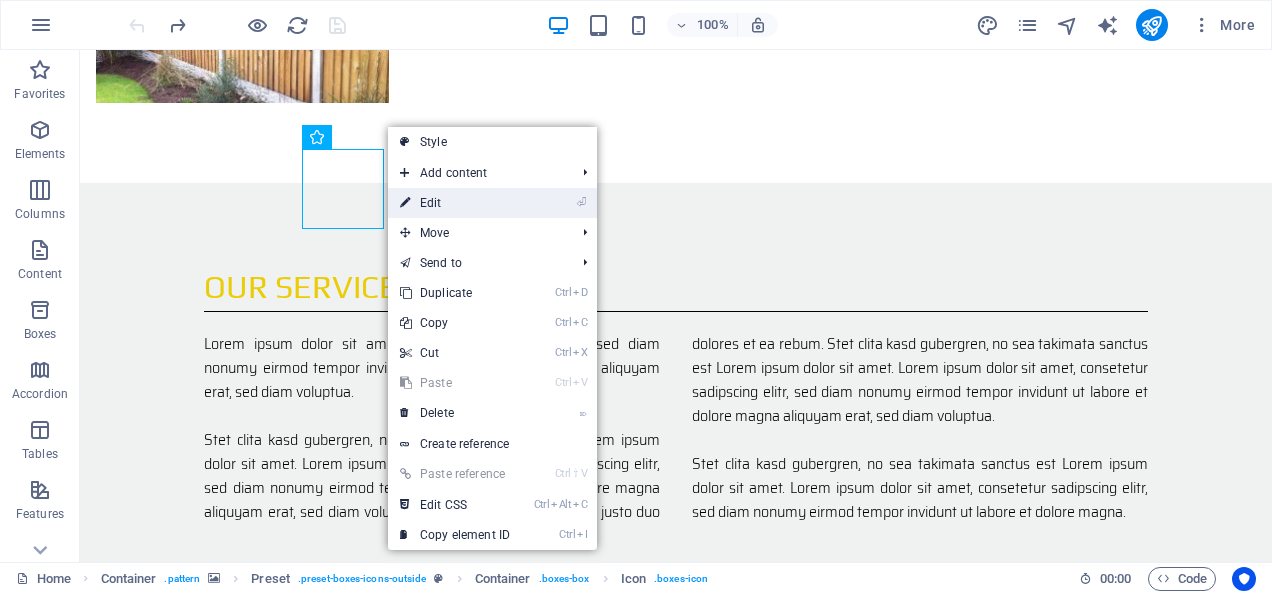select on "xMidYMid" 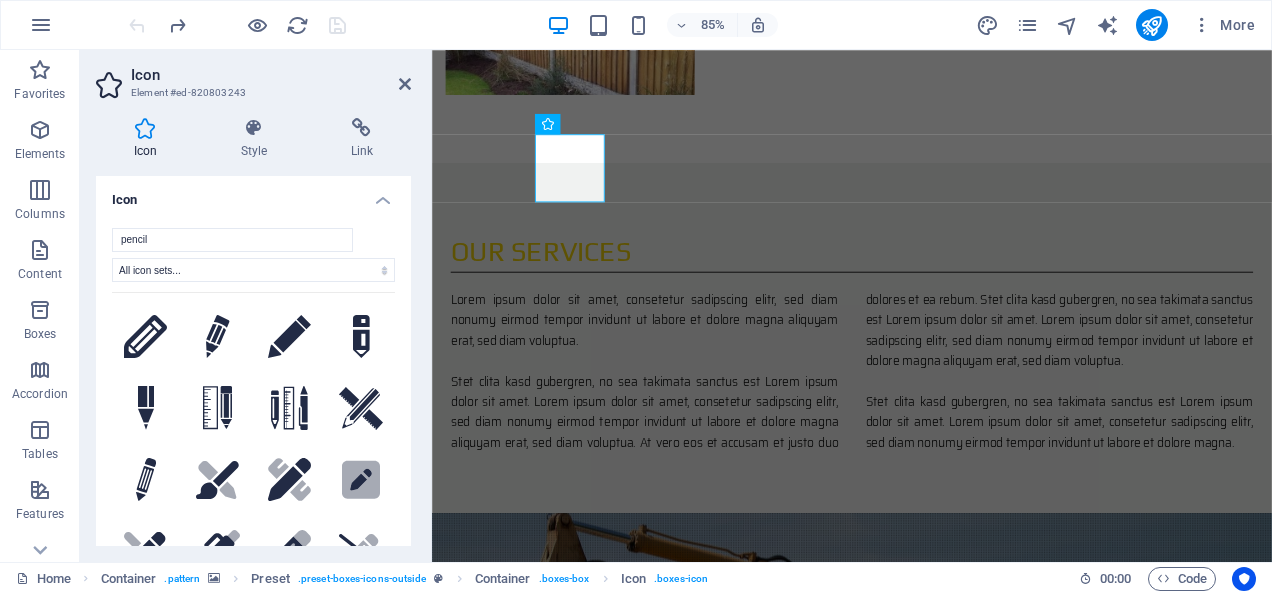 drag, startPoint x: 412, startPoint y: 285, endPoint x: 414, endPoint y: 356, distance: 71.02816 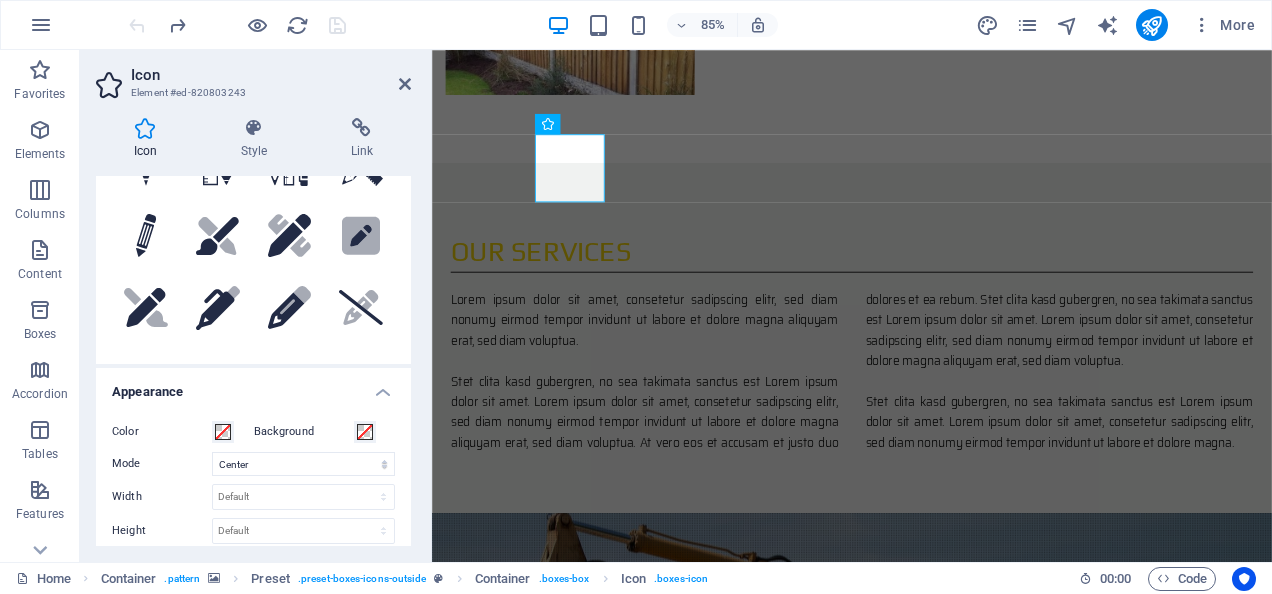 scroll, scrollTop: 254, scrollLeft: 0, axis: vertical 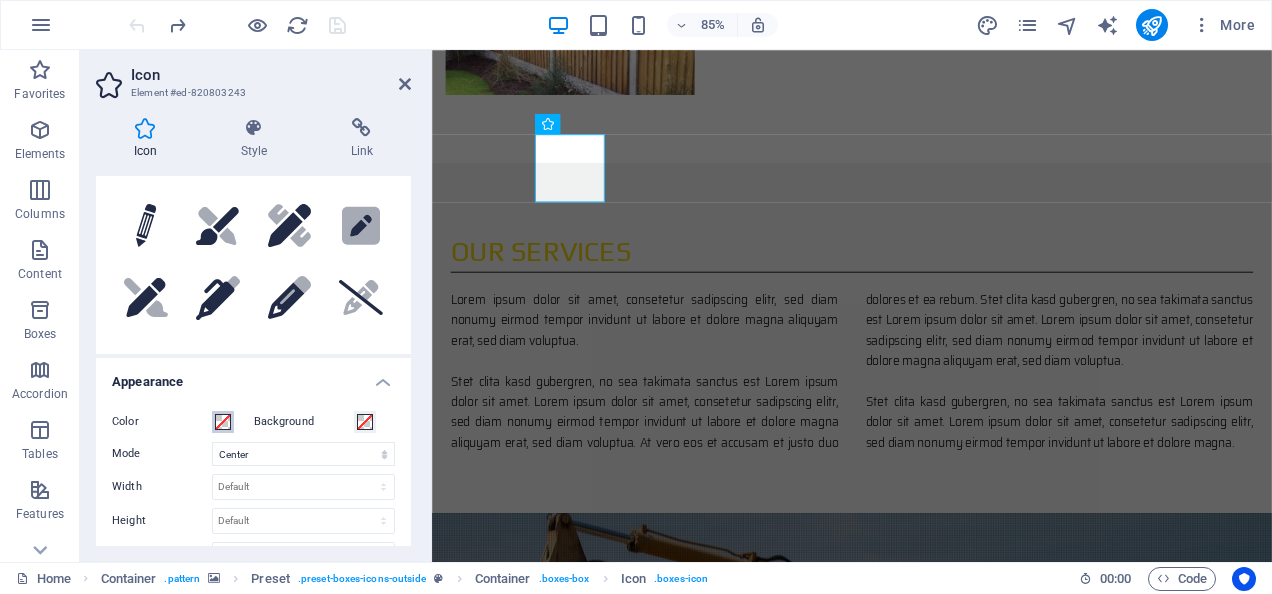 click at bounding box center (223, 422) 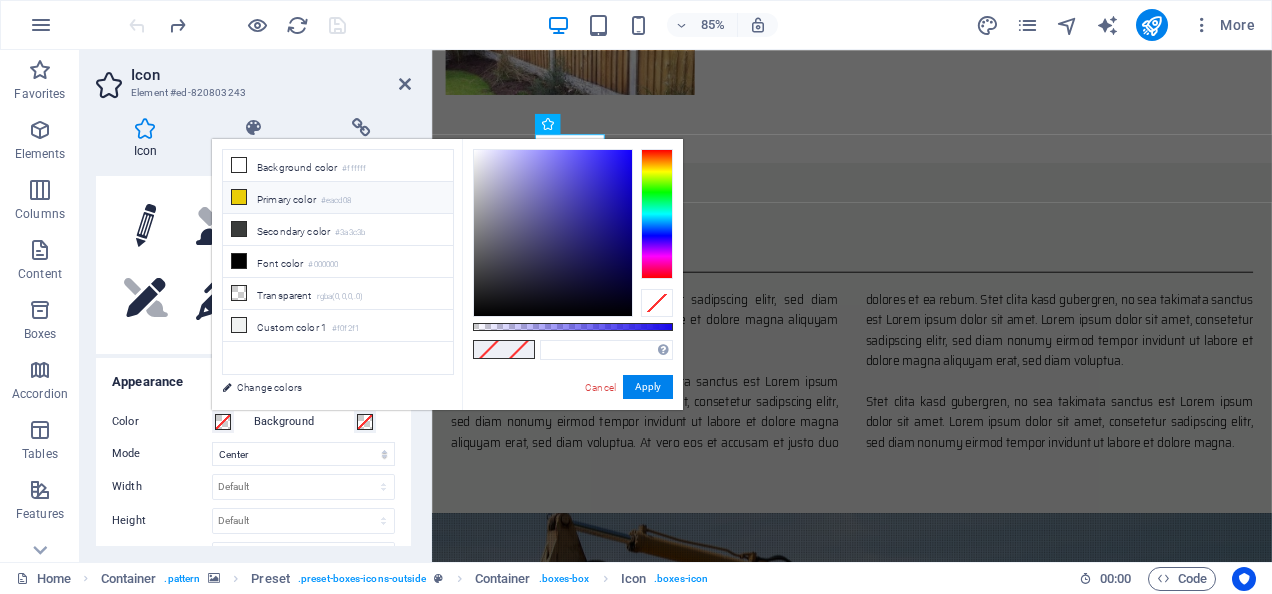 click at bounding box center (239, 197) 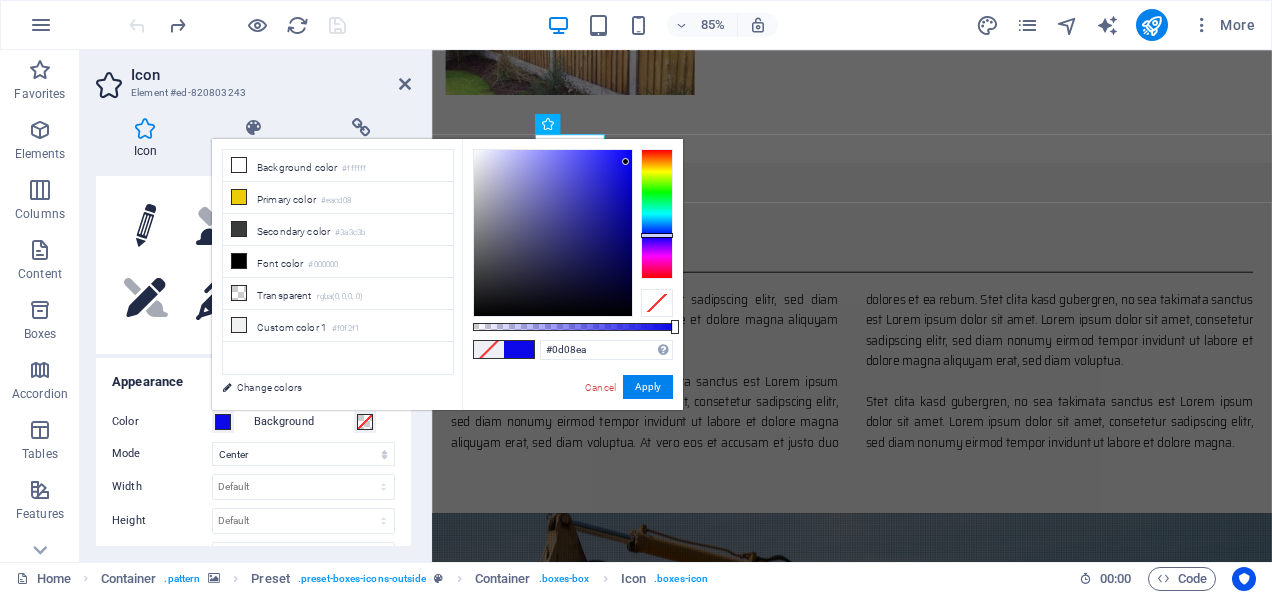 click at bounding box center [657, 214] 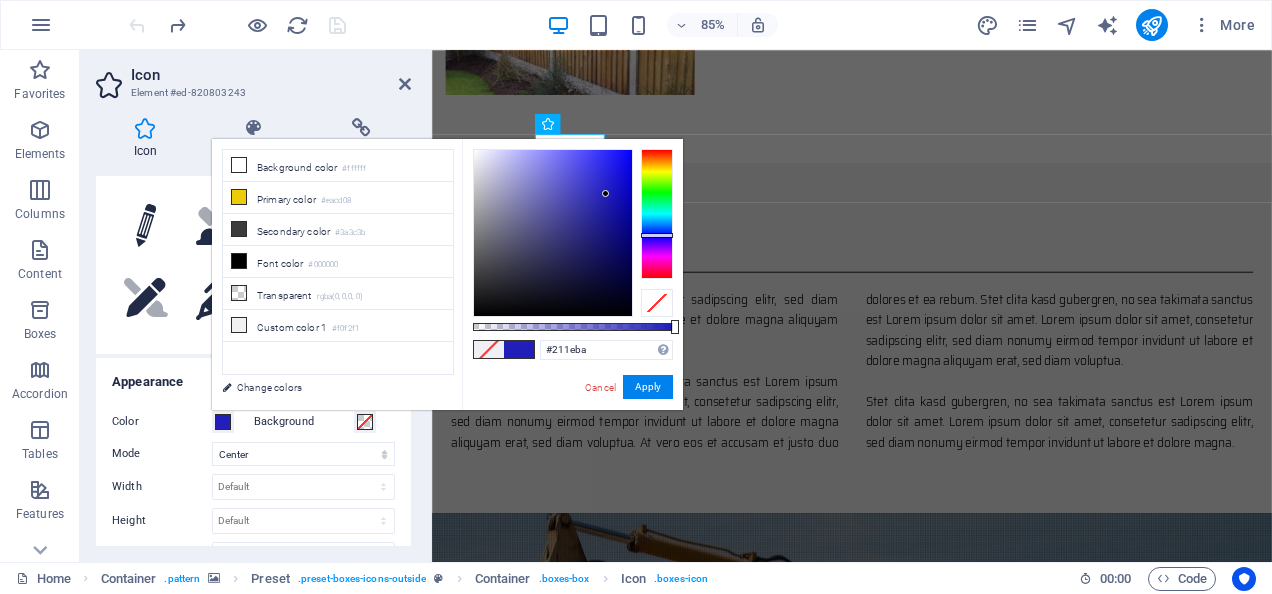 click at bounding box center [553, 233] 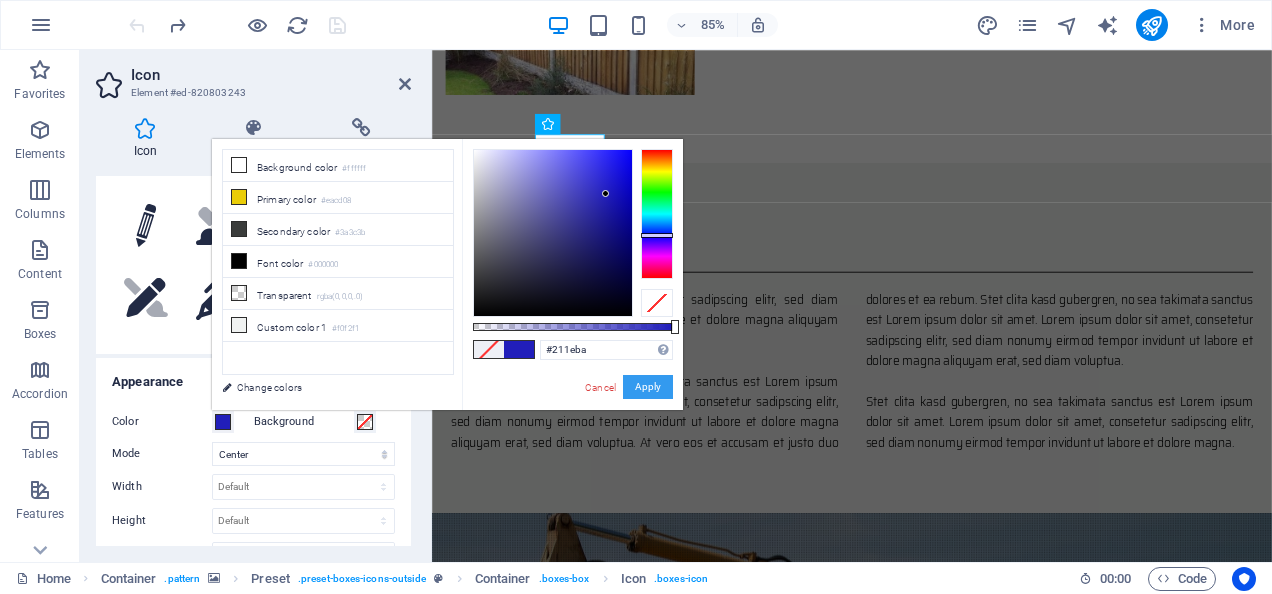 click on "Apply" at bounding box center [648, 387] 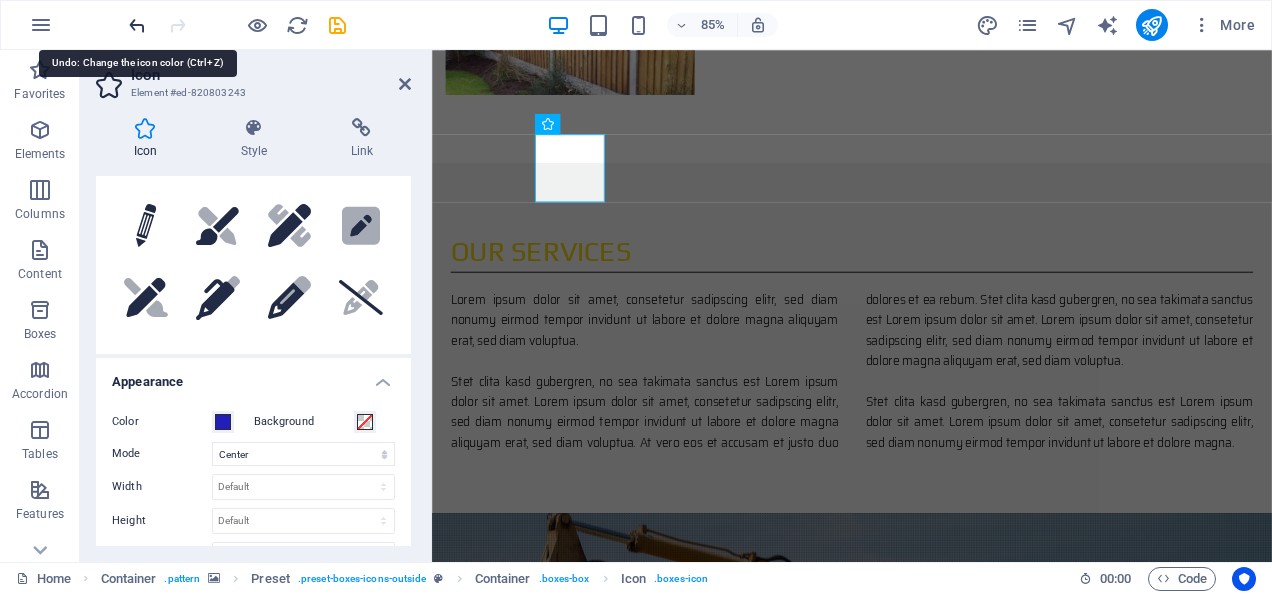 click at bounding box center (137, 25) 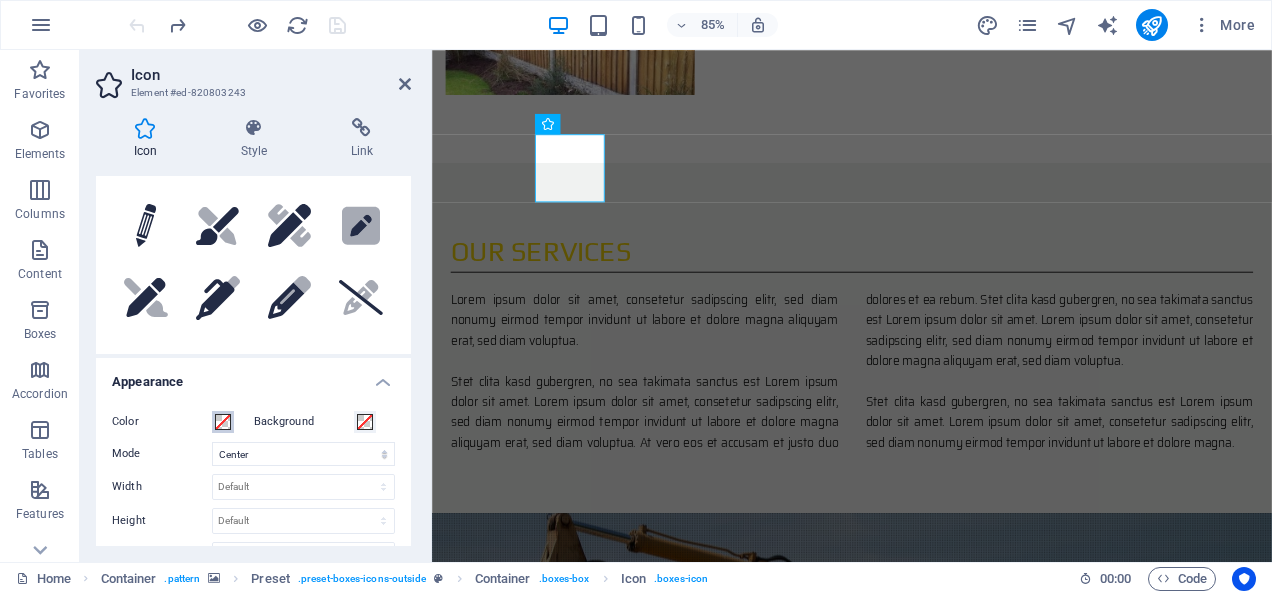 click at bounding box center [223, 422] 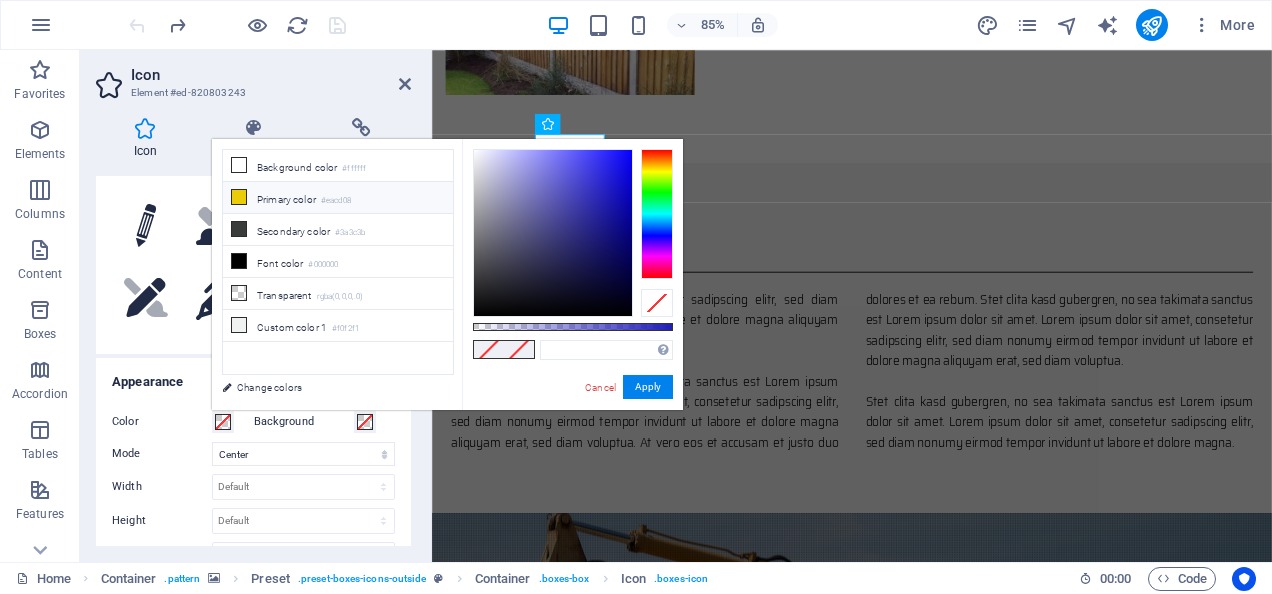 click on "Primary color
#eacd08" at bounding box center [338, 198] 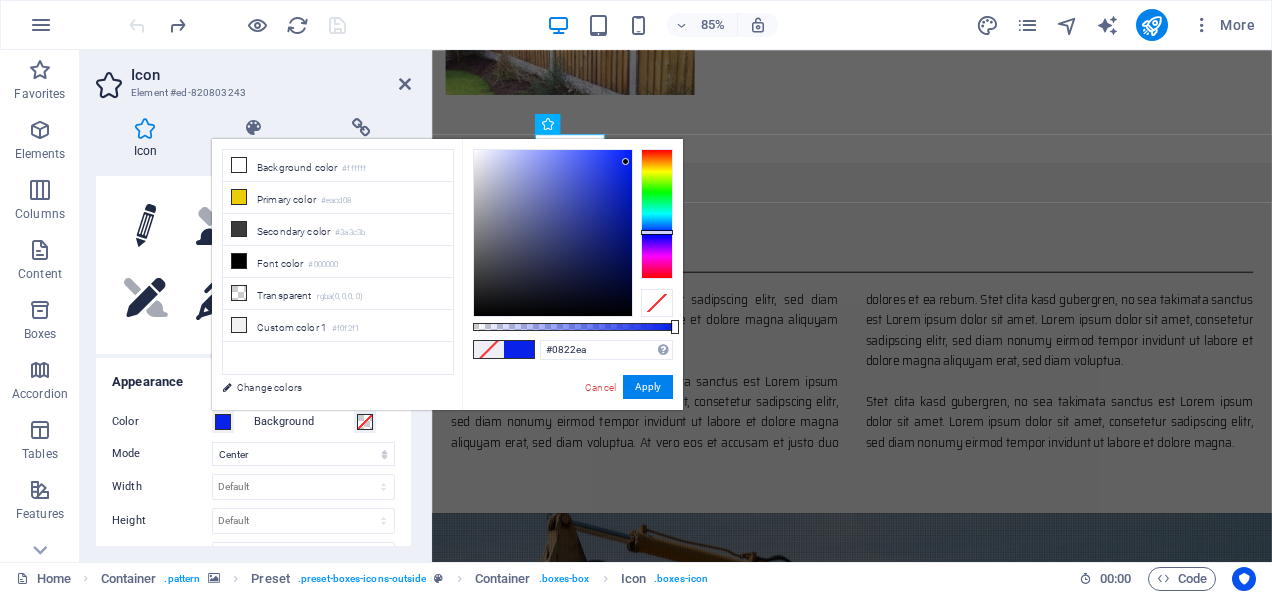 click at bounding box center (657, 214) 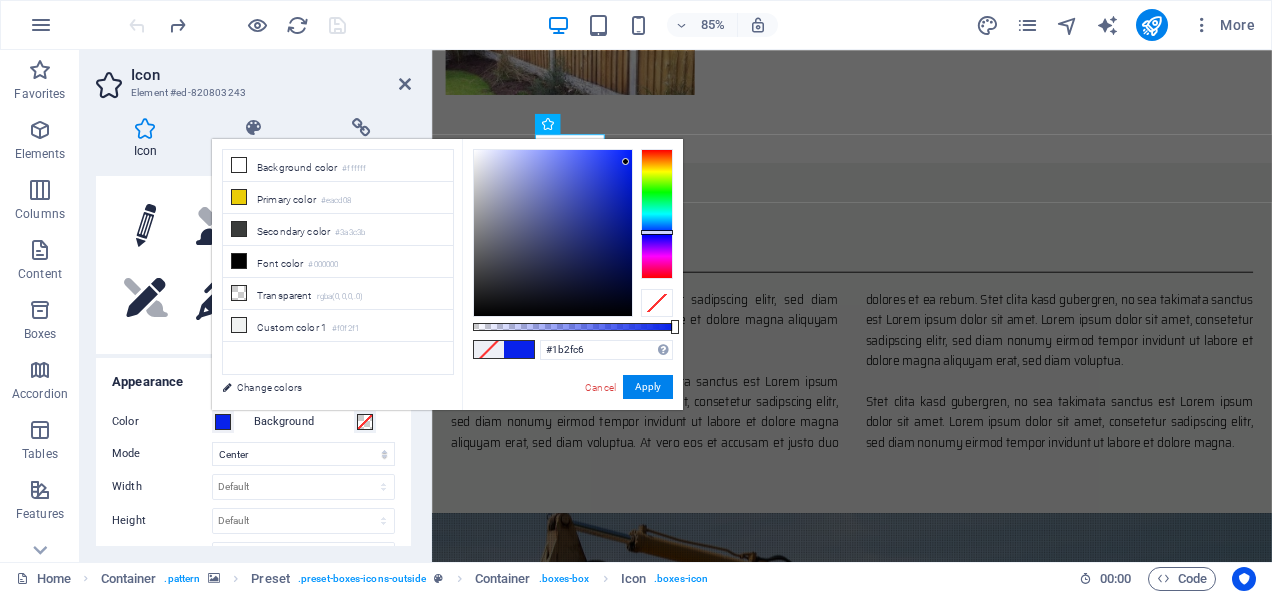 click at bounding box center (553, 233) 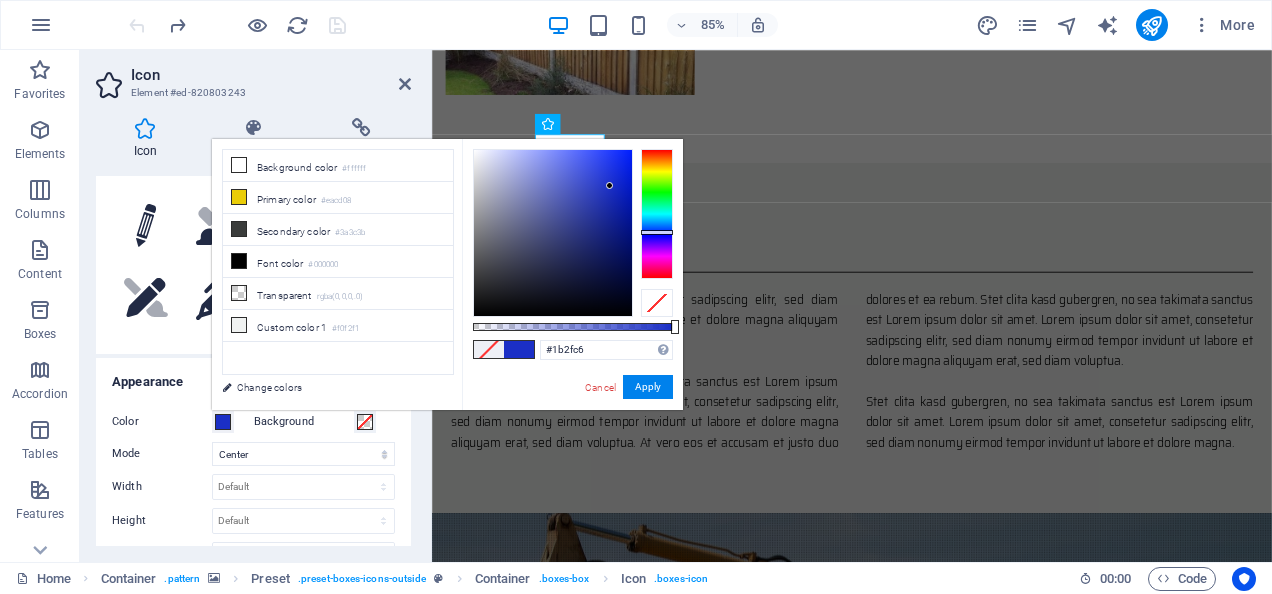 type on "#1b31d4" 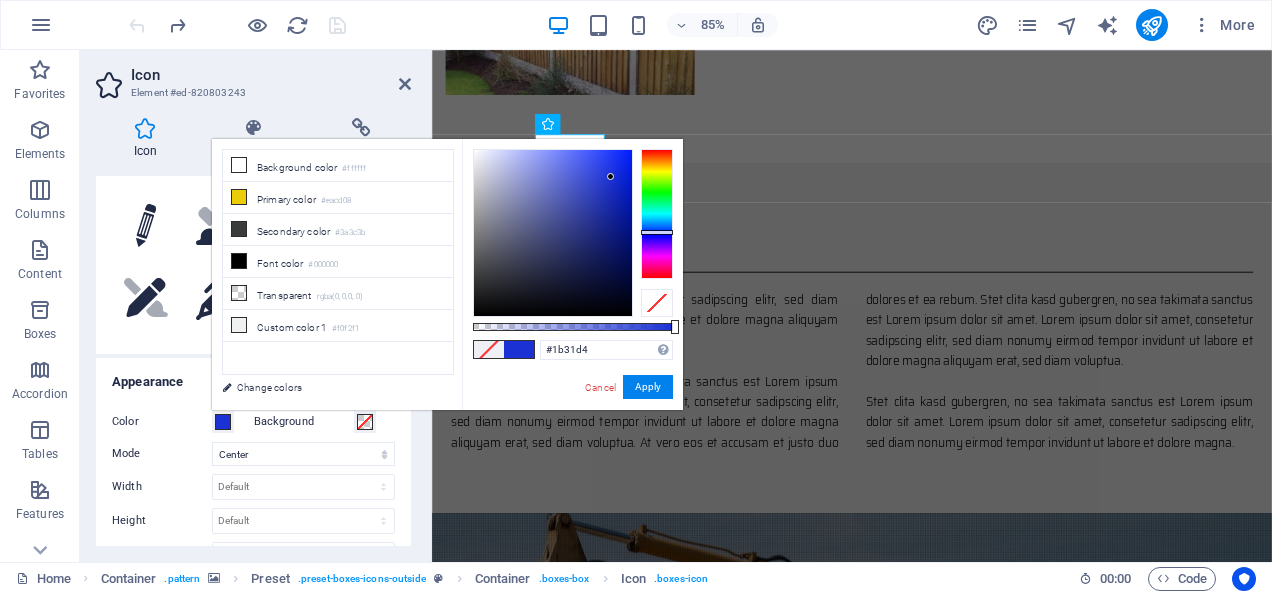 click at bounding box center [553, 233] 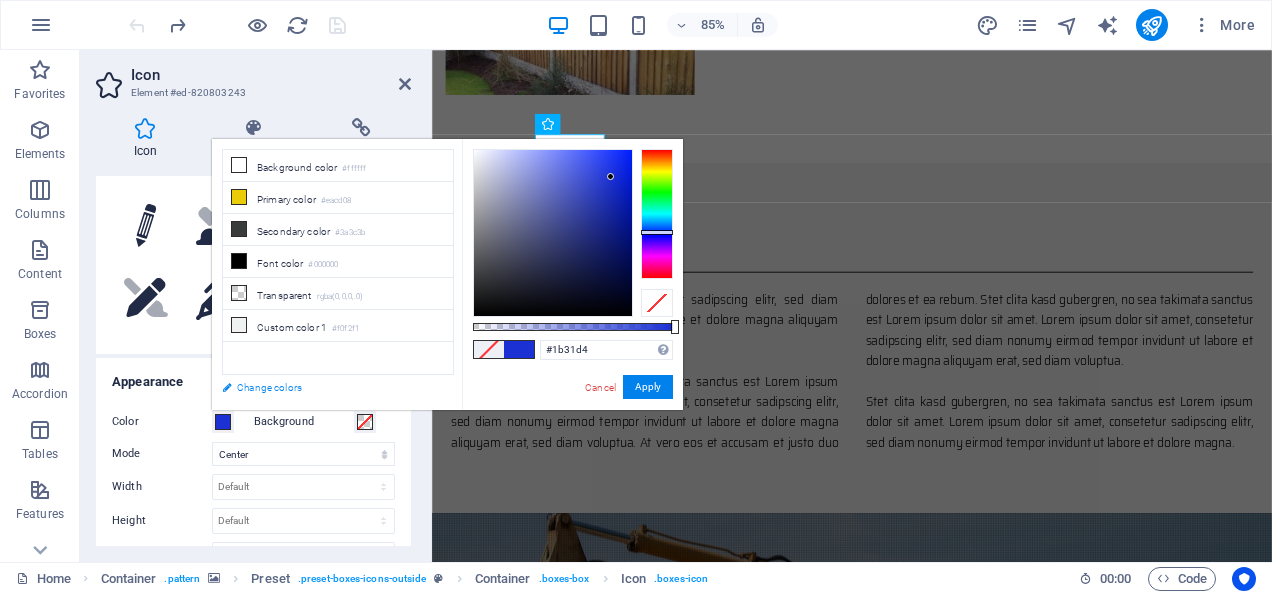 click on "Change colors" at bounding box center [328, 387] 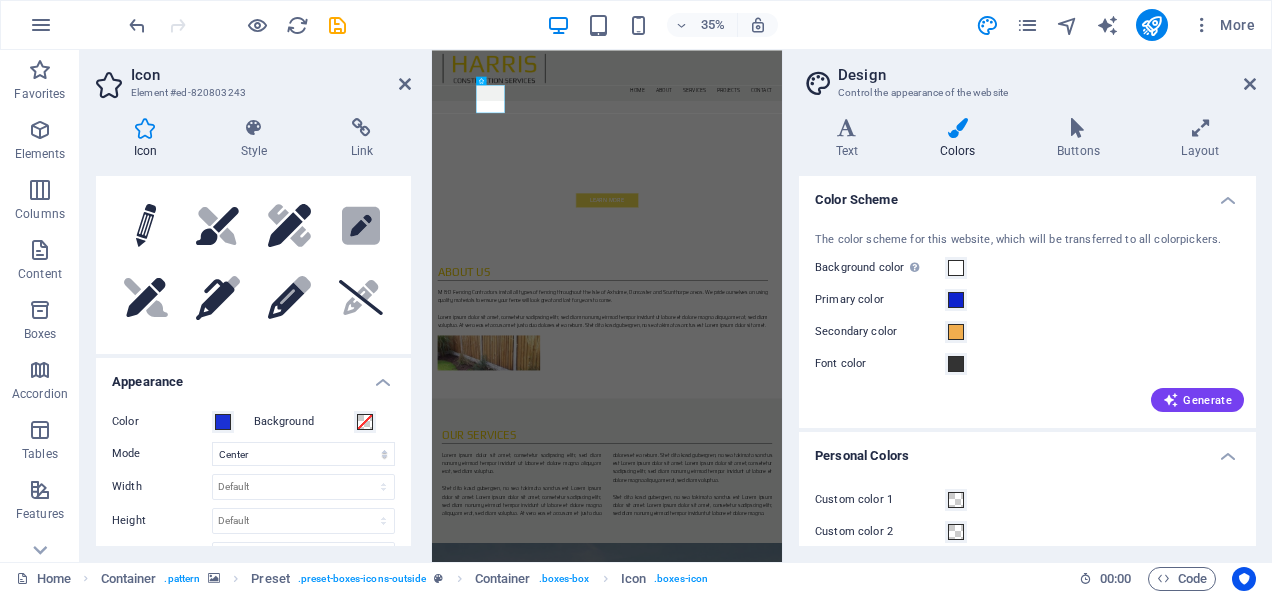 scroll, scrollTop: 2334, scrollLeft: 0, axis: vertical 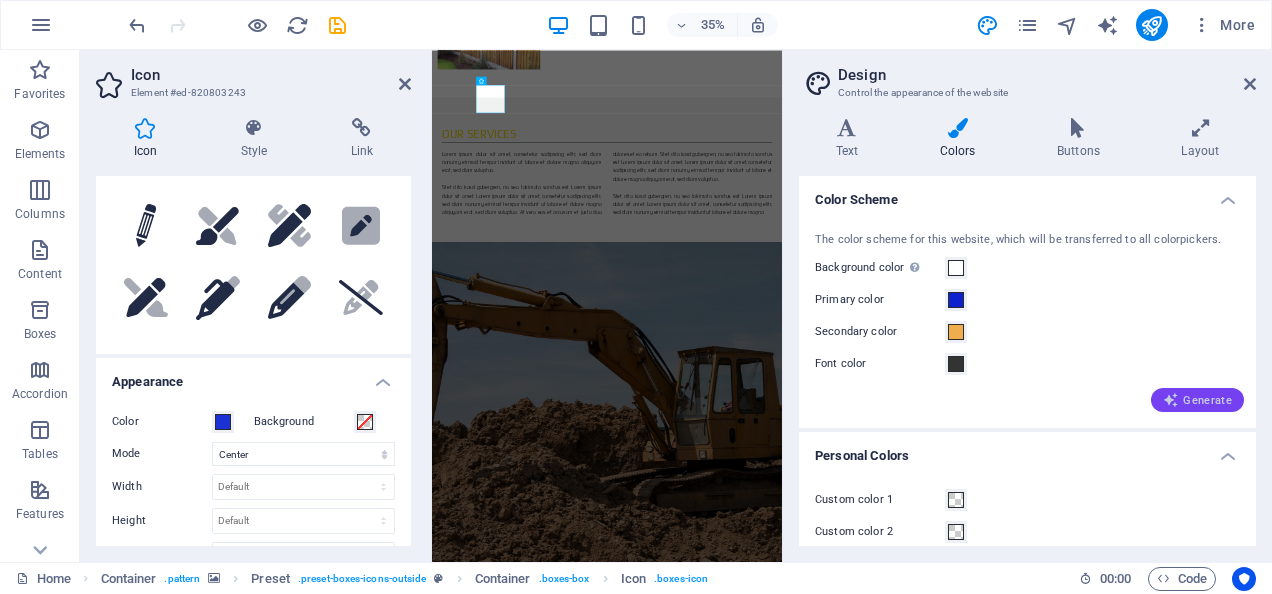 click on "Generate" at bounding box center [1197, 400] 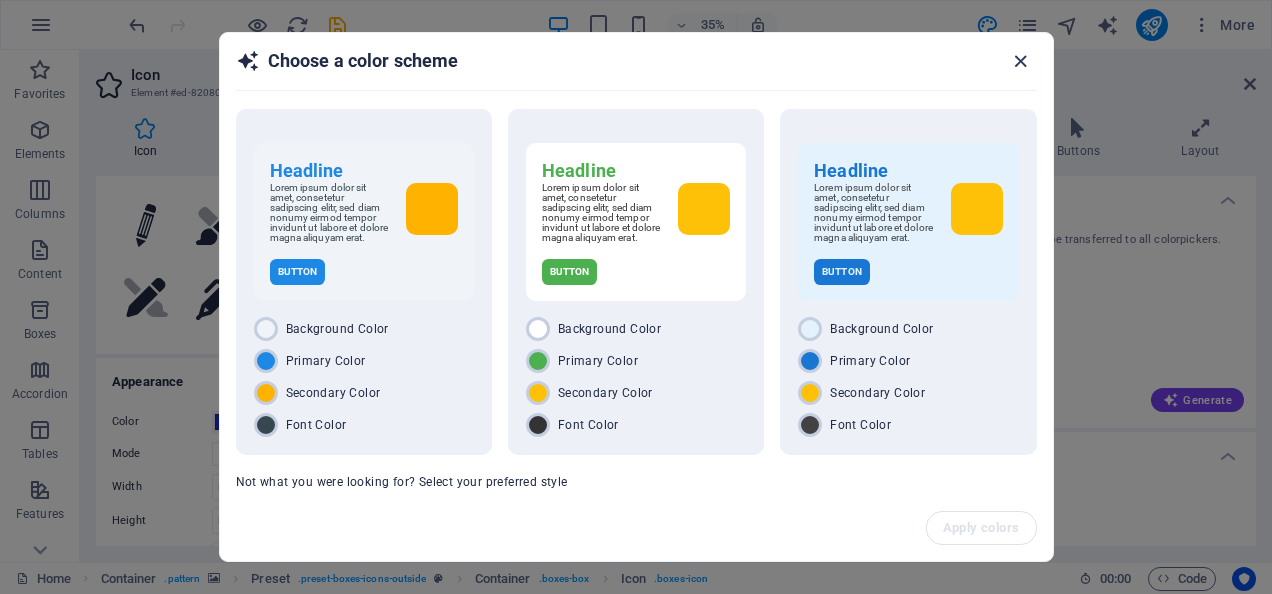 click at bounding box center (1020, 61) 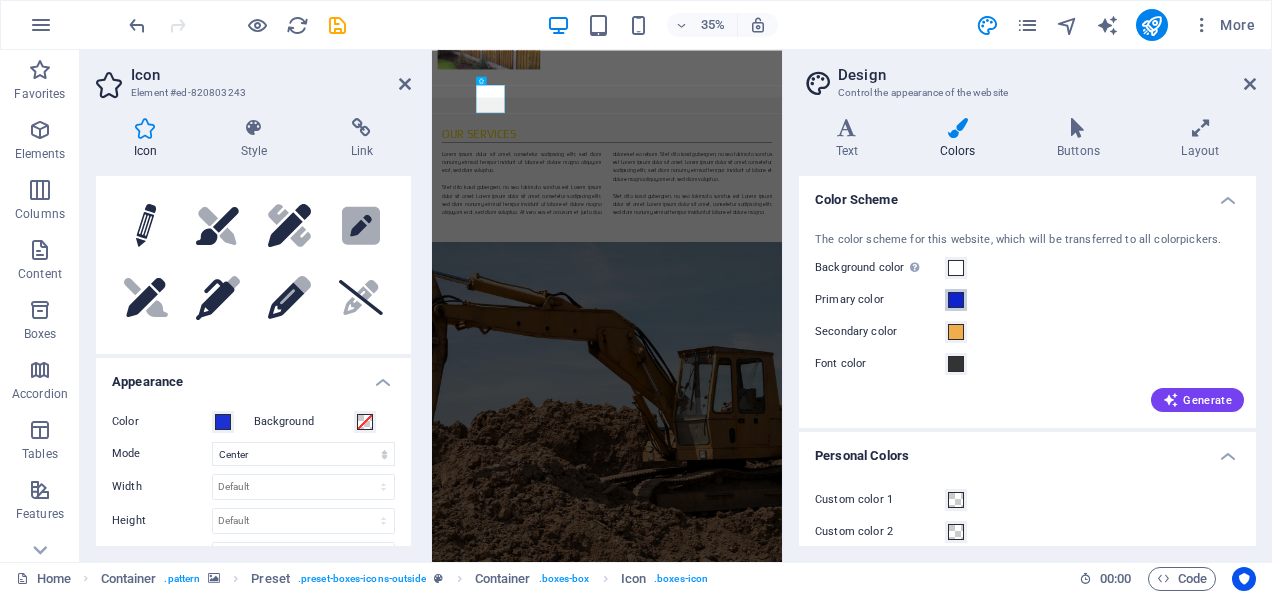 click at bounding box center [956, 300] 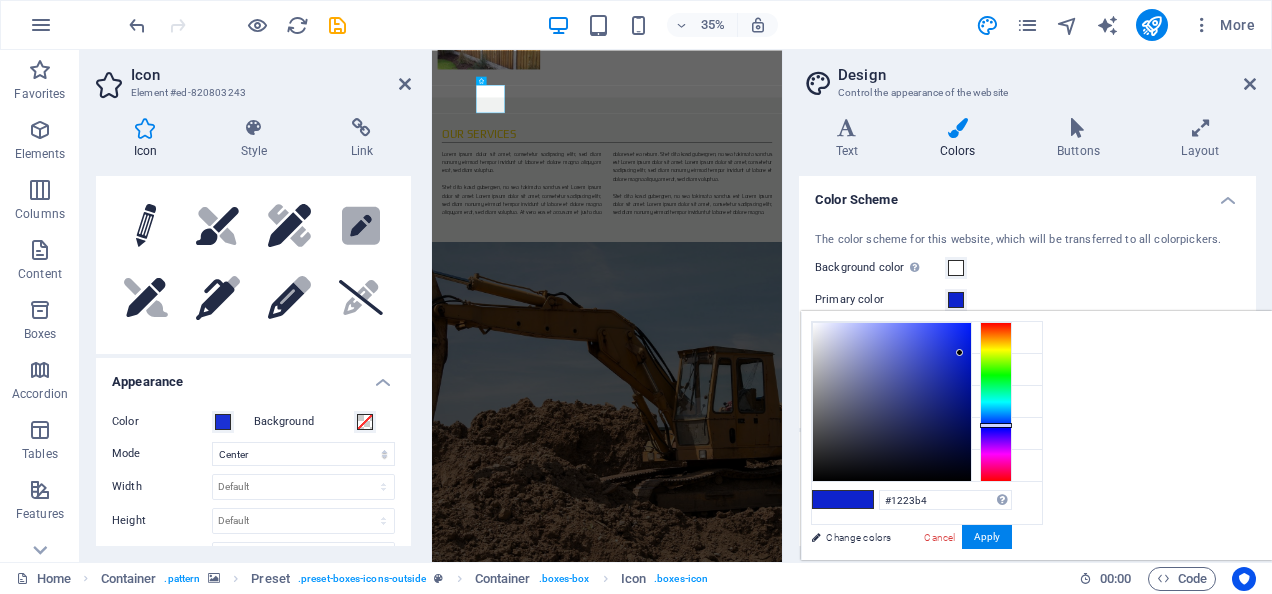 click at bounding box center [892, 402] 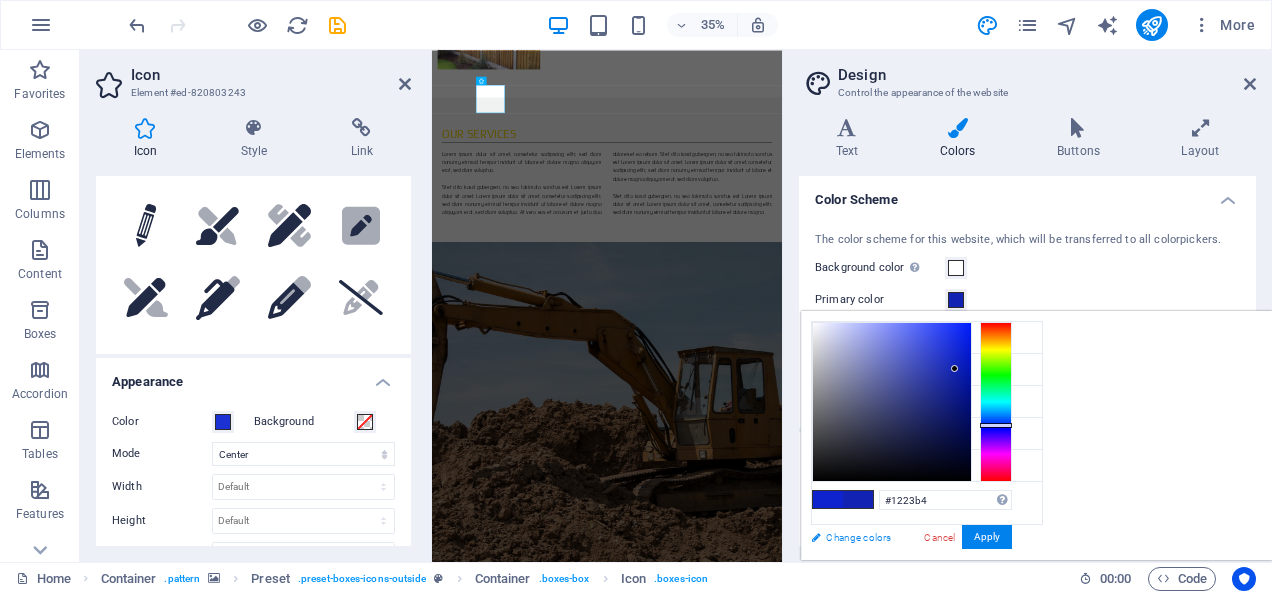 click on "Change colors" at bounding box center [917, 537] 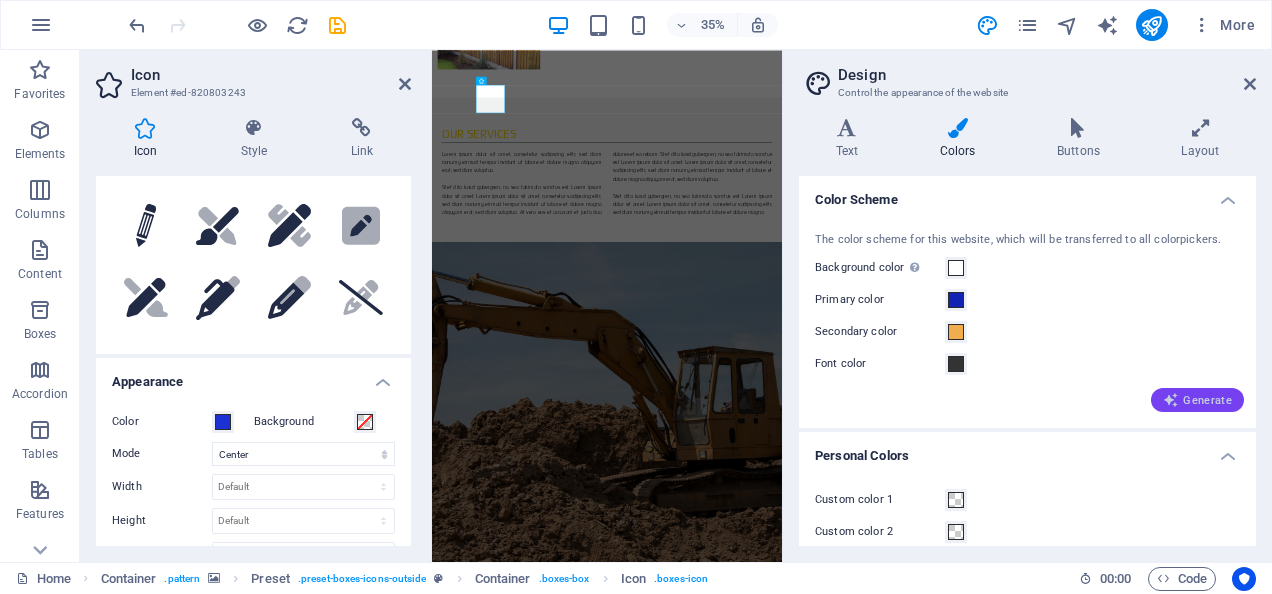click on "Generate" at bounding box center (1197, 400) 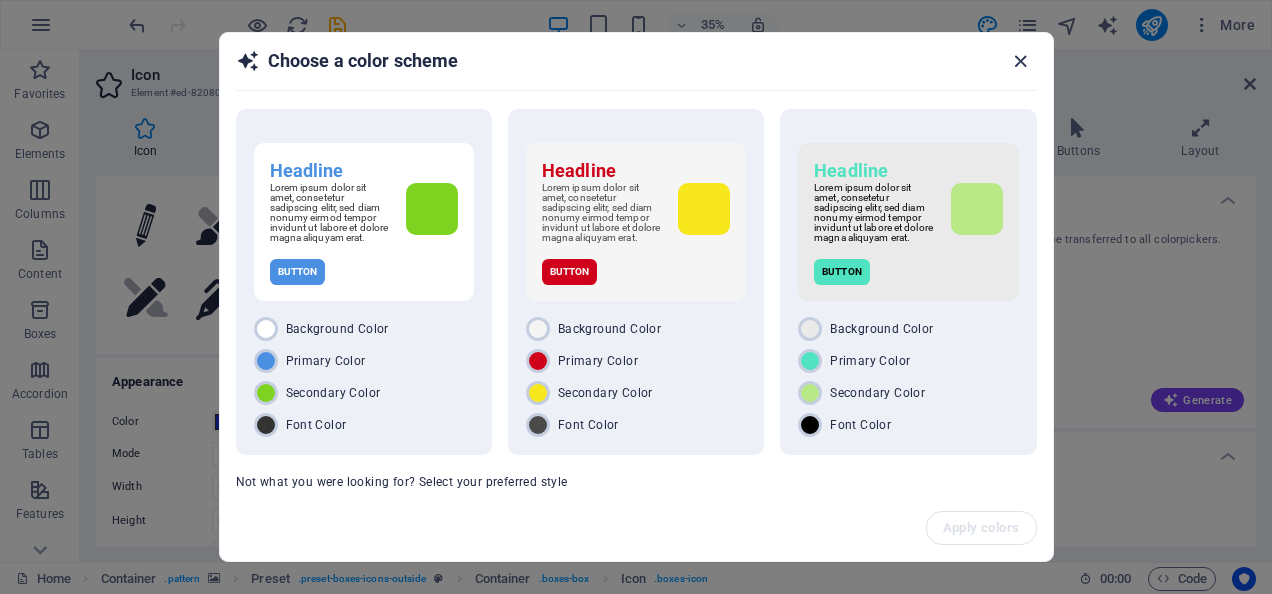 click at bounding box center (1020, 61) 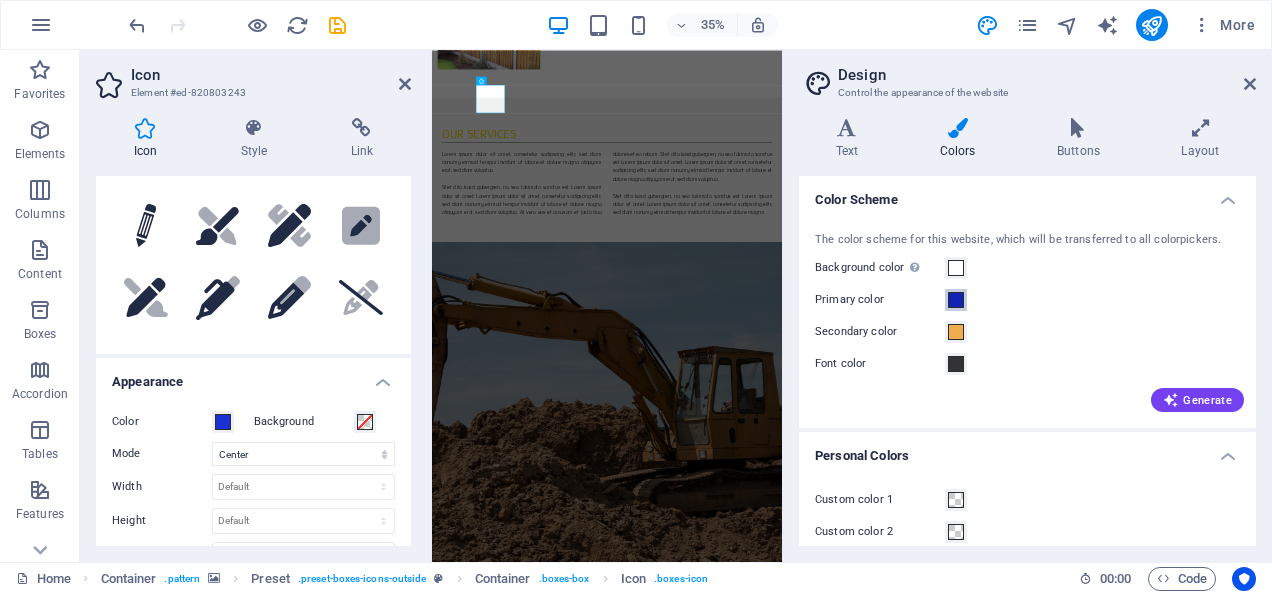 click at bounding box center (956, 300) 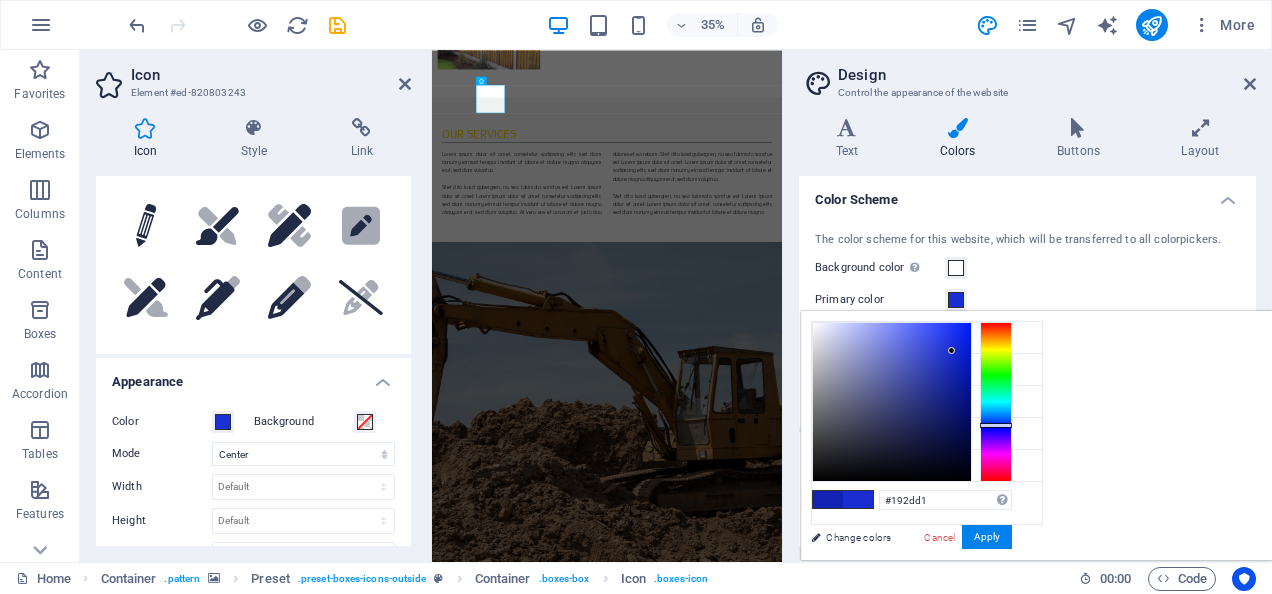 click at bounding box center [892, 402] 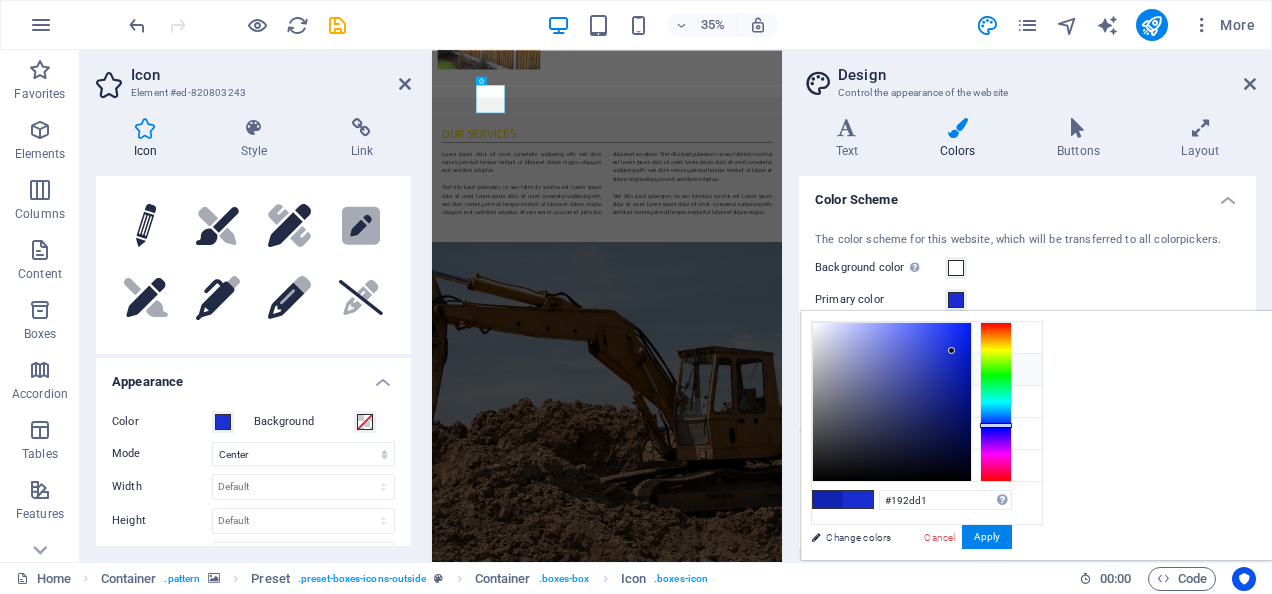 click at bounding box center (828, 369) 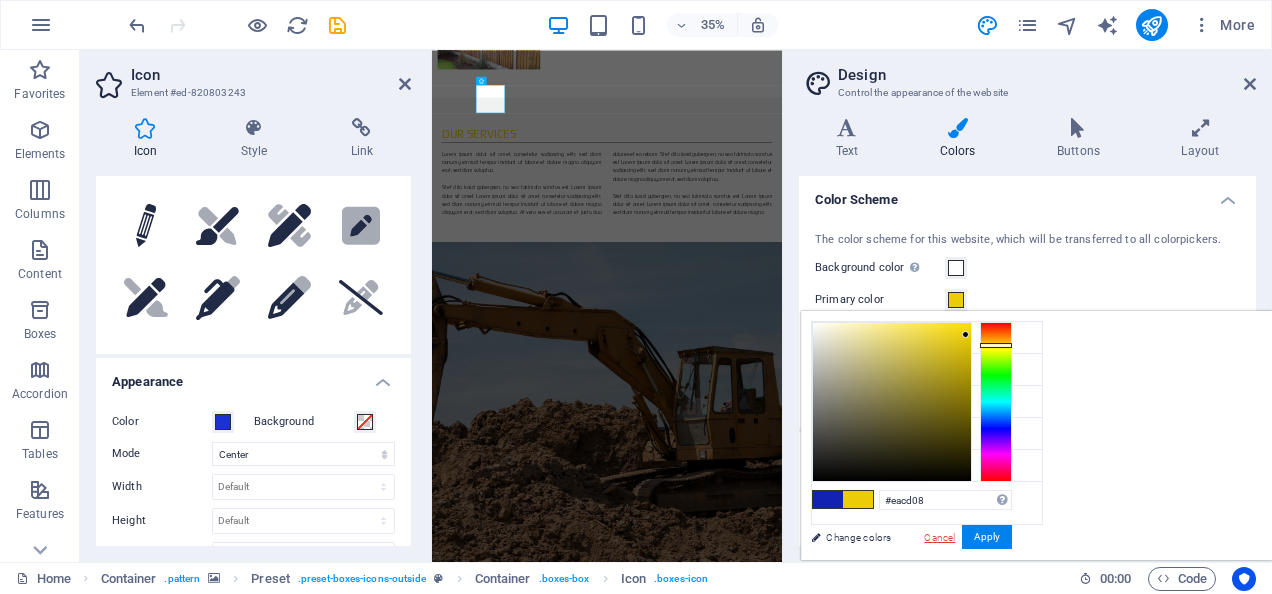 click on "Cancel" at bounding box center (939, 537) 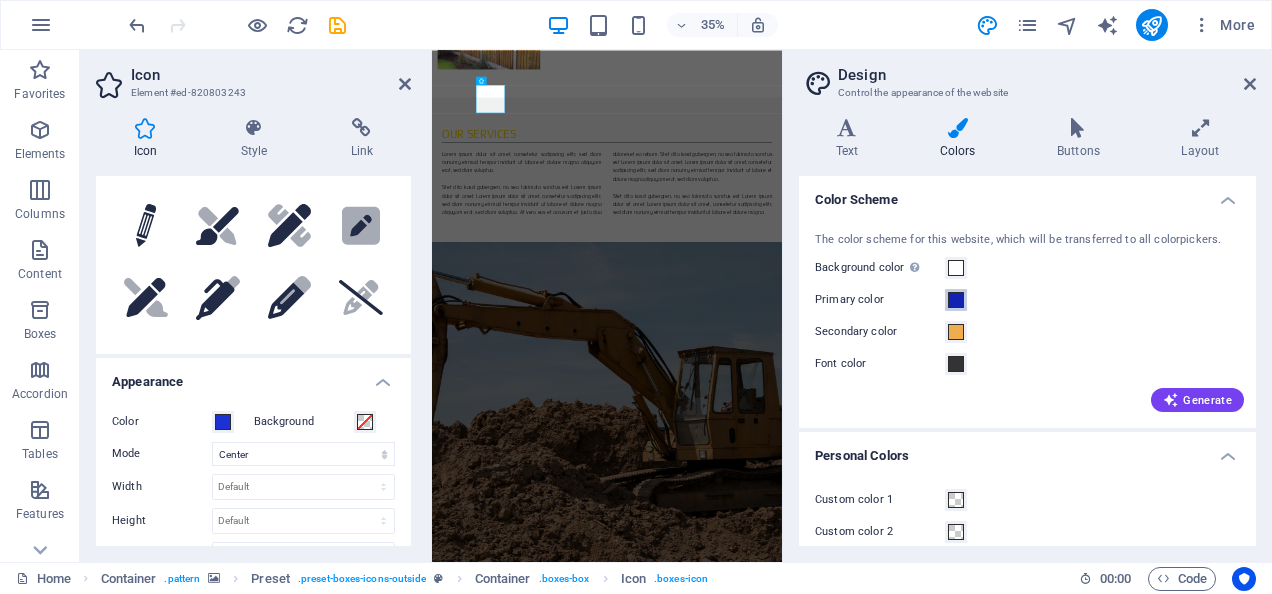 click at bounding box center (956, 300) 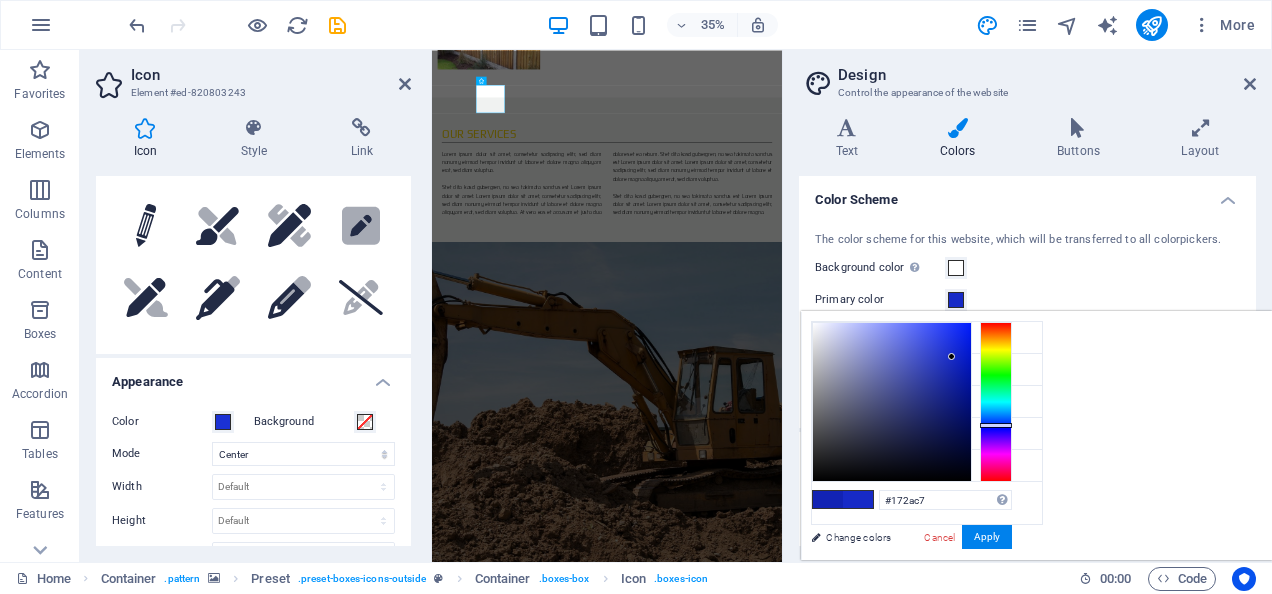 click at bounding box center (892, 402) 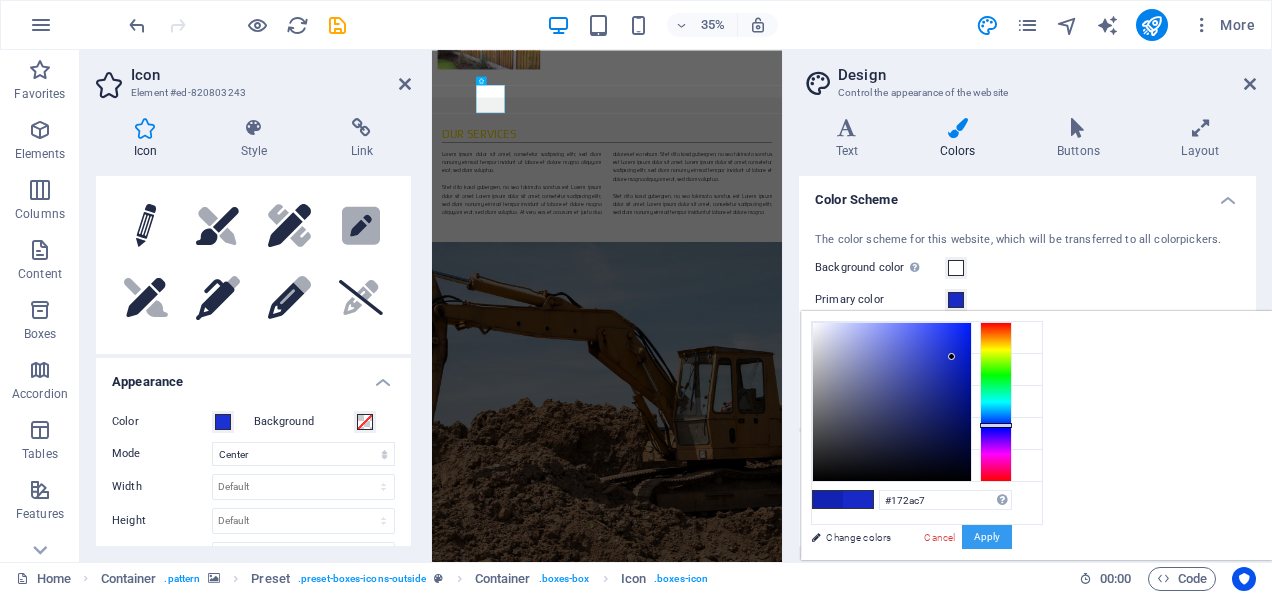 click on "Apply" at bounding box center (987, 537) 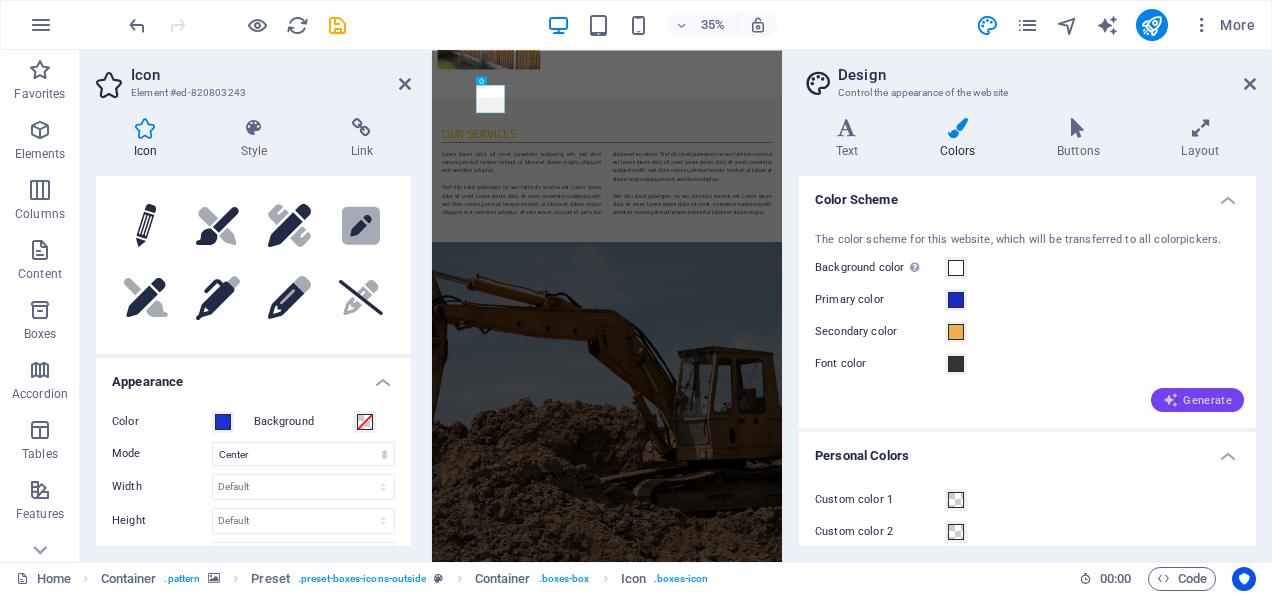 click on "Generate" at bounding box center (1197, 400) 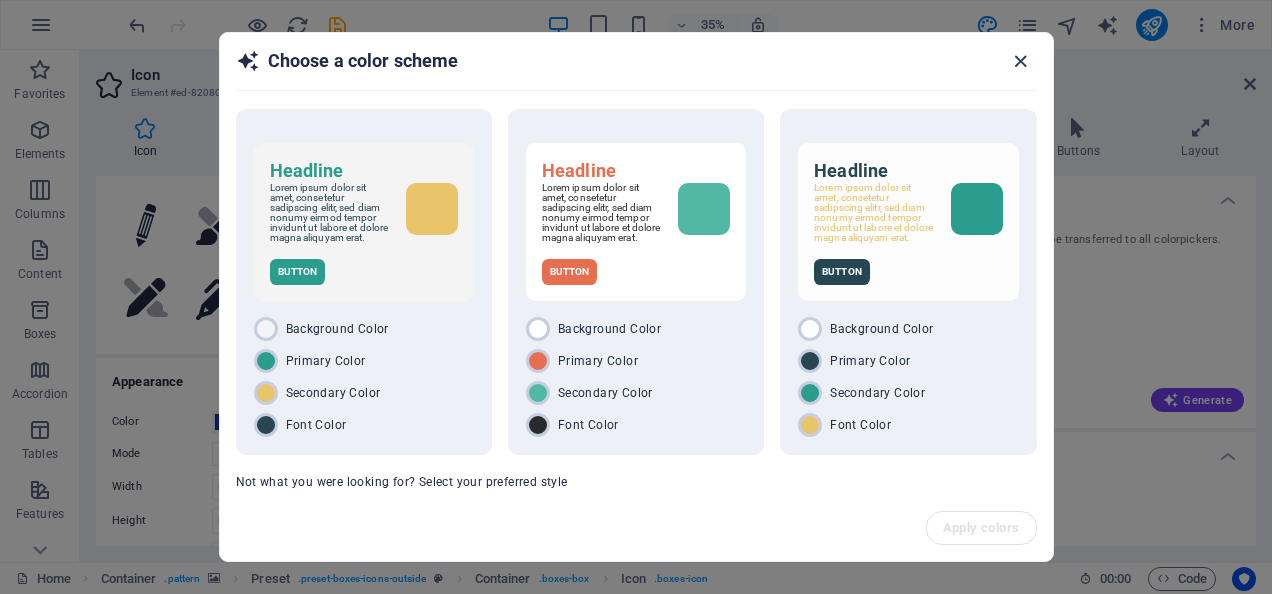 click at bounding box center (1020, 61) 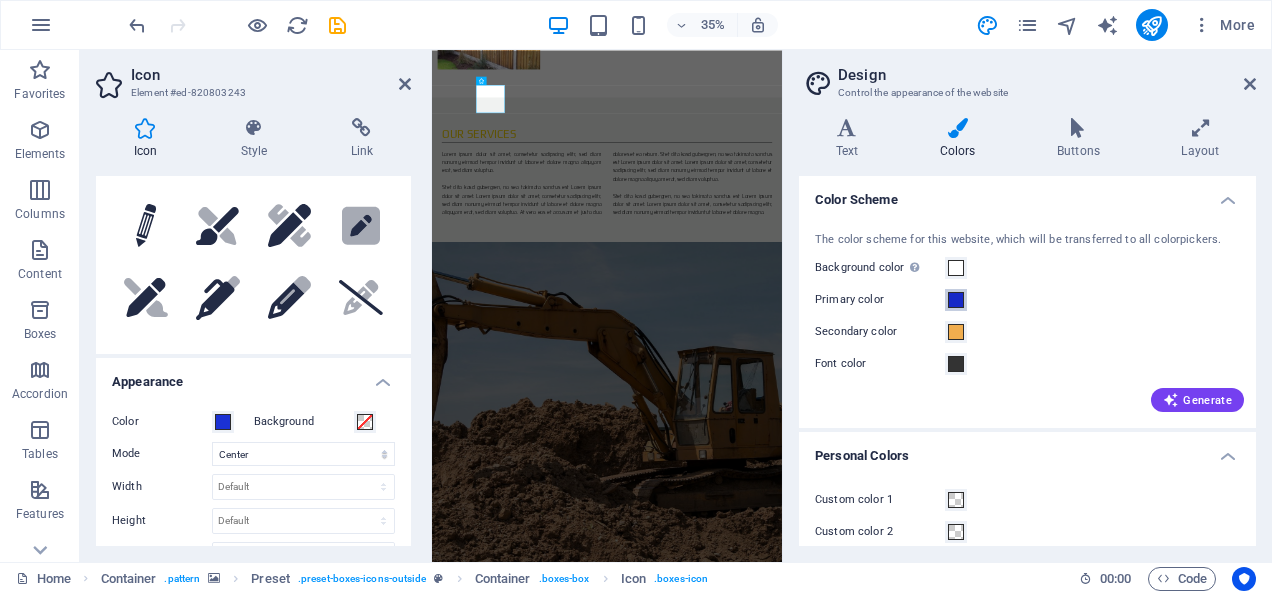 click at bounding box center (956, 300) 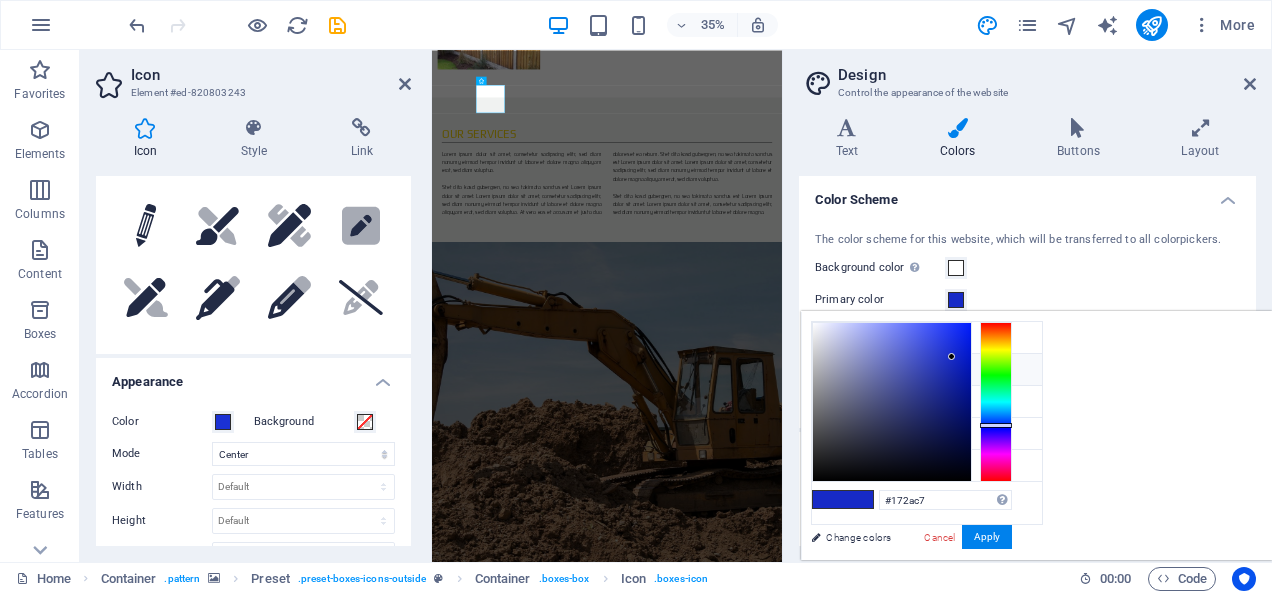 click at bounding box center (828, 369) 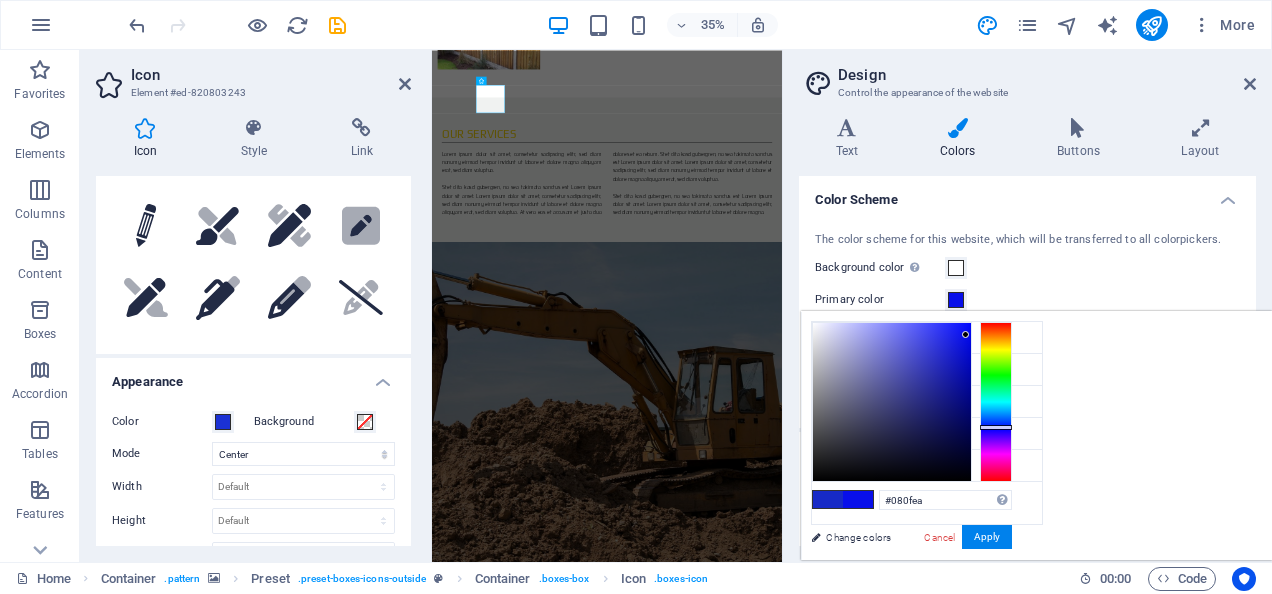 click at bounding box center (996, 402) 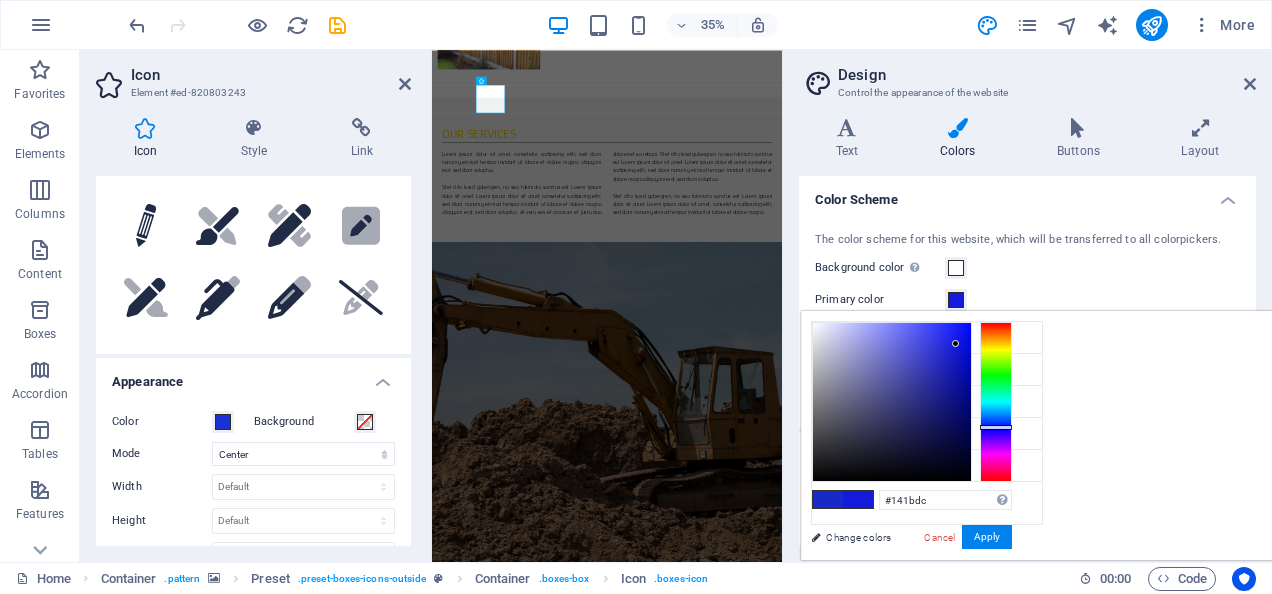 click at bounding box center [892, 402] 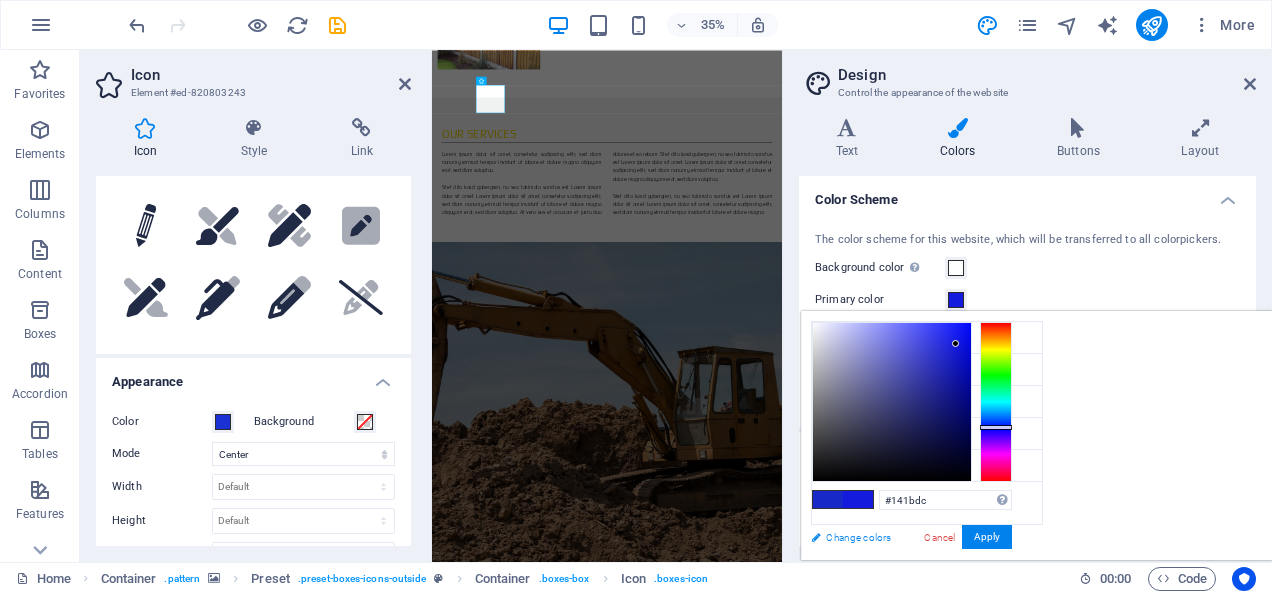 click on "Change colors" at bounding box center (917, 537) 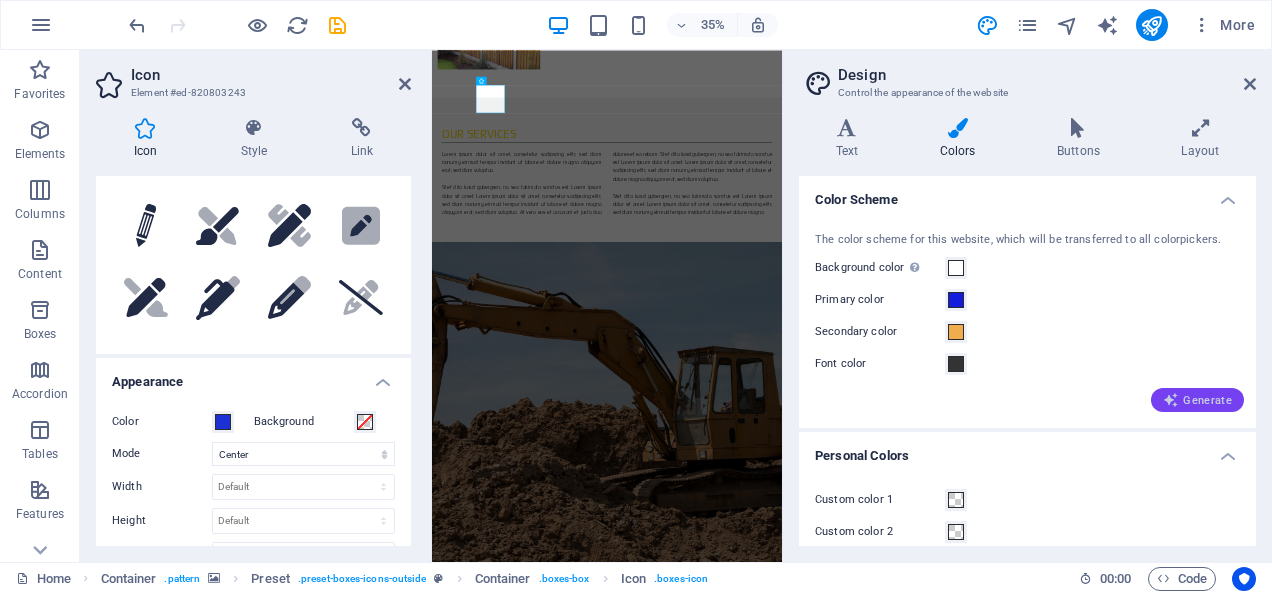 click on "Generate" at bounding box center [1197, 400] 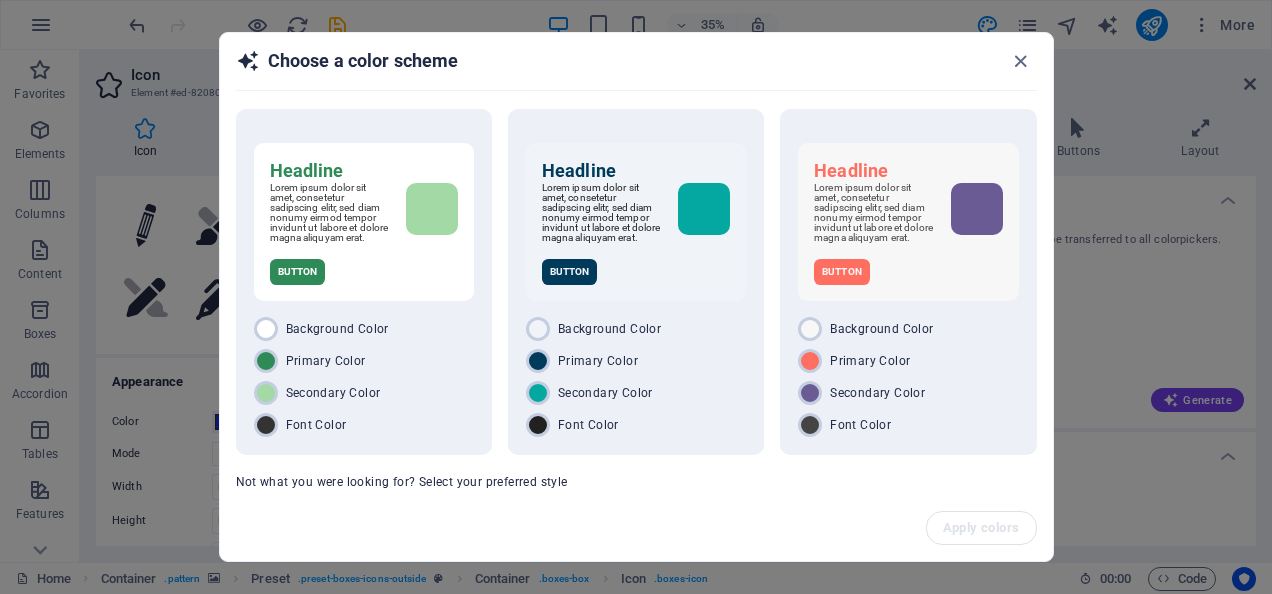 scroll, scrollTop: 66, scrollLeft: 0, axis: vertical 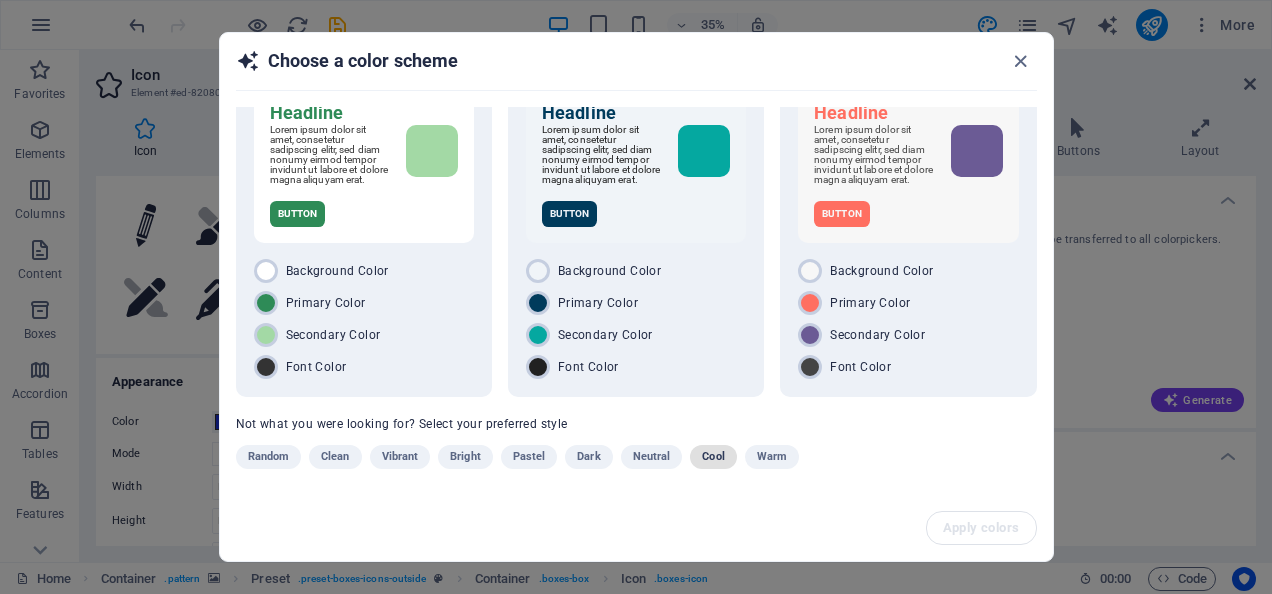 click on "Cool" at bounding box center (713, 457) 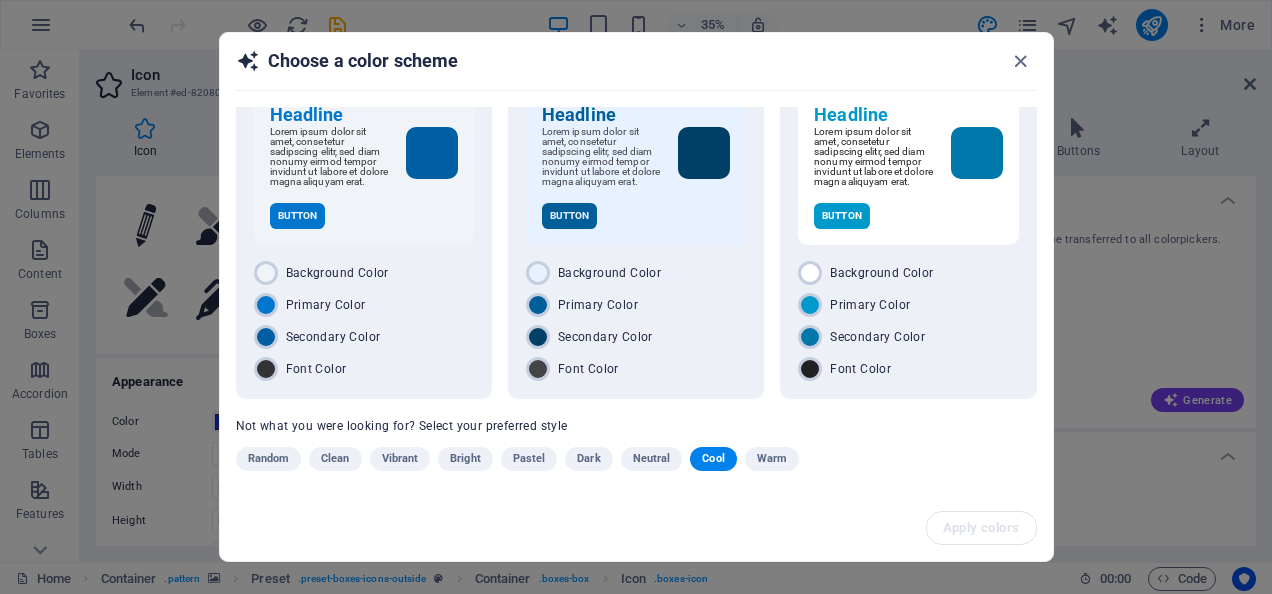 scroll, scrollTop: 66, scrollLeft: 0, axis: vertical 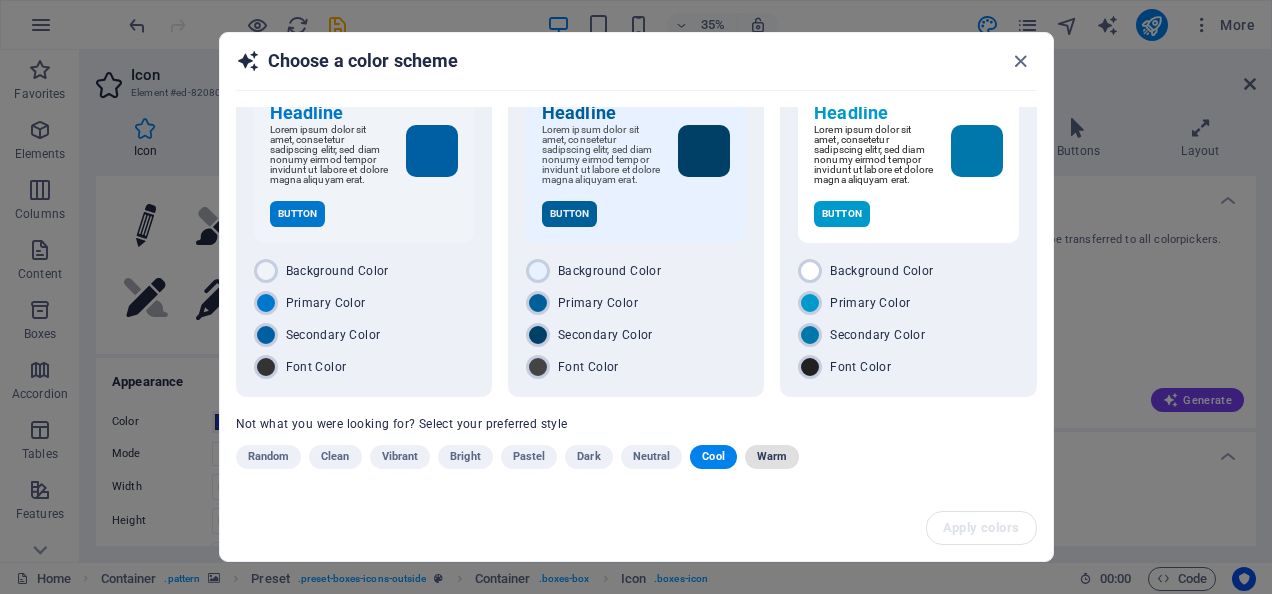 click on "Warm" at bounding box center (772, 457) 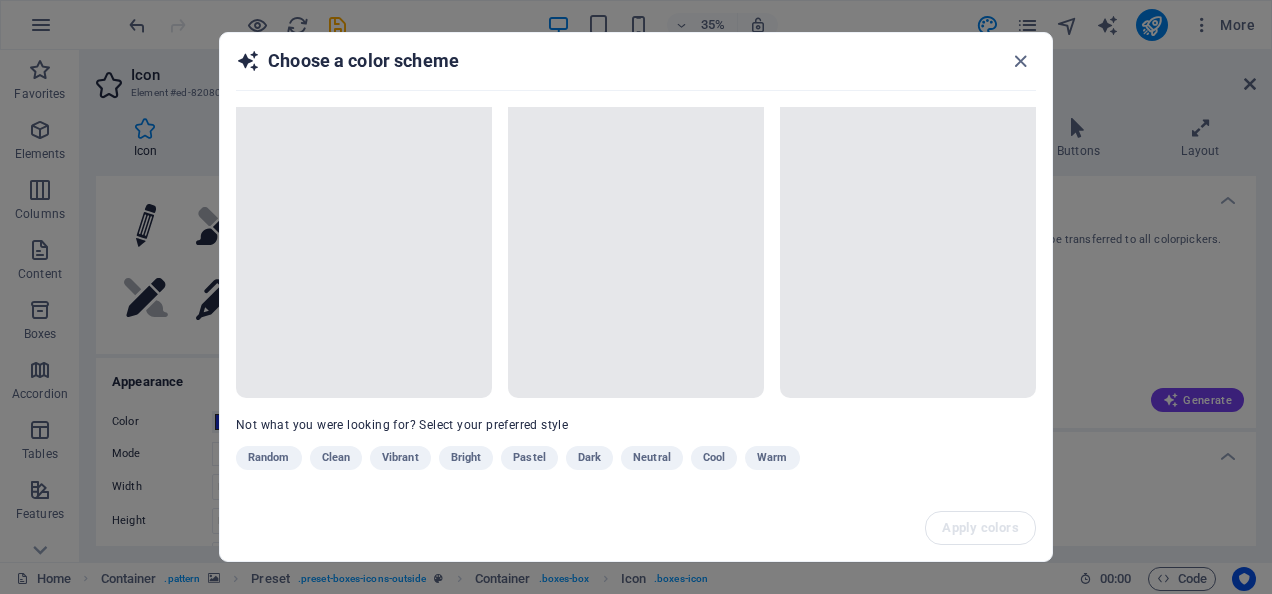 scroll, scrollTop: 66, scrollLeft: 0, axis: vertical 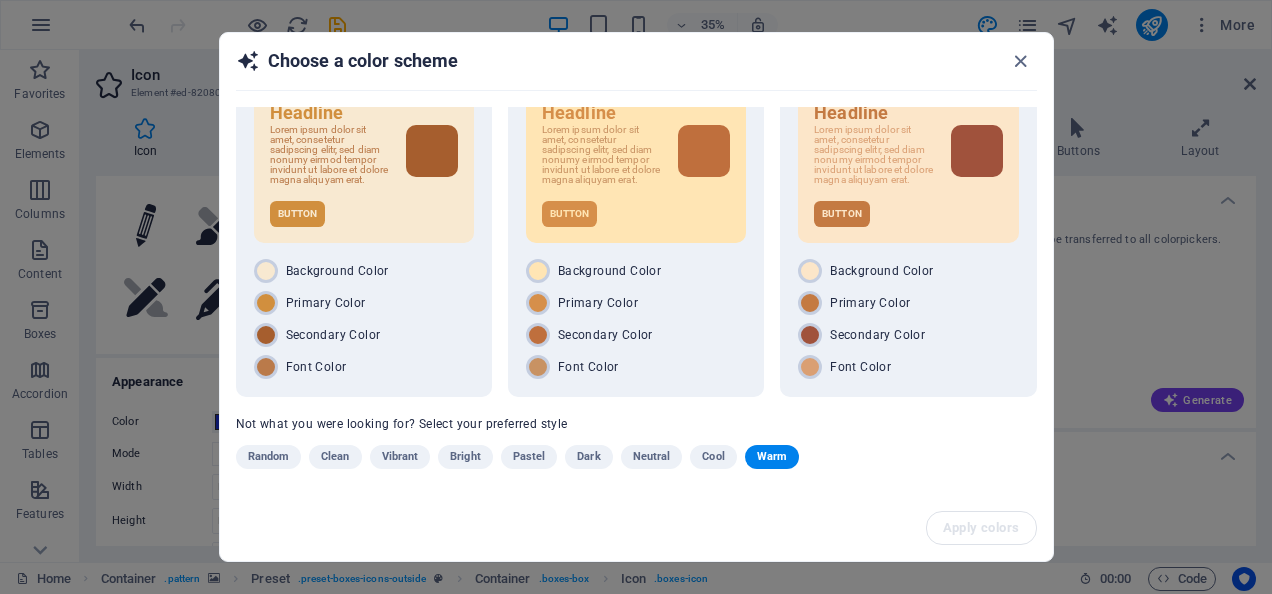 click on "Neutral" at bounding box center (652, 457) 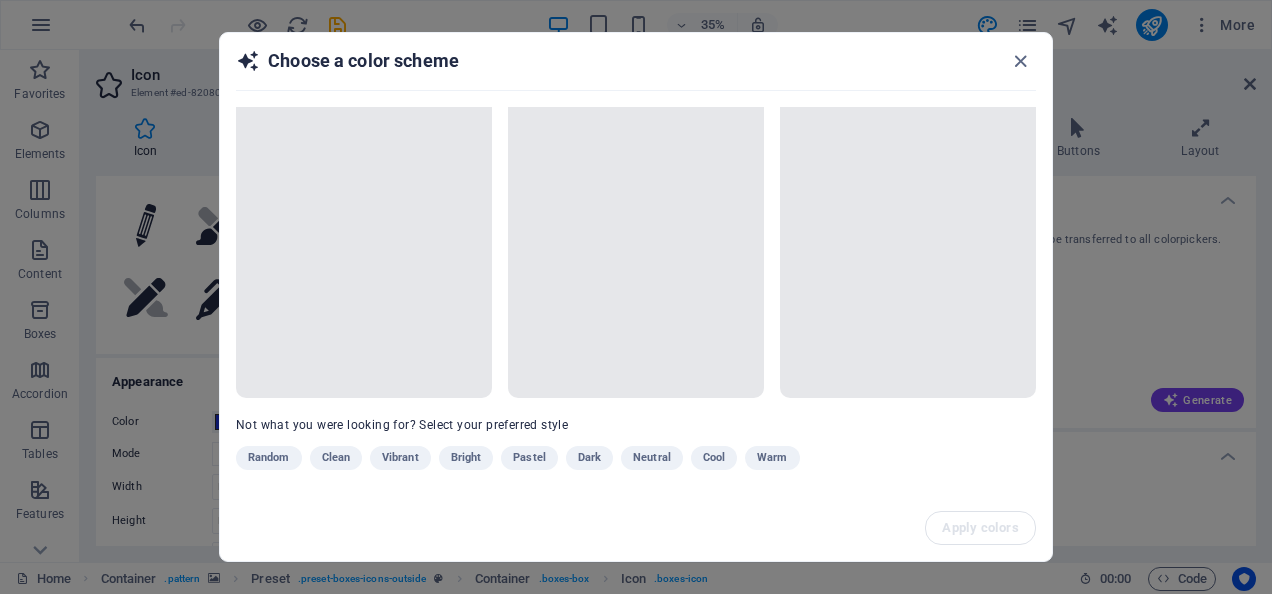 scroll, scrollTop: 66, scrollLeft: 0, axis: vertical 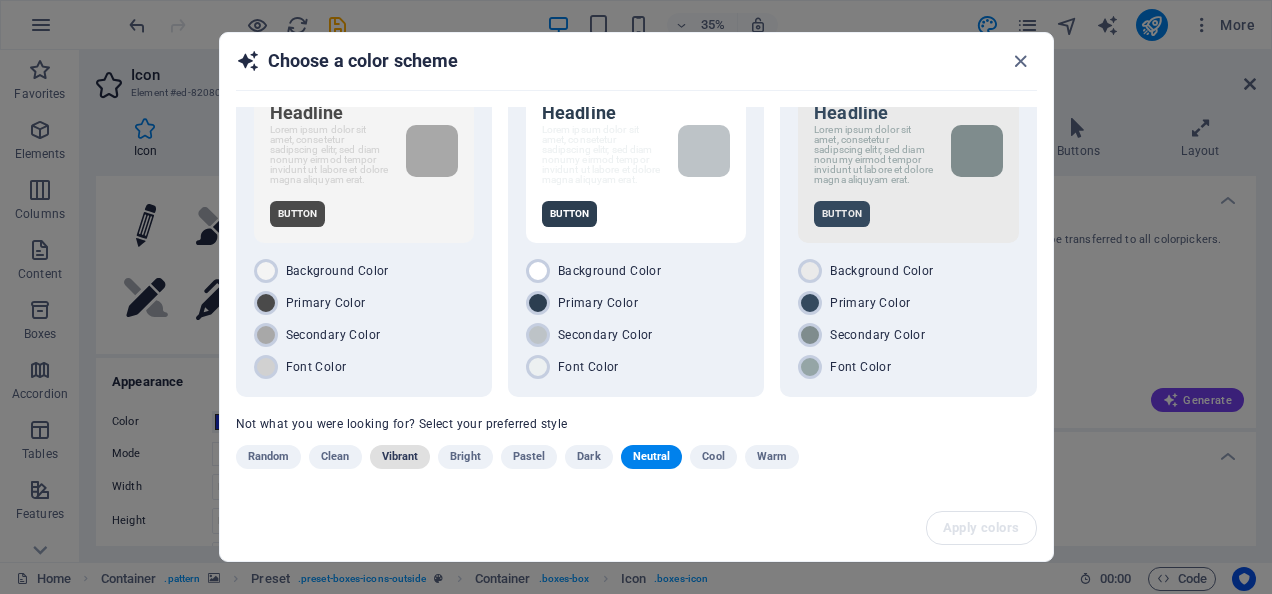 click on "Vibrant" at bounding box center (400, 457) 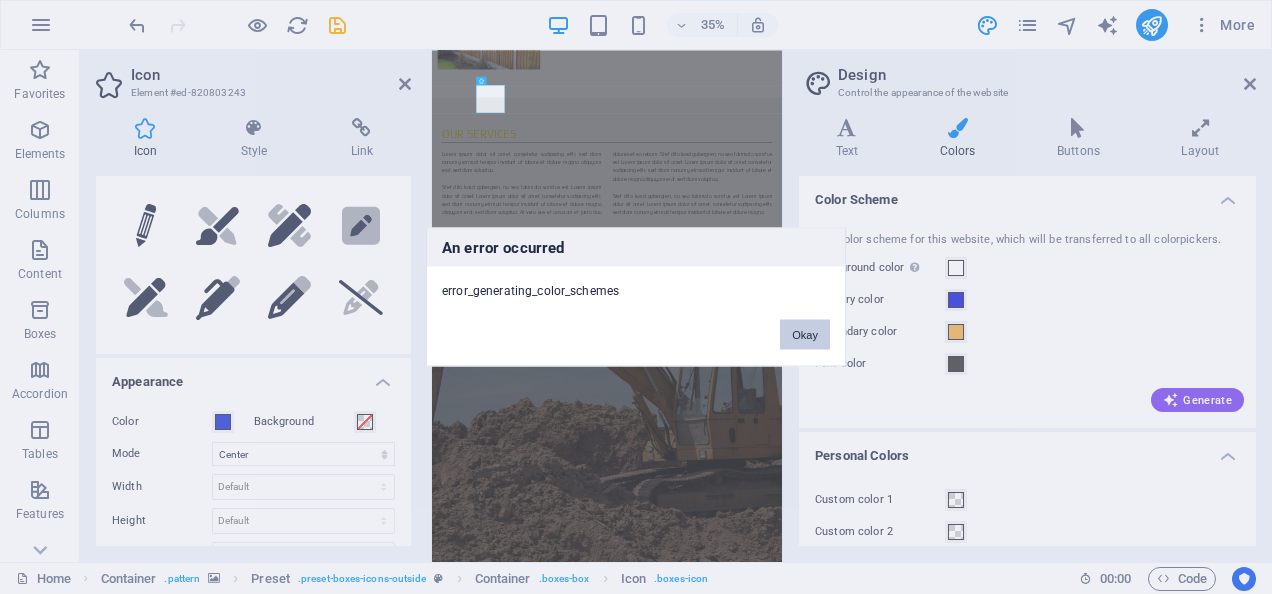 click on "Okay" at bounding box center (805, 335) 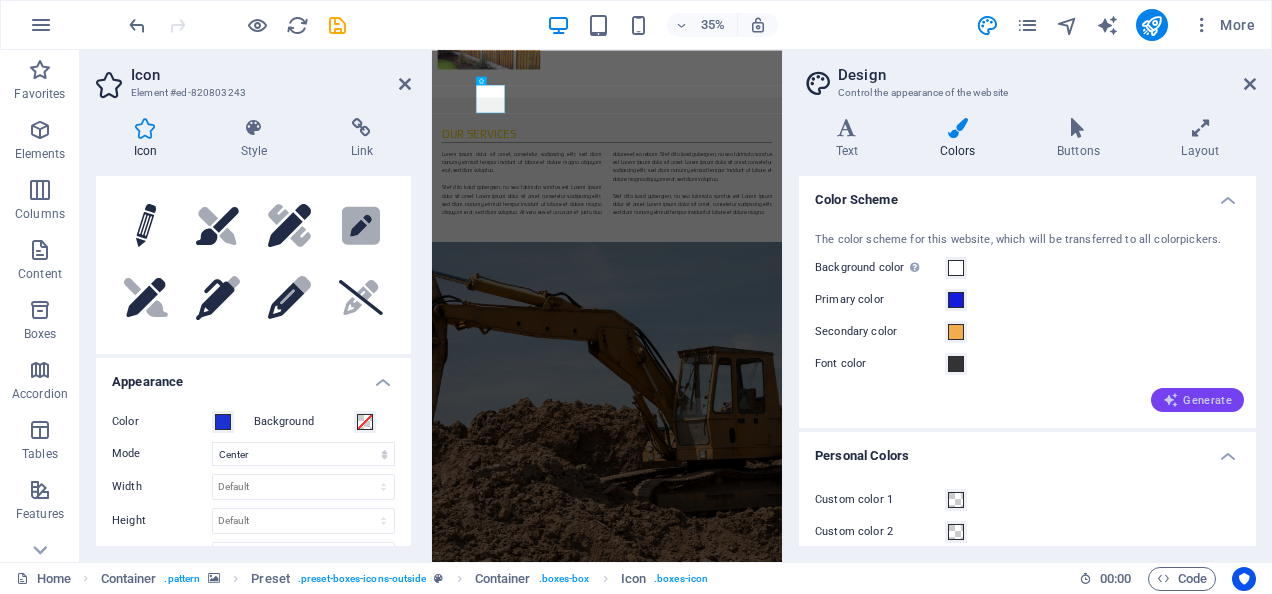 click on "Generate" at bounding box center (1197, 400) 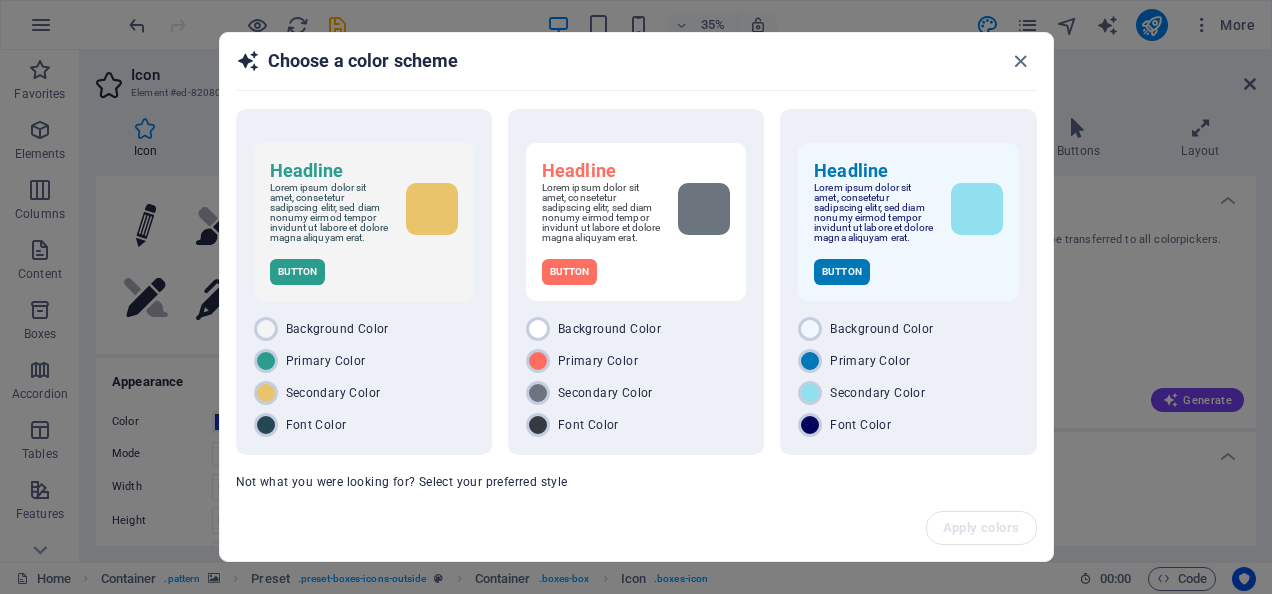 scroll, scrollTop: 66, scrollLeft: 0, axis: vertical 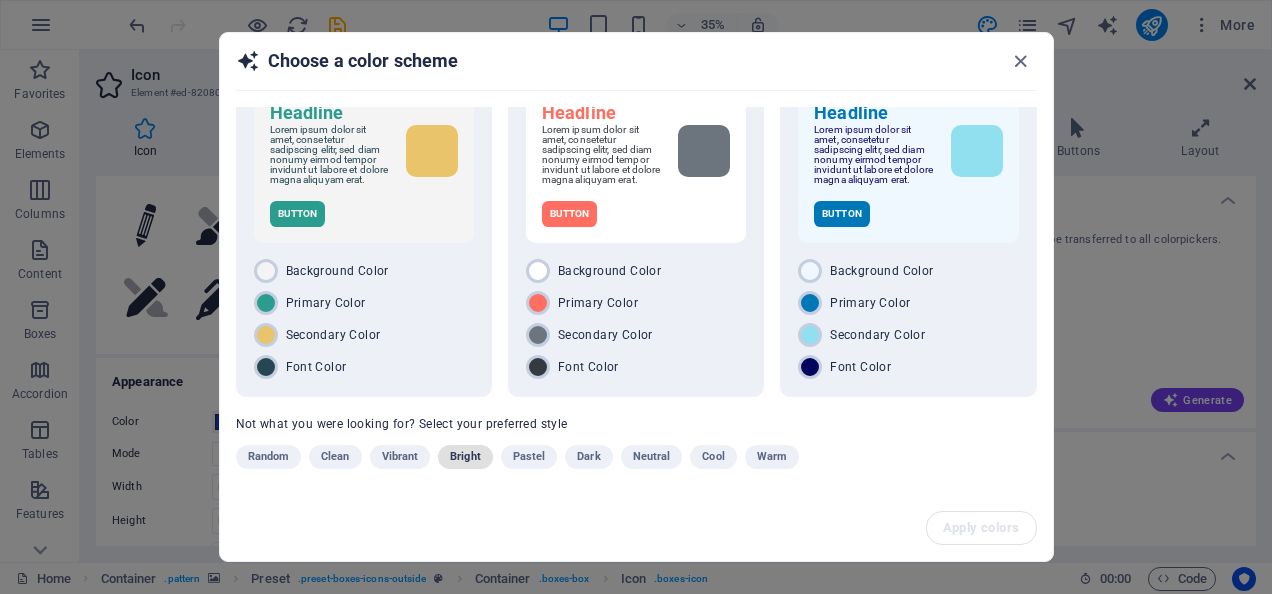 click on "Bright" at bounding box center [465, 457] 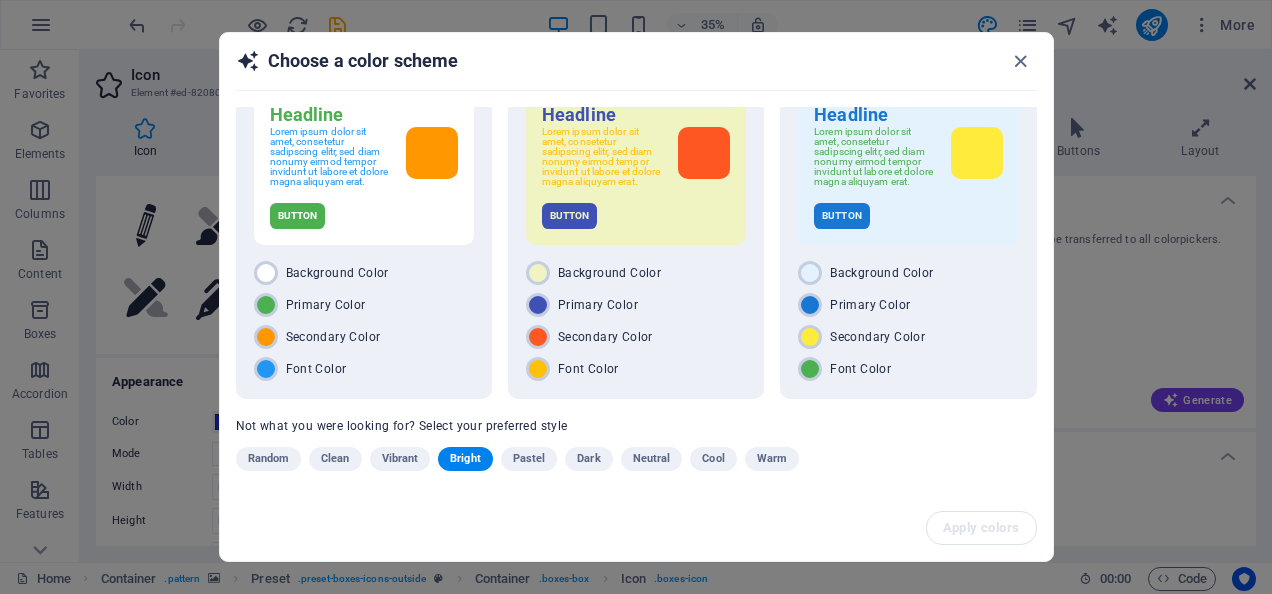 scroll, scrollTop: 66, scrollLeft: 0, axis: vertical 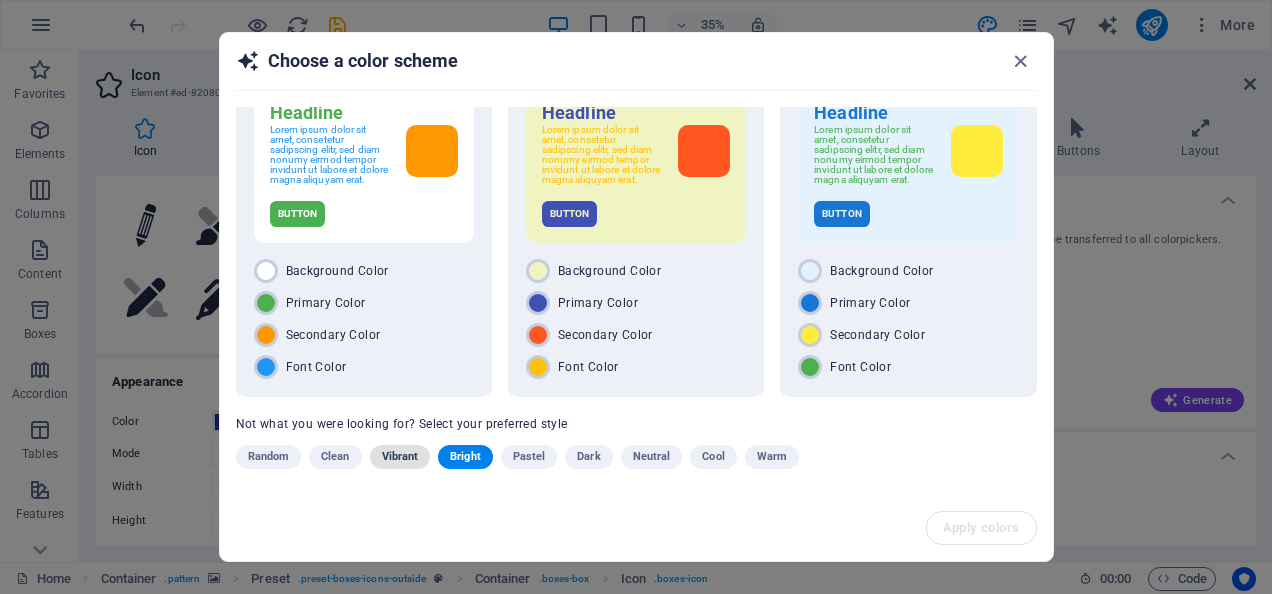 click on "Vibrant" at bounding box center (400, 457) 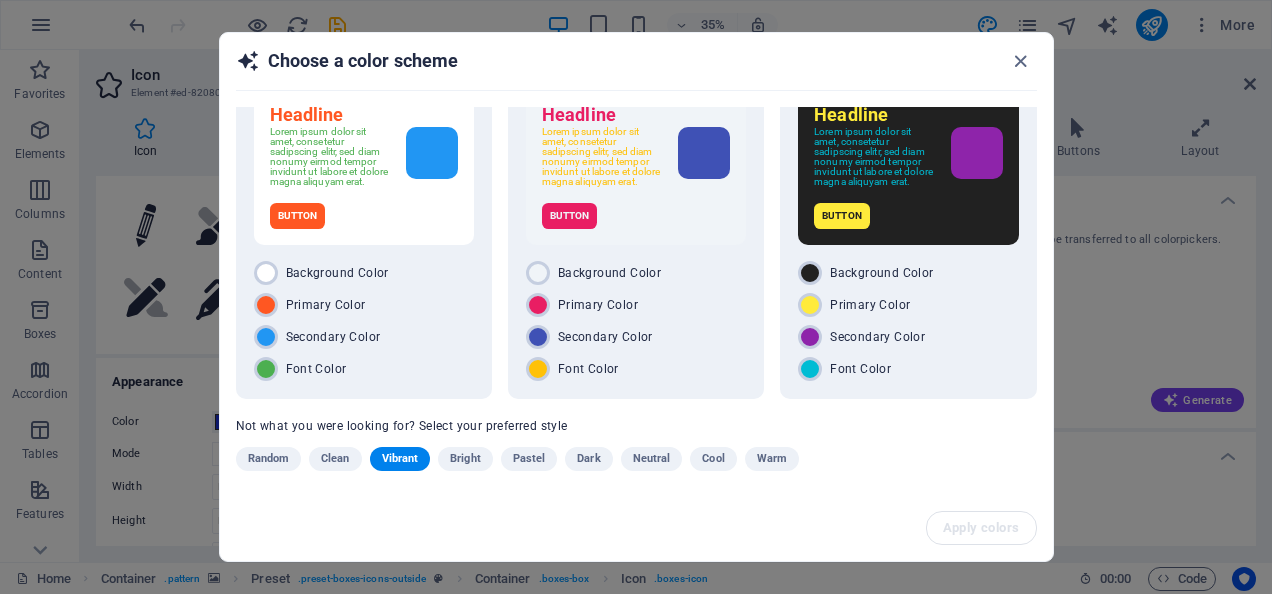 scroll, scrollTop: 66, scrollLeft: 0, axis: vertical 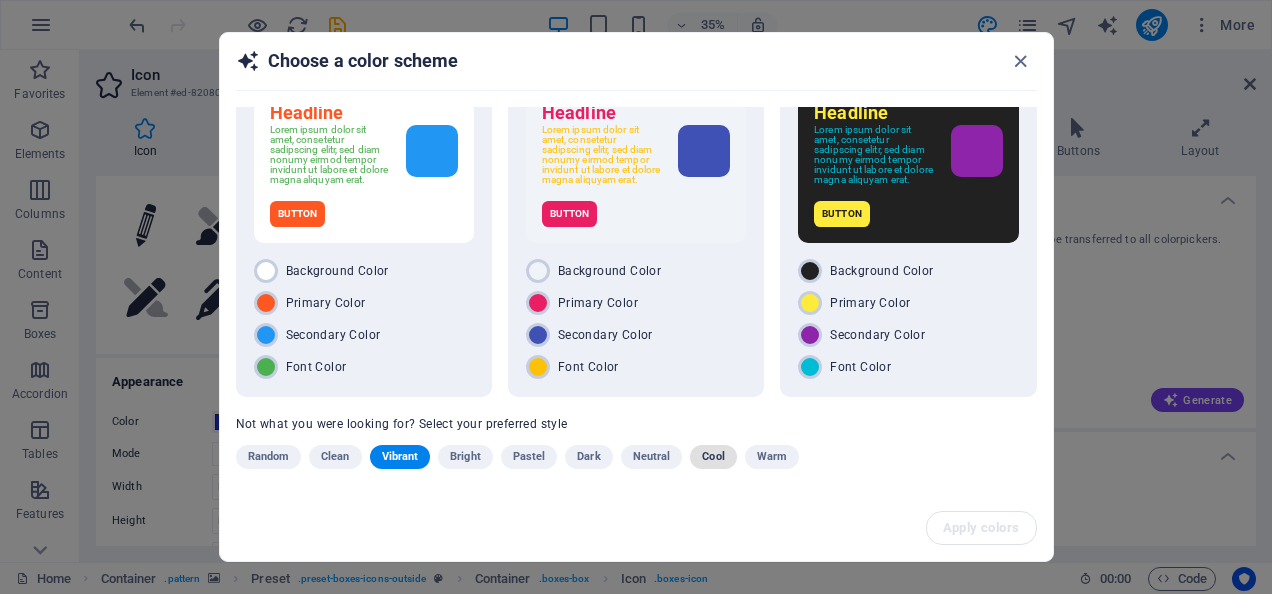 click on "Cool" at bounding box center (713, 457) 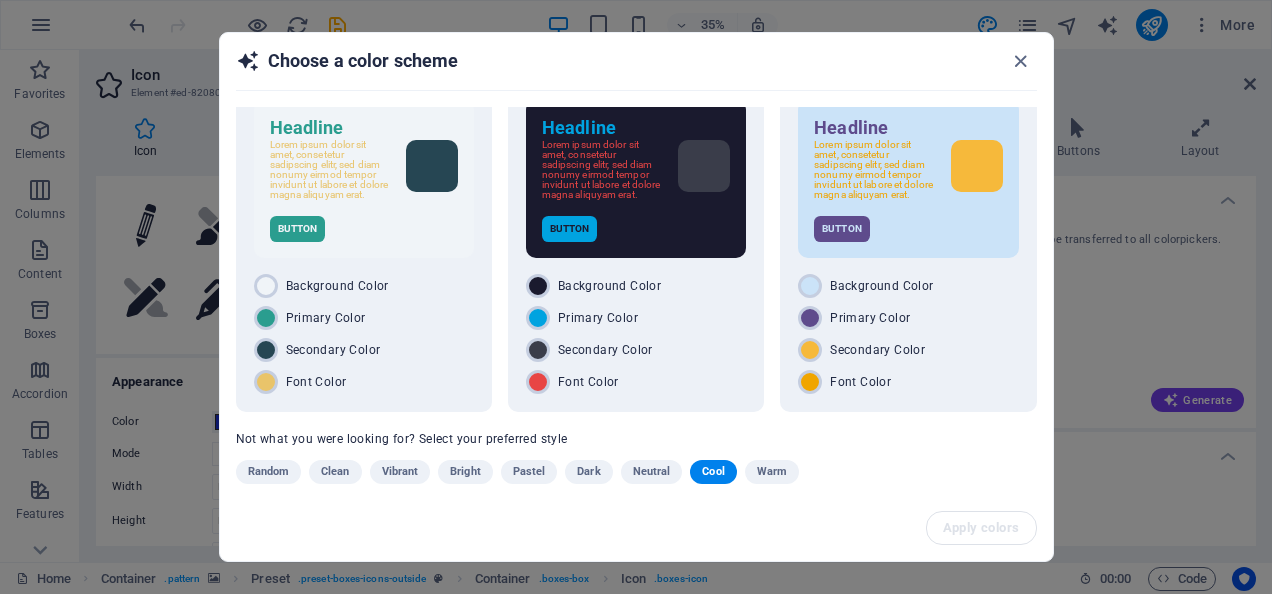 scroll, scrollTop: 66, scrollLeft: 0, axis: vertical 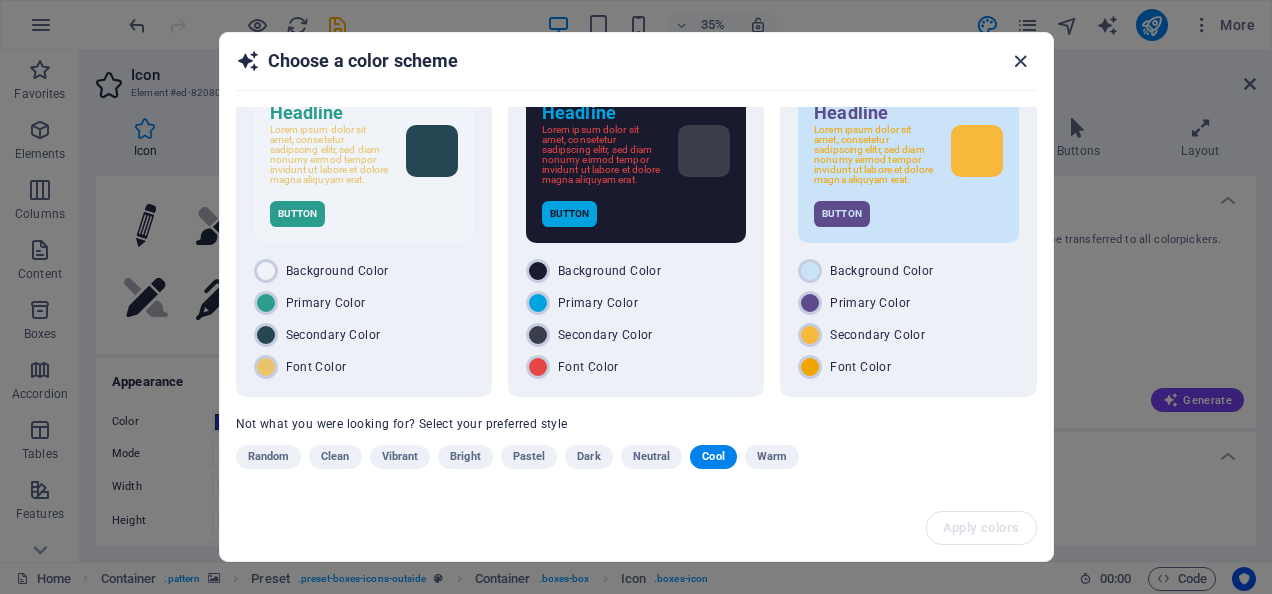 click at bounding box center [1020, 61] 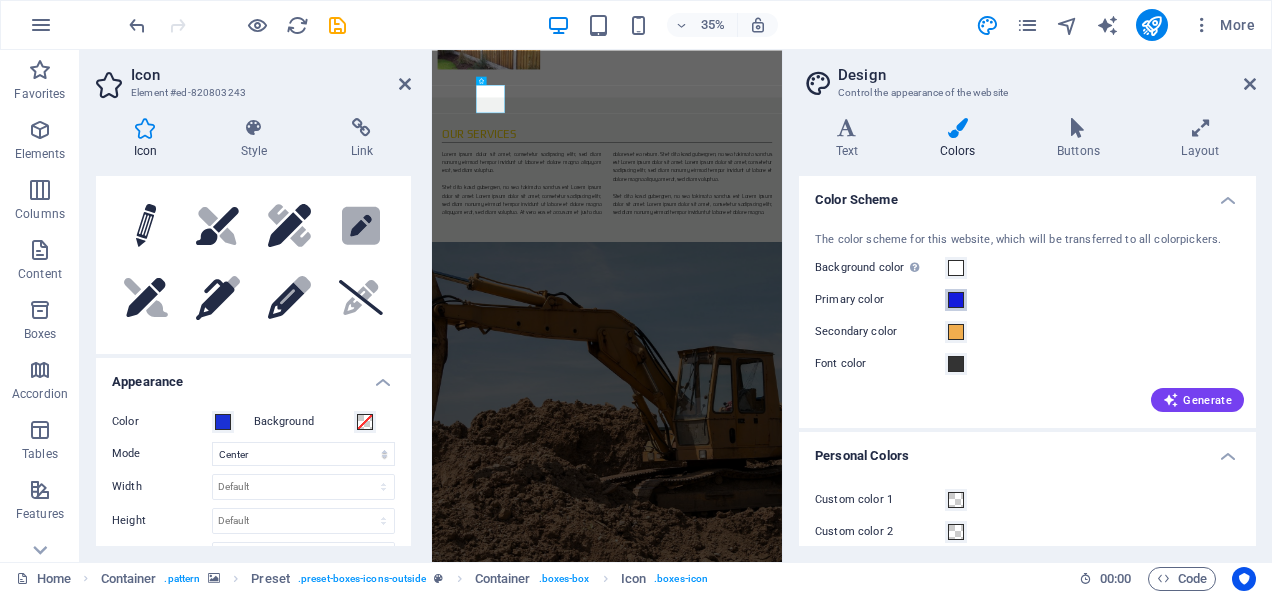 click at bounding box center [956, 300] 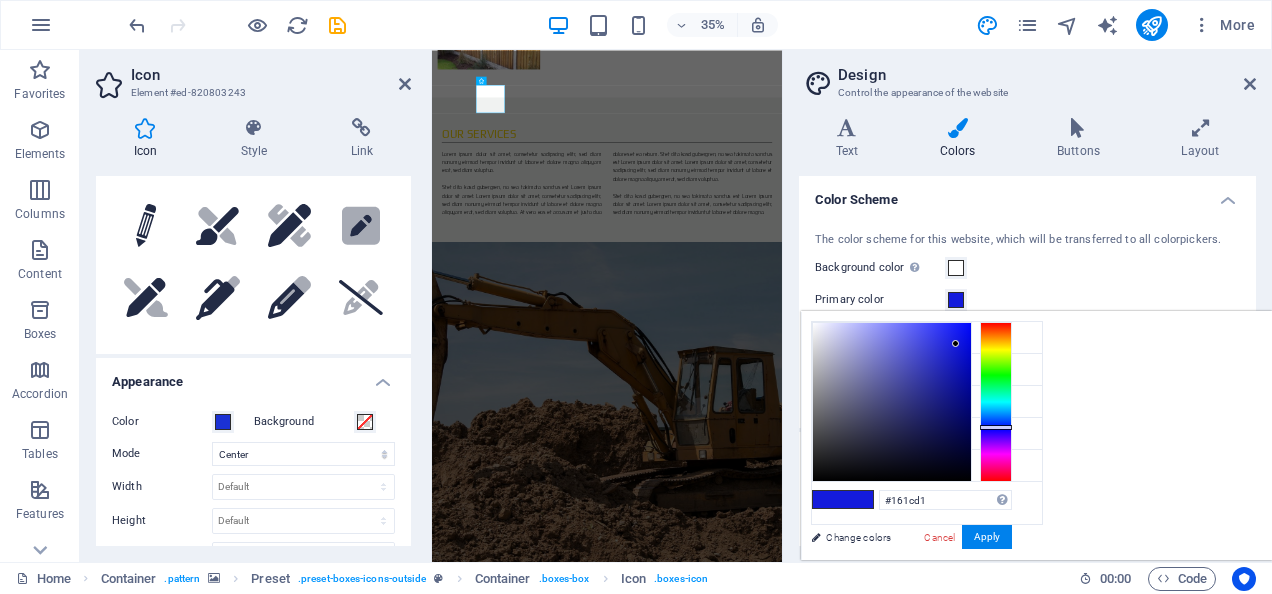 click at bounding box center (892, 402) 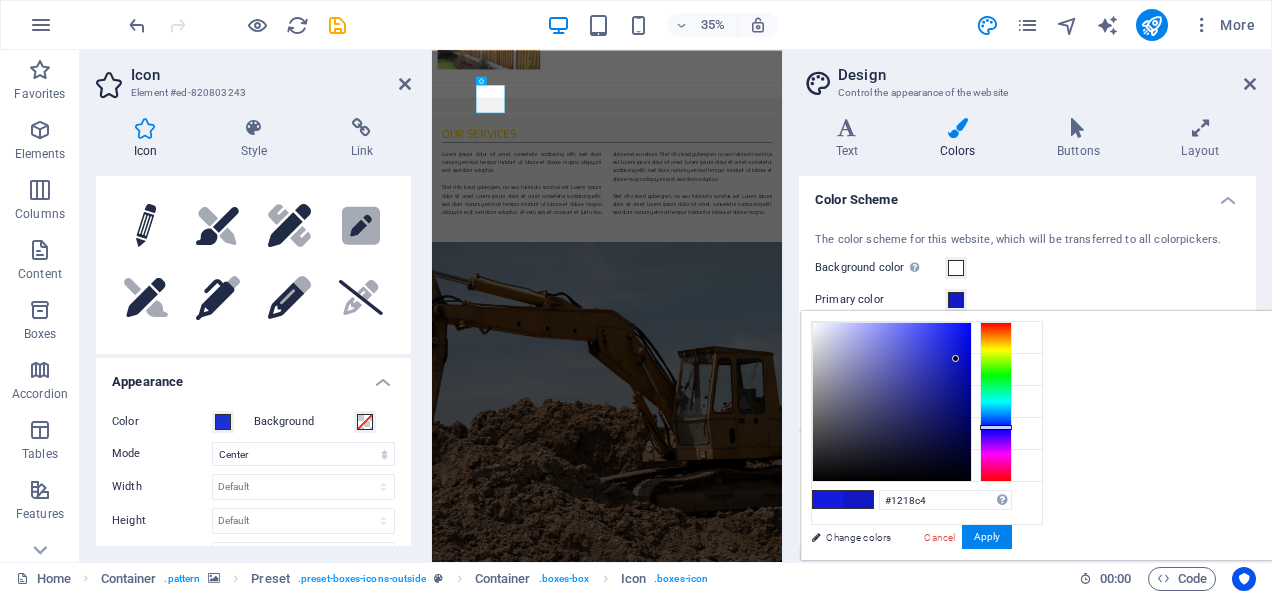 click at bounding box center (892, 402) 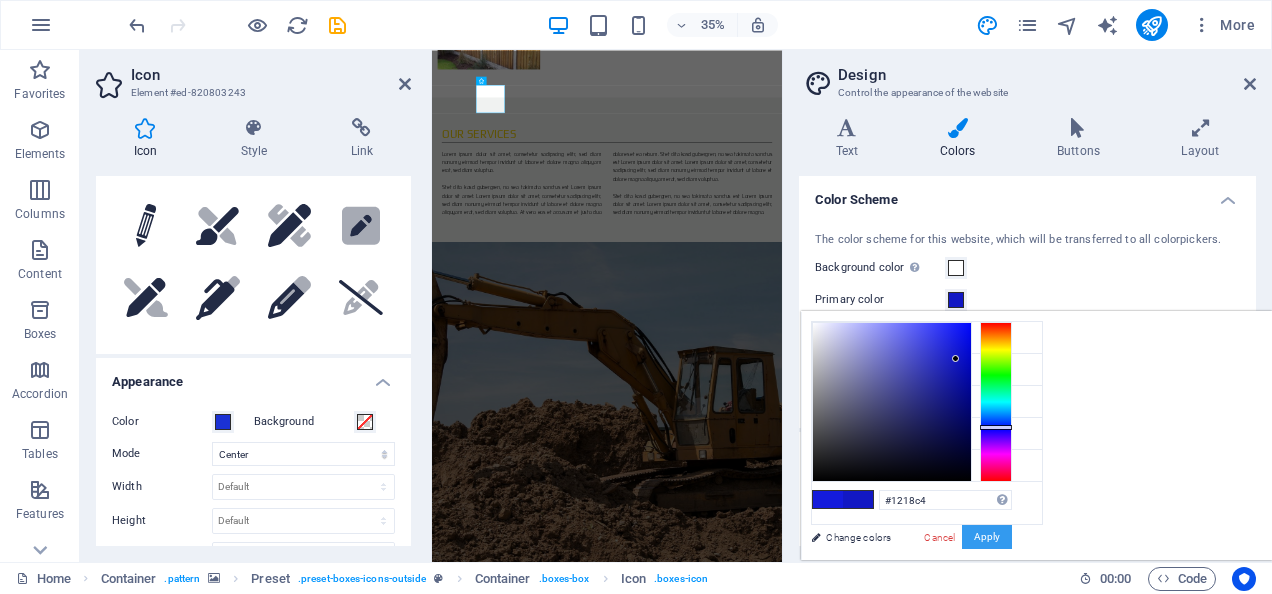 click on "Apply" at bounding box center (987, 537) 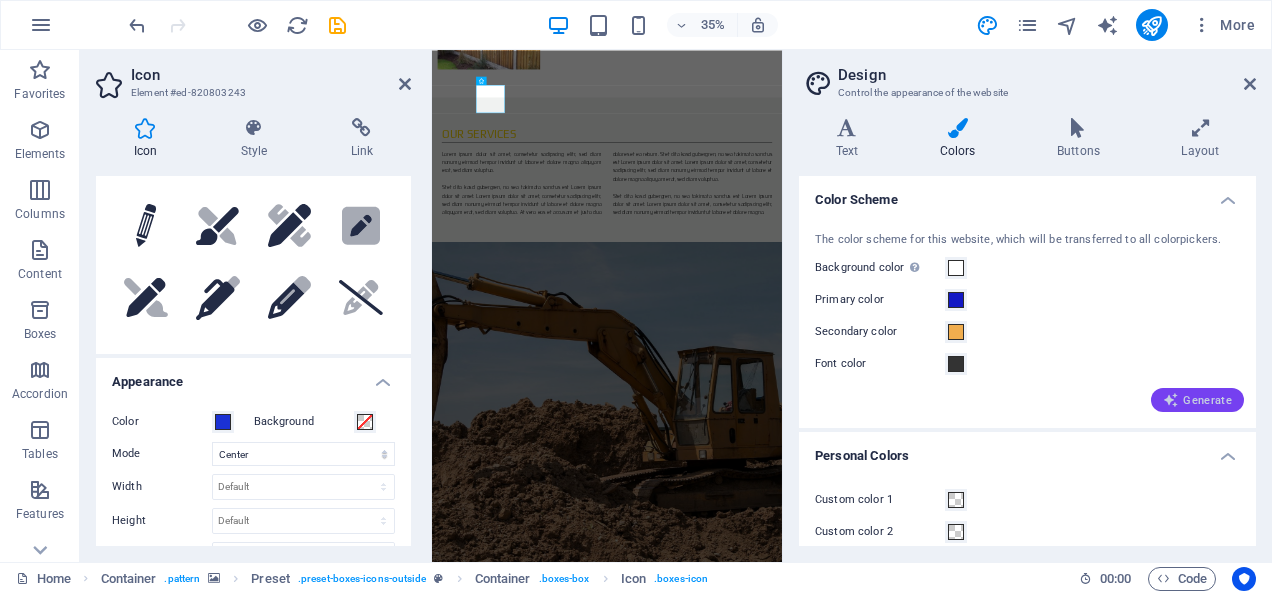 click at bounding box center [1171, 400] 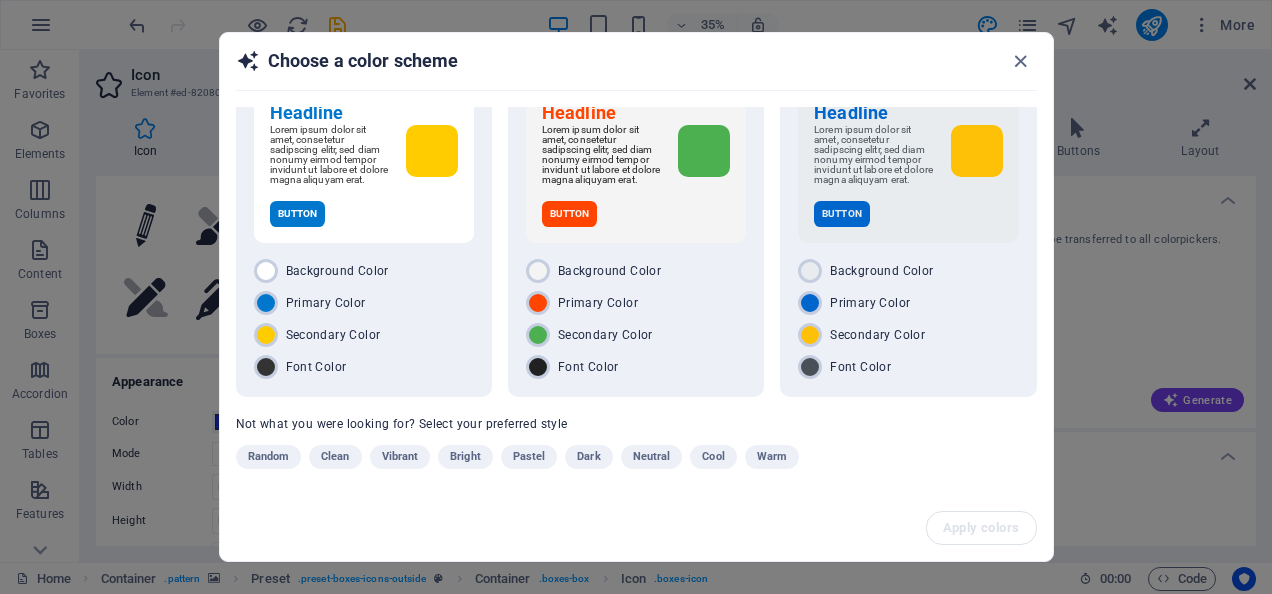 scroll, scrollTop: 66, scrollLeft: 0, axis: vertical 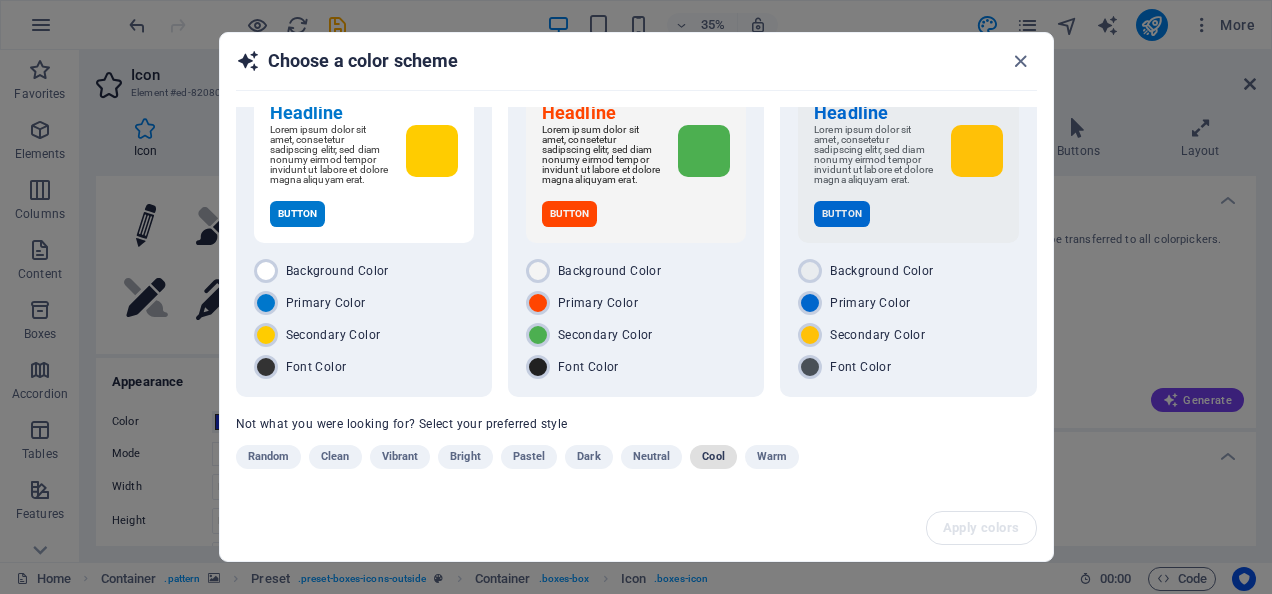 click on "Cool" at bounding box center (713, 457) 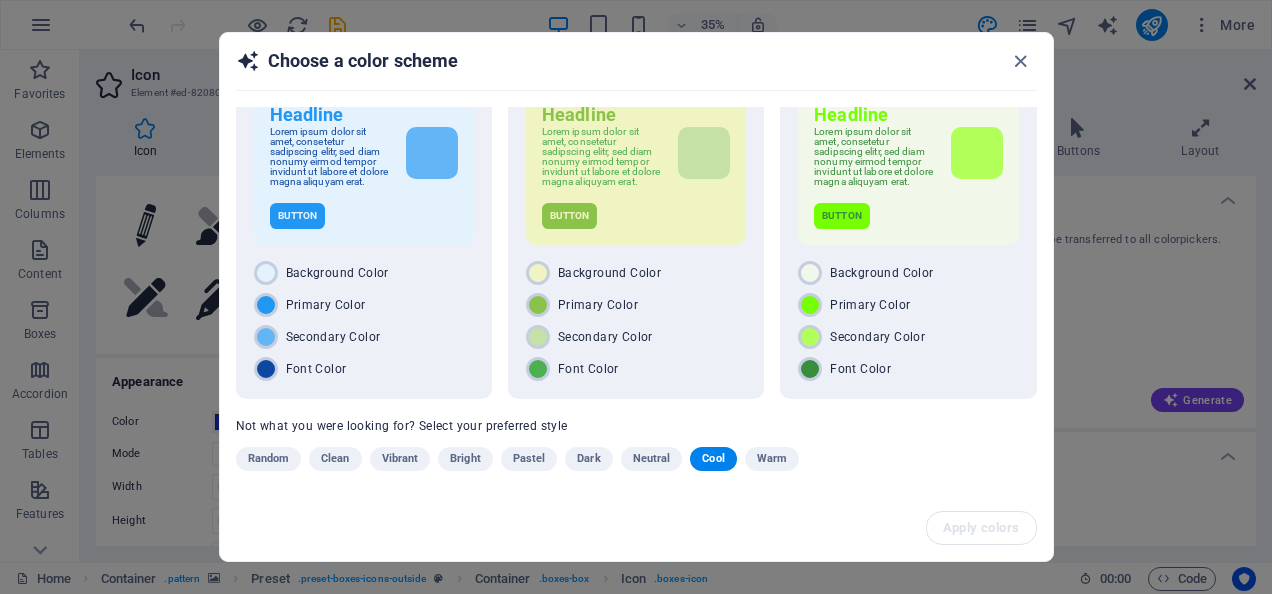 scroll, scrollTop: 66, scrollLeft: 0, axis: vertical 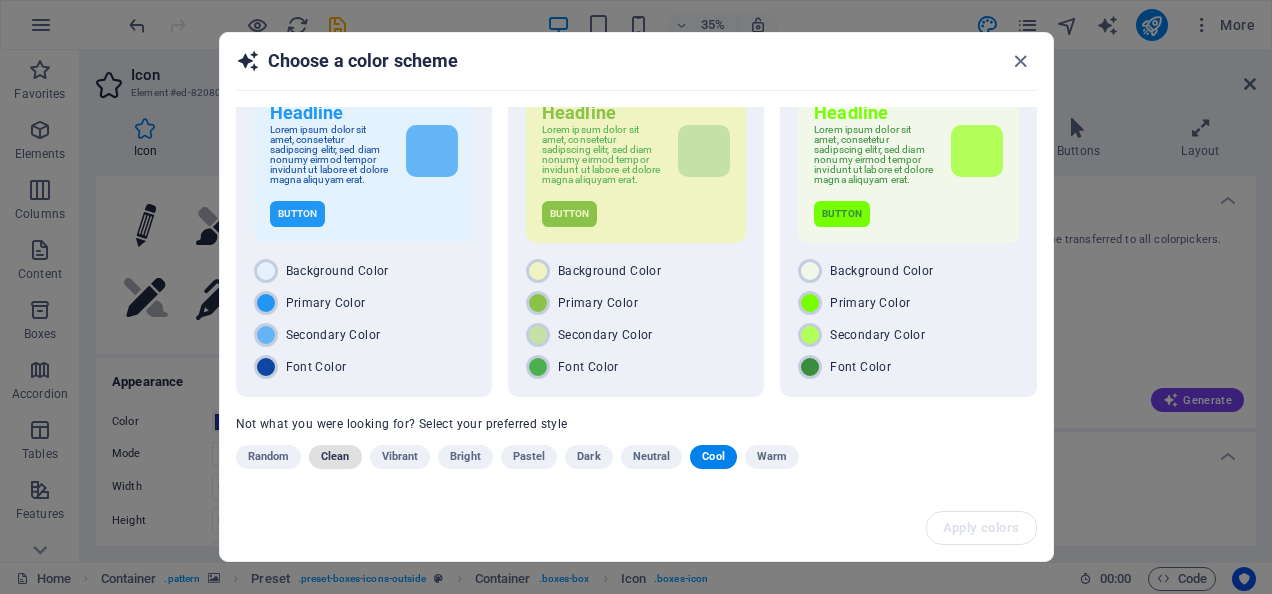 click on "Clean" at bounding box center [335, 457] 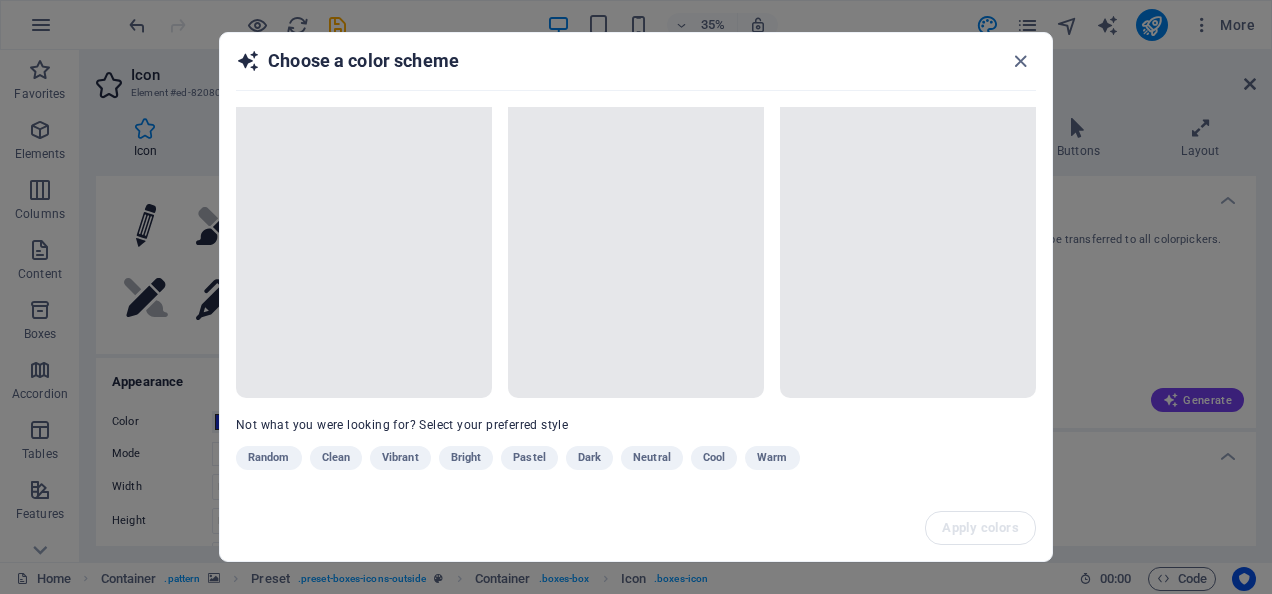 scroll, scrollTop: 66, scrollLeft: 0, axis: vertical 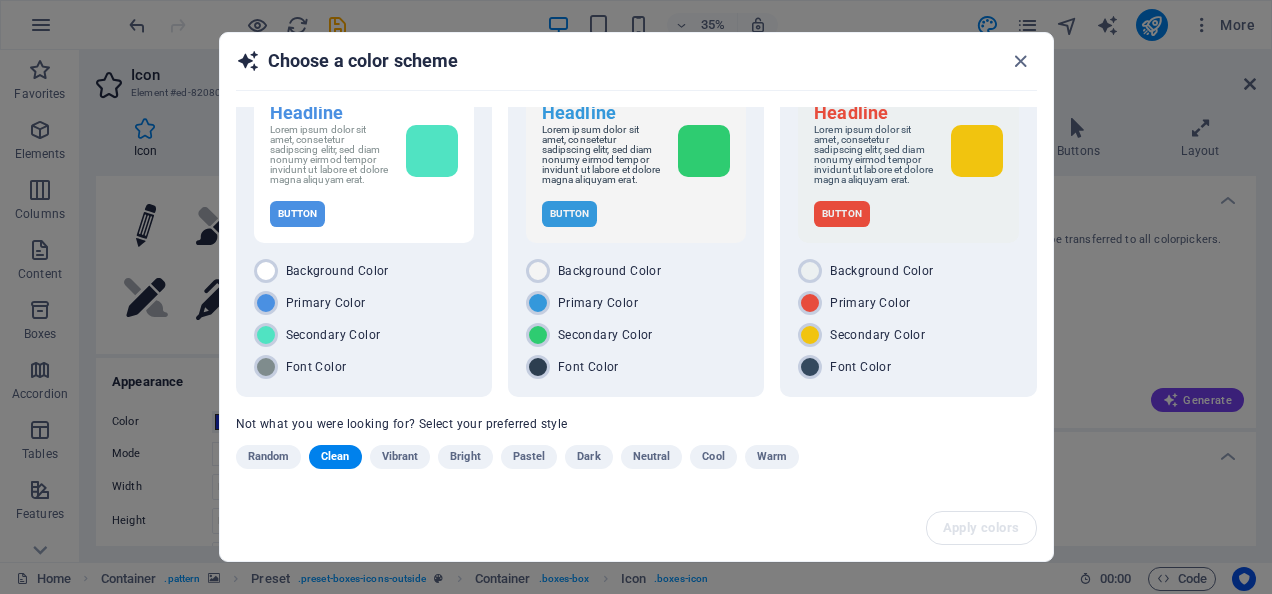 click on "Random" at bounding box center [269, 457] 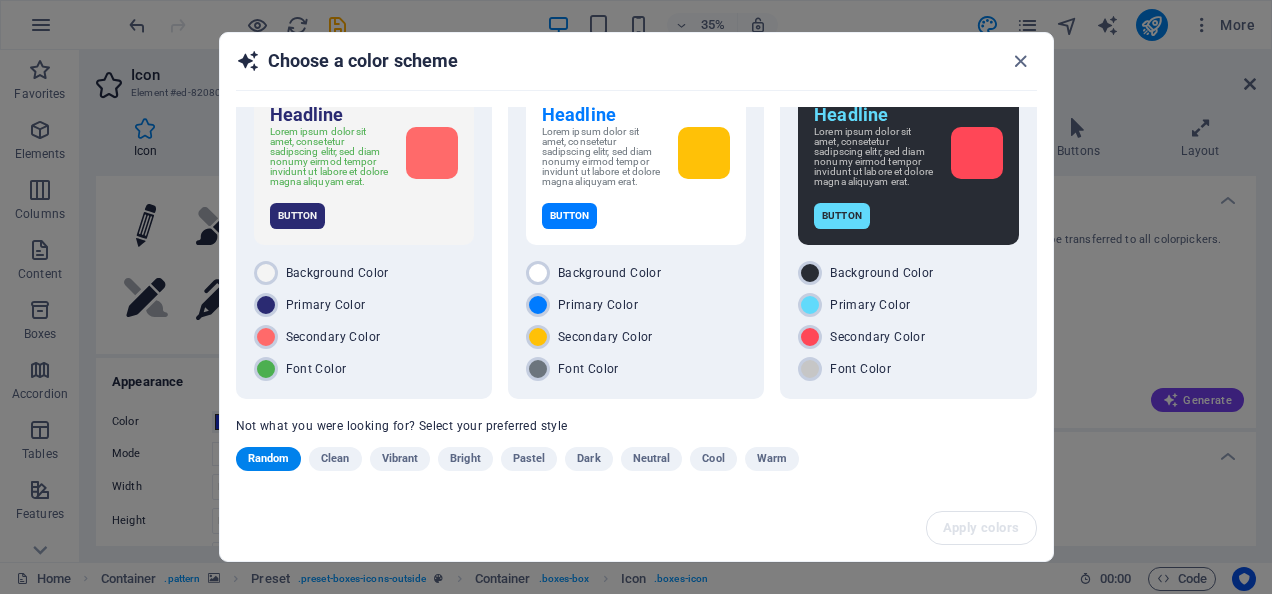 scroll, scrollTop: 66, scrollLeft: 0, axis: vertical 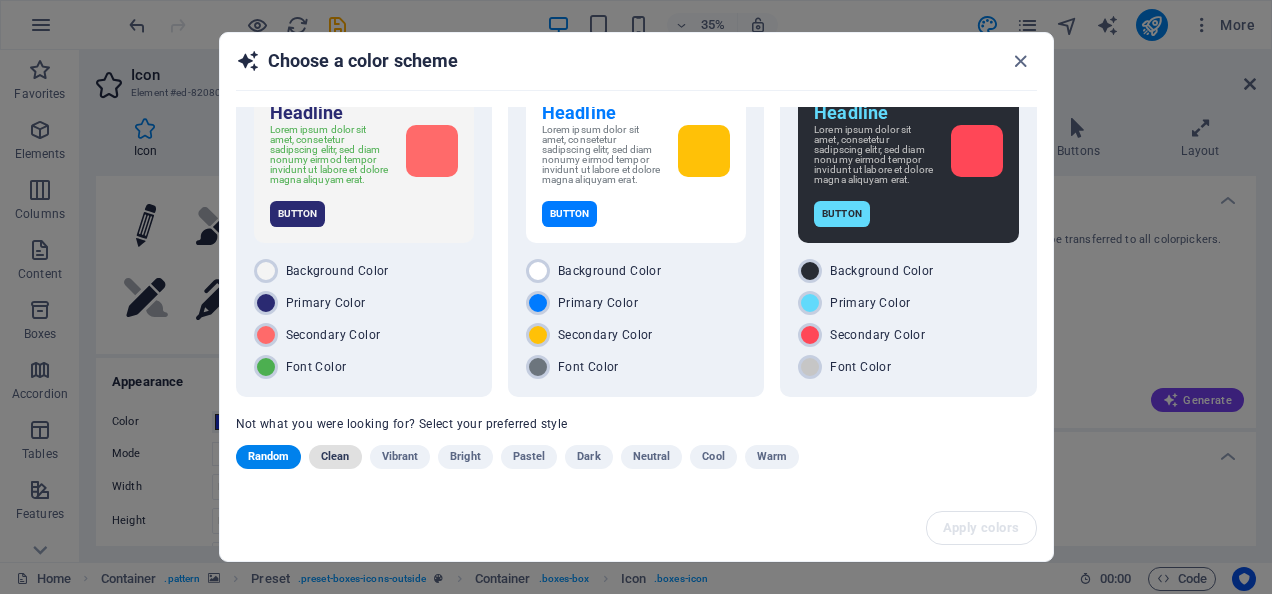 click on "Clean" at bounding box center [335, 457] 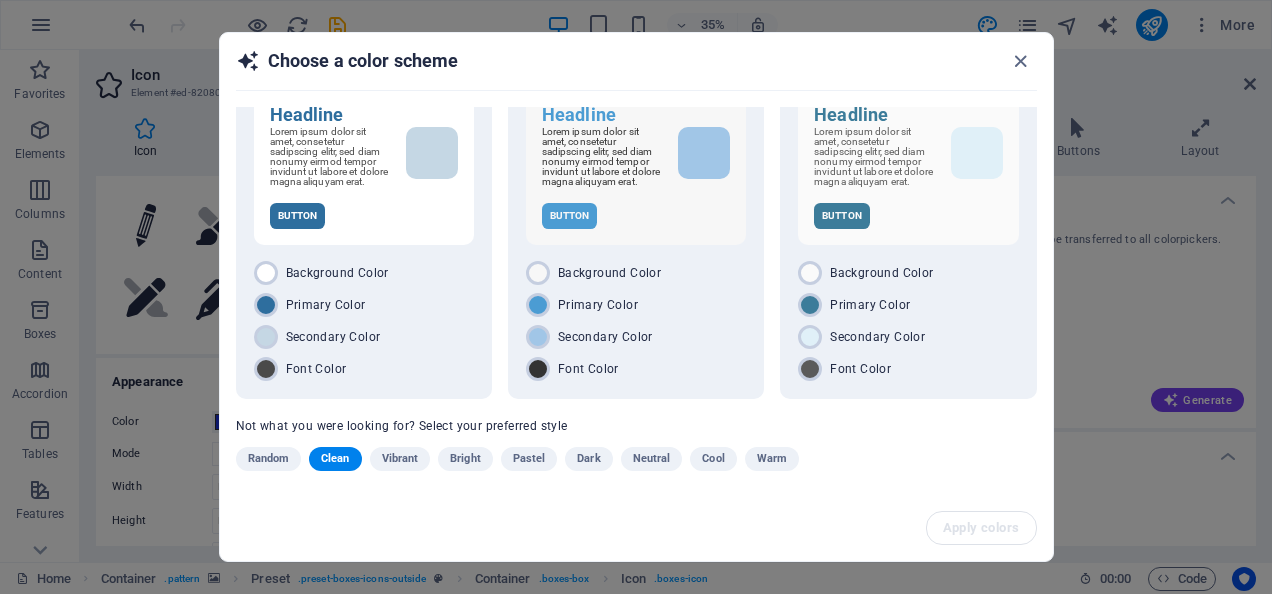 scroll, scrollTop: 66, scrollLeft: 0, axis: vertical 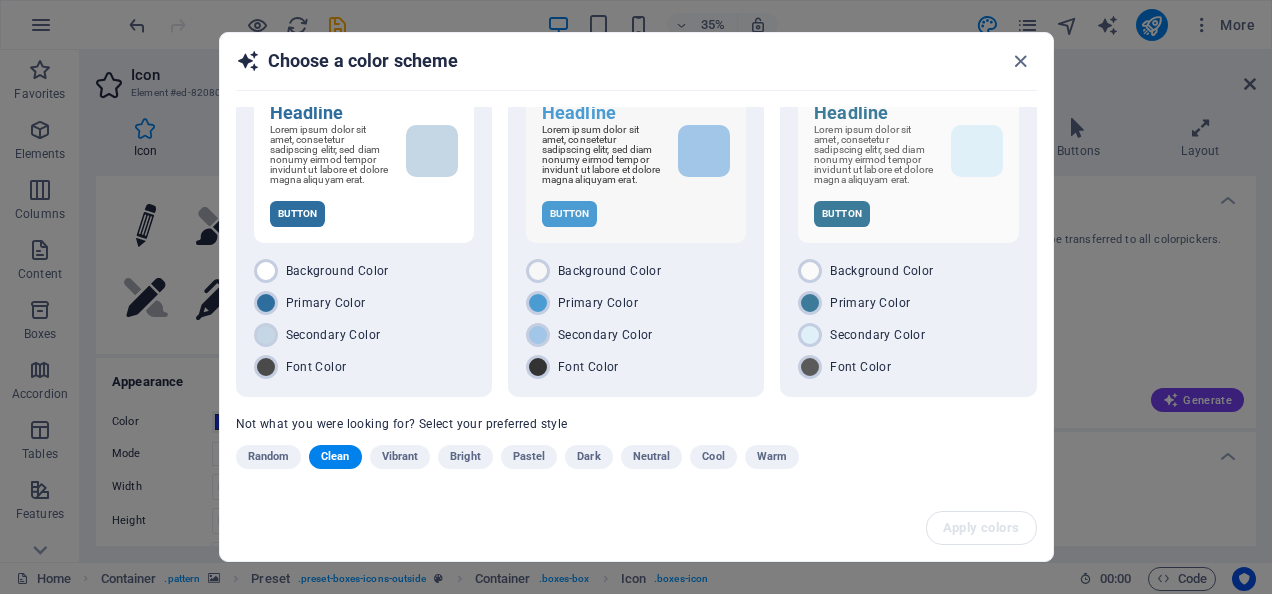 click on "Vibrant" at bounding box center [400, 457] 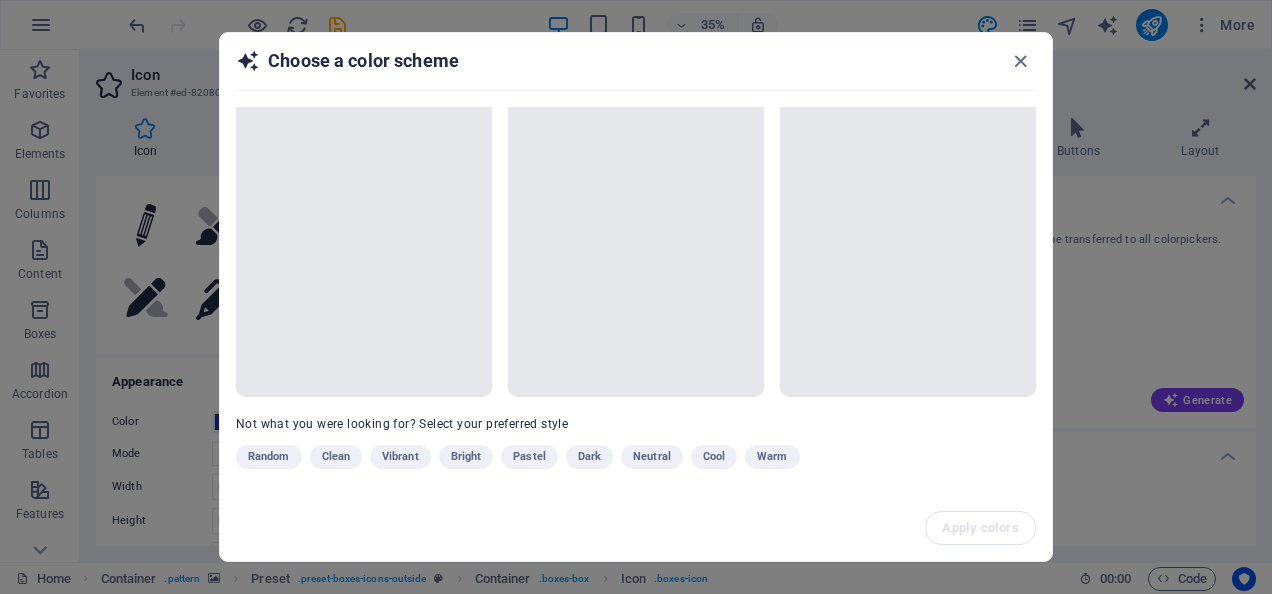 scroll, scrollTop: 56, scrollLeft: 0, axis: vertical 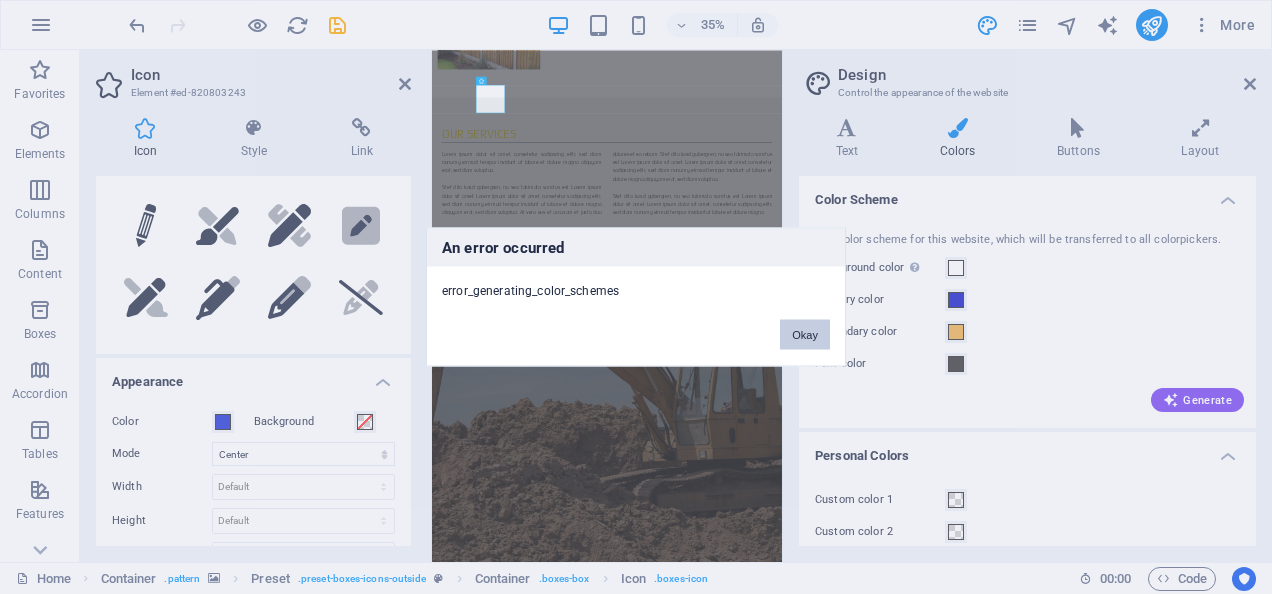 click on "Okay" at bounding box center [805, 335] 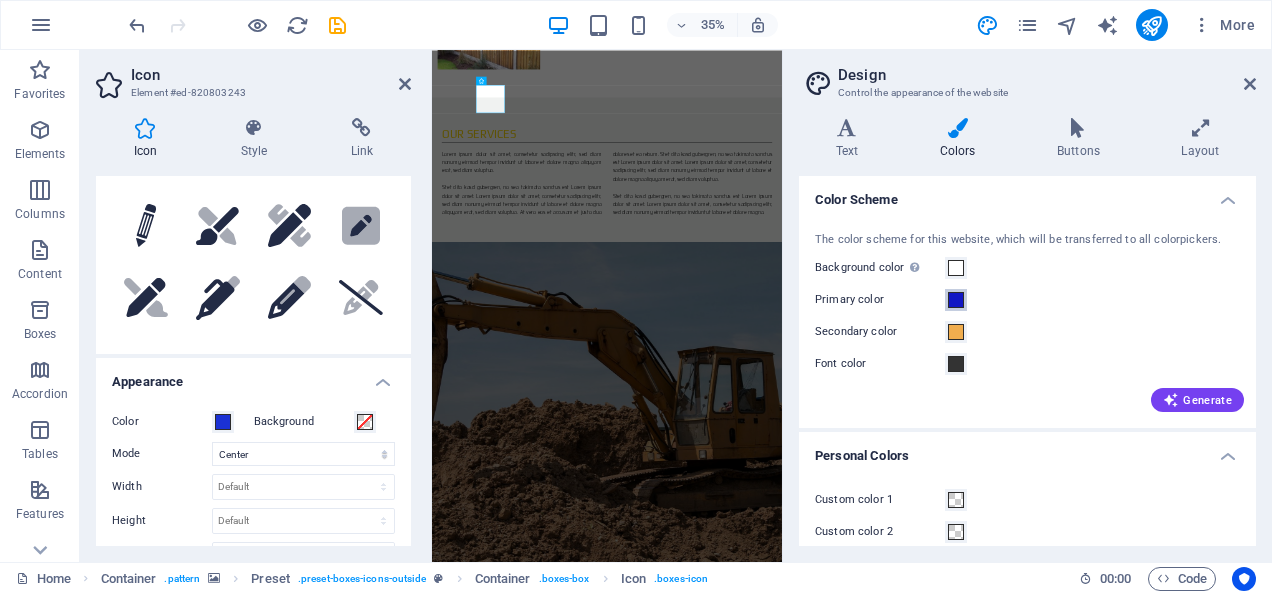 click at bounding box center [956, 300] 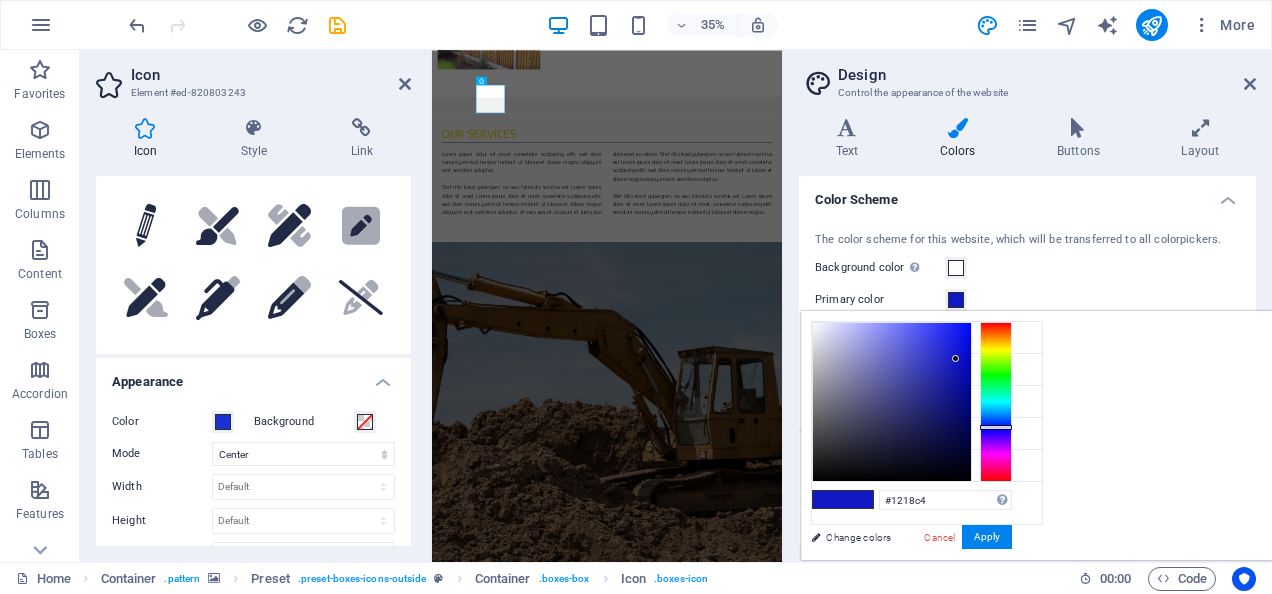 type on "#191fba" 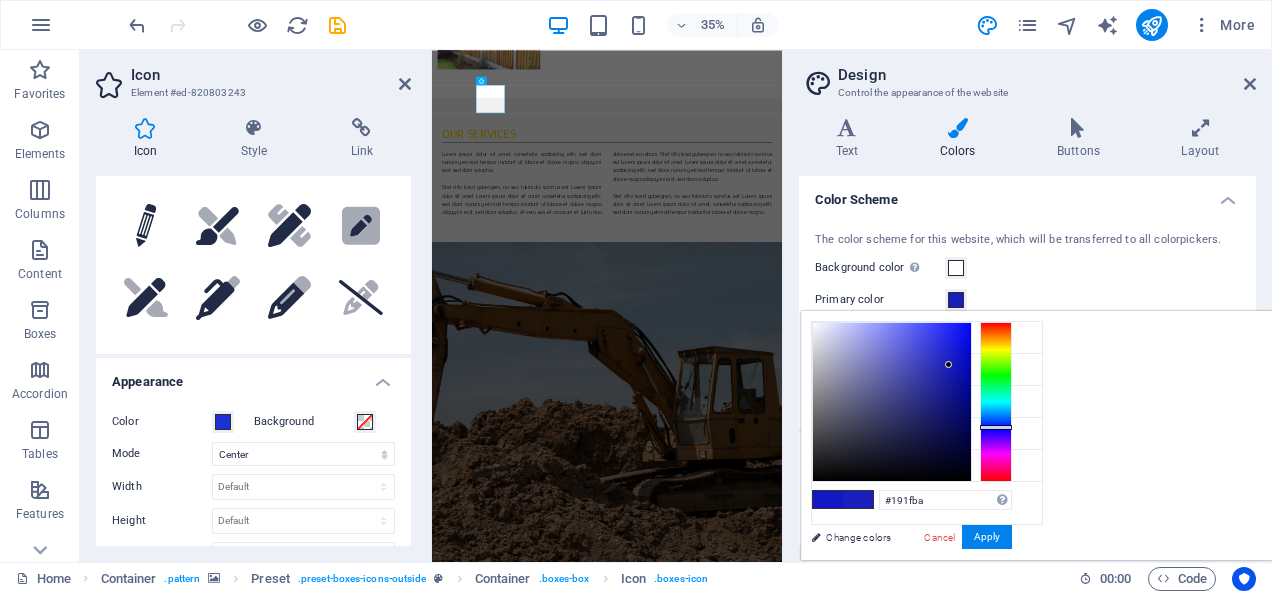 click at bounding box center [892, 402] 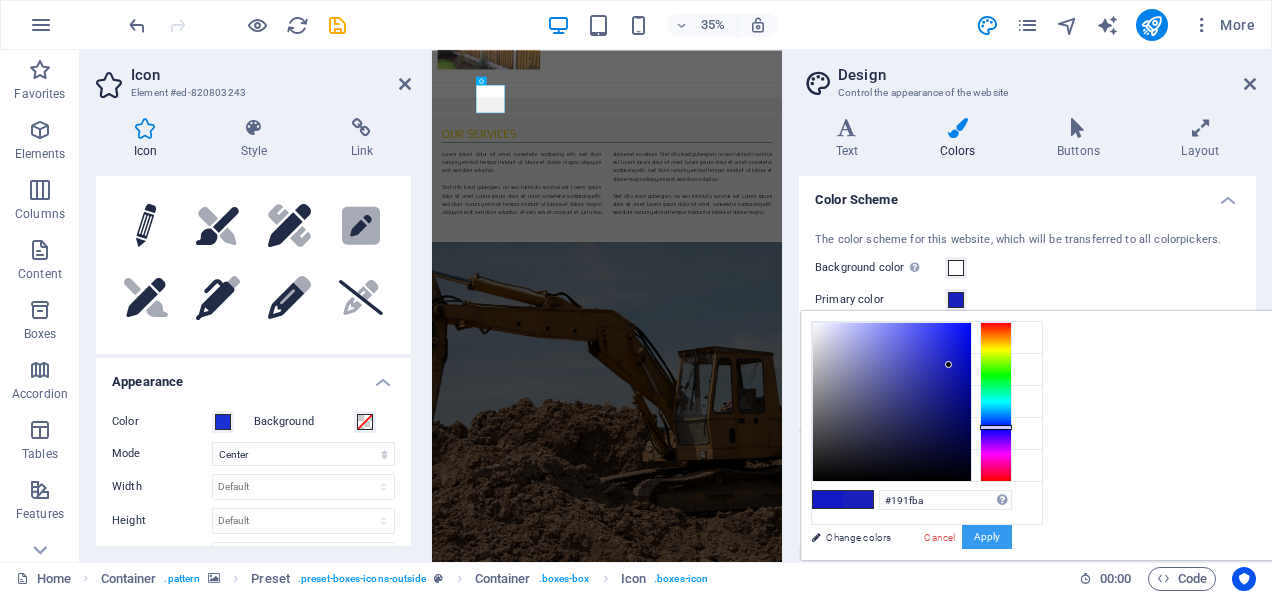 click on "Apply" at bounding box center [987, 537] 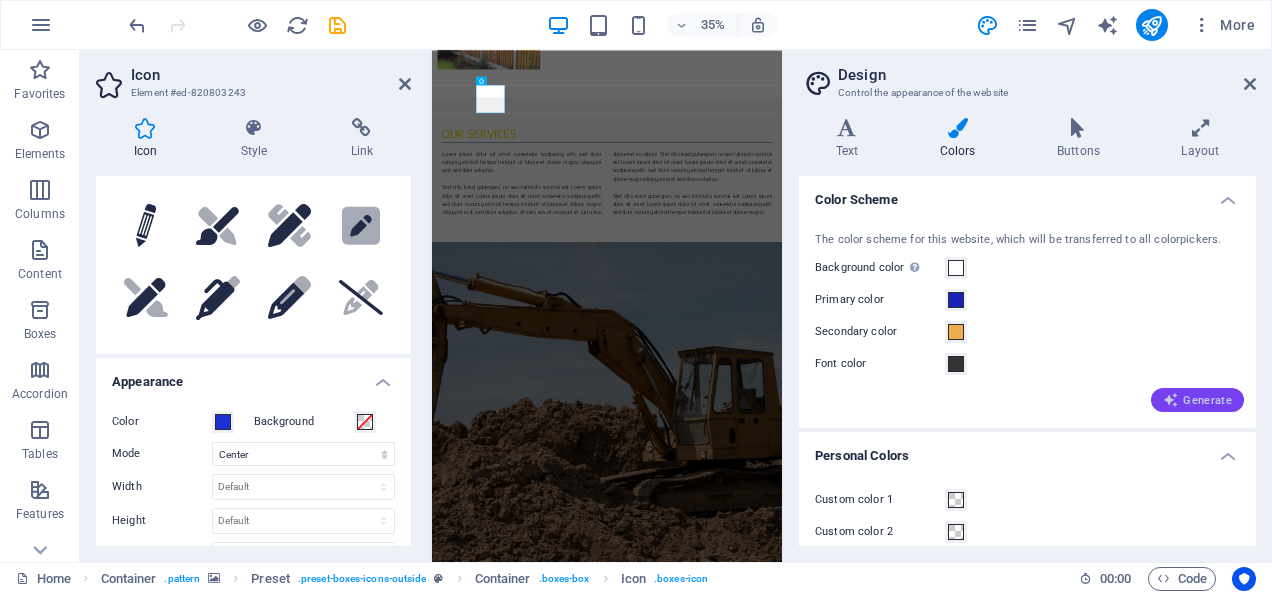 click on "Generate" at bounding box center (1197, 400) 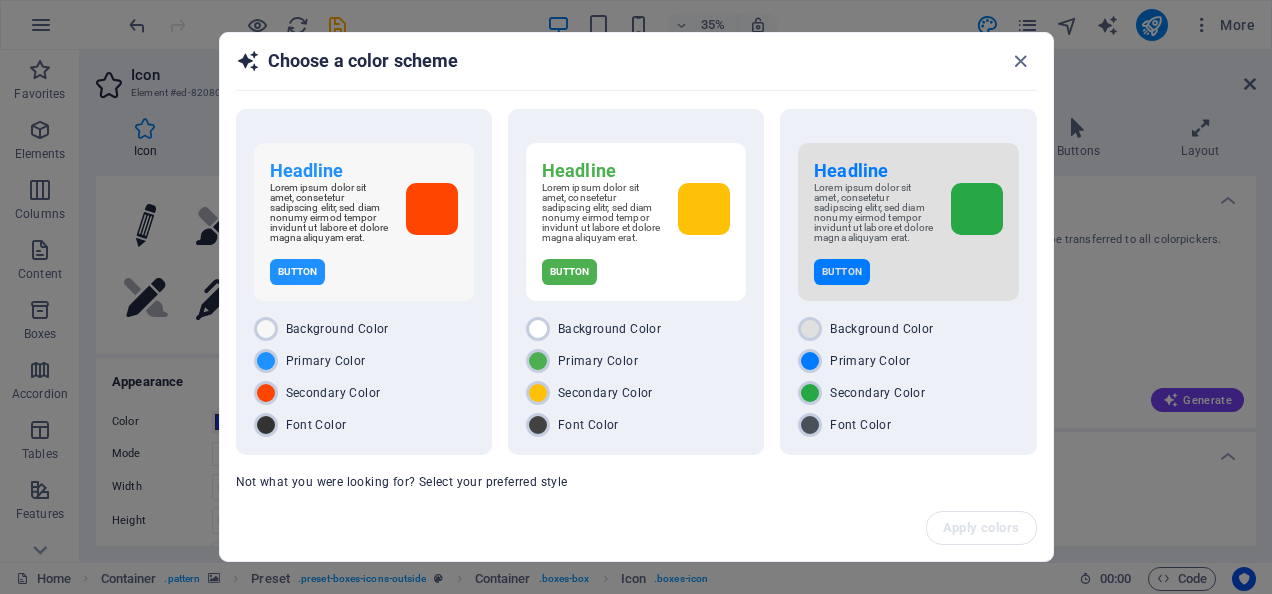 click on "Headline Lorem ipsum dolor sit amet, consetetur sadipscing elitr, sed diam nonumy eirmod tempor invidunt ut labore et dolore magna aliquyam erat. Button Background Color Primary Color Secondary Color Font Color Headline Lorem ipsum dolor sit amet, consetetur sadipscing elitr, sed diam nonumy eirmod tempor invidunt ut labore et dolore magna aliquyam erat. Button Background Color Primary Color Secondary Color Font Color Headline Lorem ipsum dolor sit amet, consetetur sadipscing elitr, sed diam nonumy eirmod tempor invidunt ut labore et dolore magna aliquyam erat. Button Background Color Primary Color Secondary Color Font Color Not what you were looking for? Select your preferred style Random Clean Vibrant Bright Pastel Dark Neutral Cool Warm" at bounding box center (636, 301) 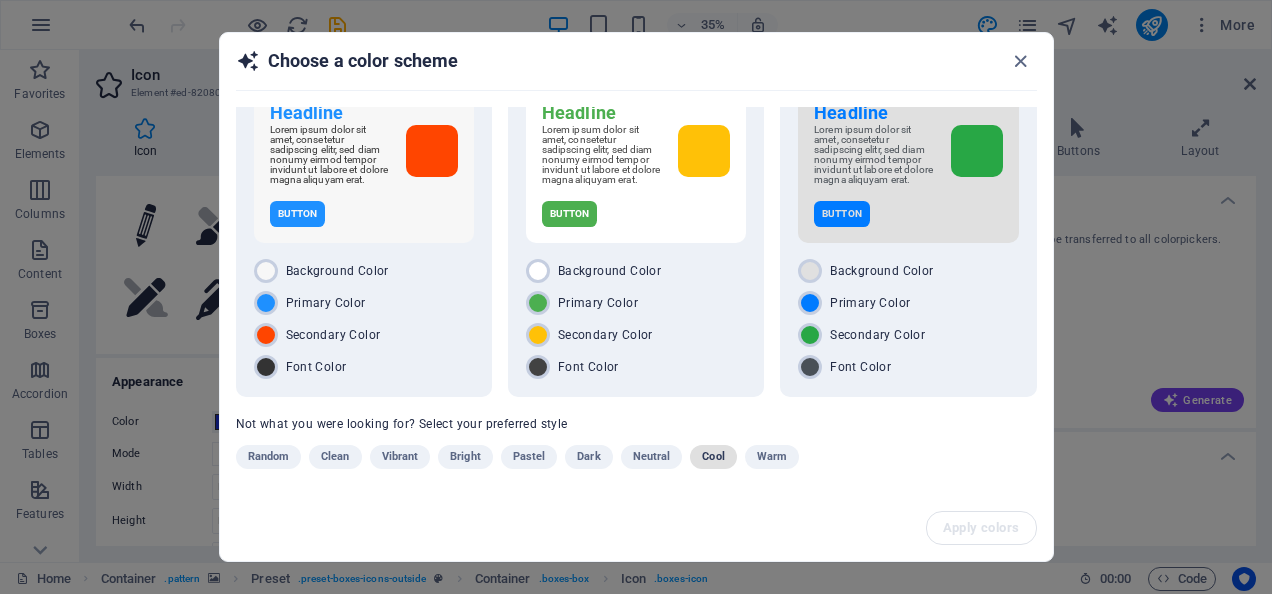 click on "Cool" at bounding box center [713, 457] 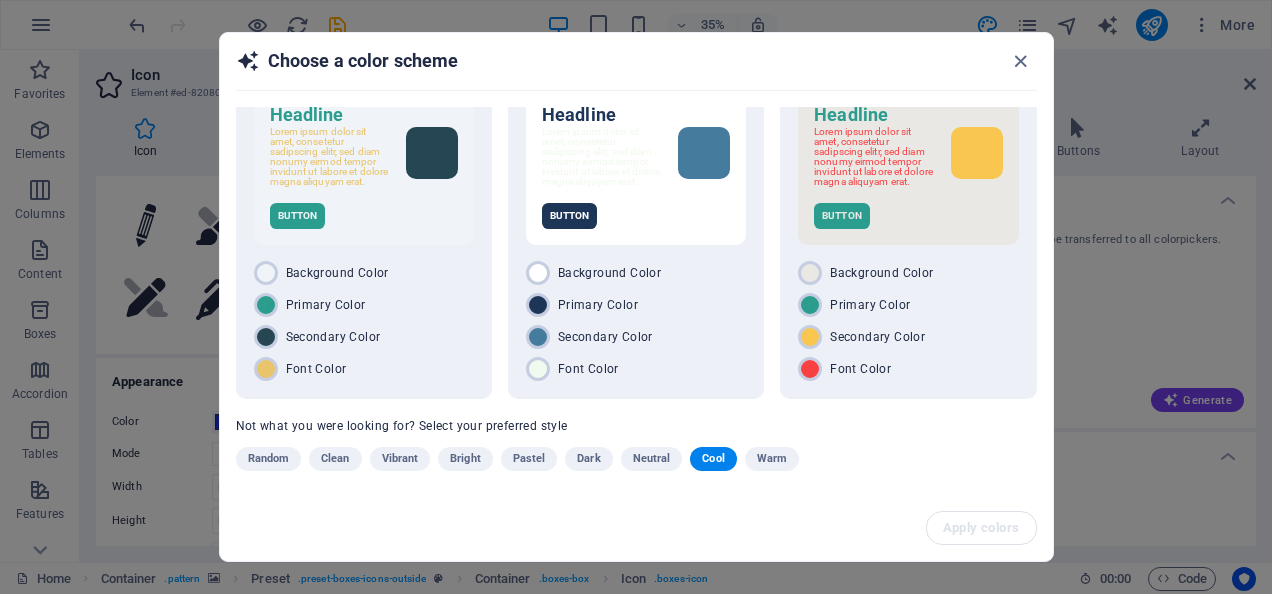 scroll, scrollTop: 66, scrollLeft: 0, axis: vertical 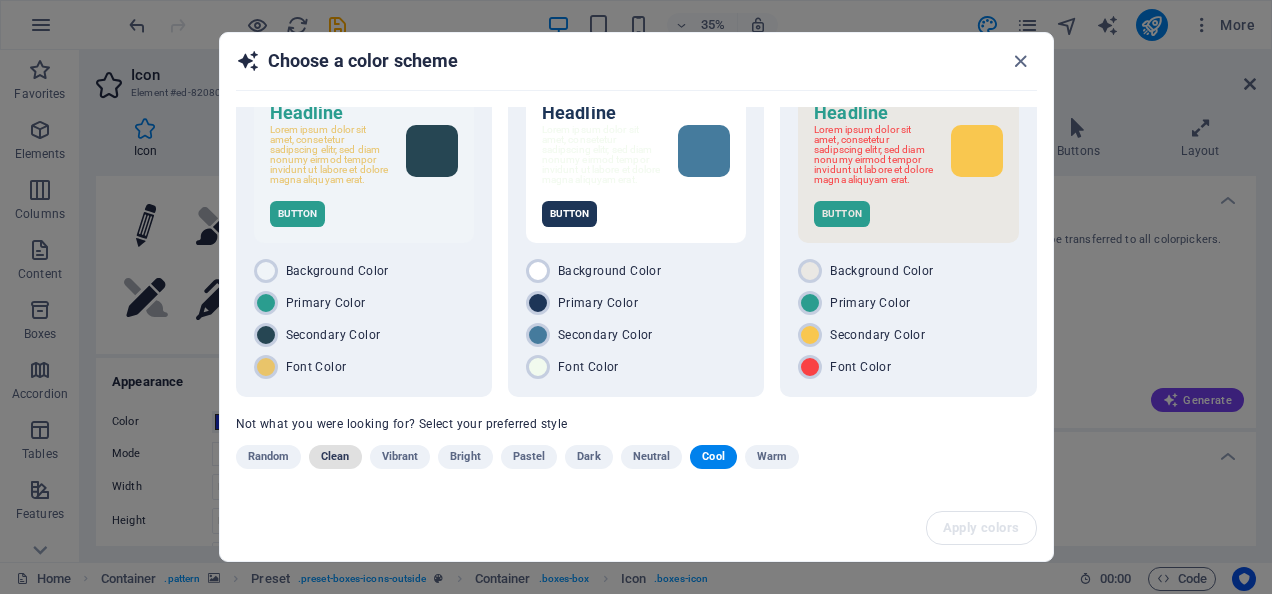 click on "Clean" at bounding box center [335, 457] 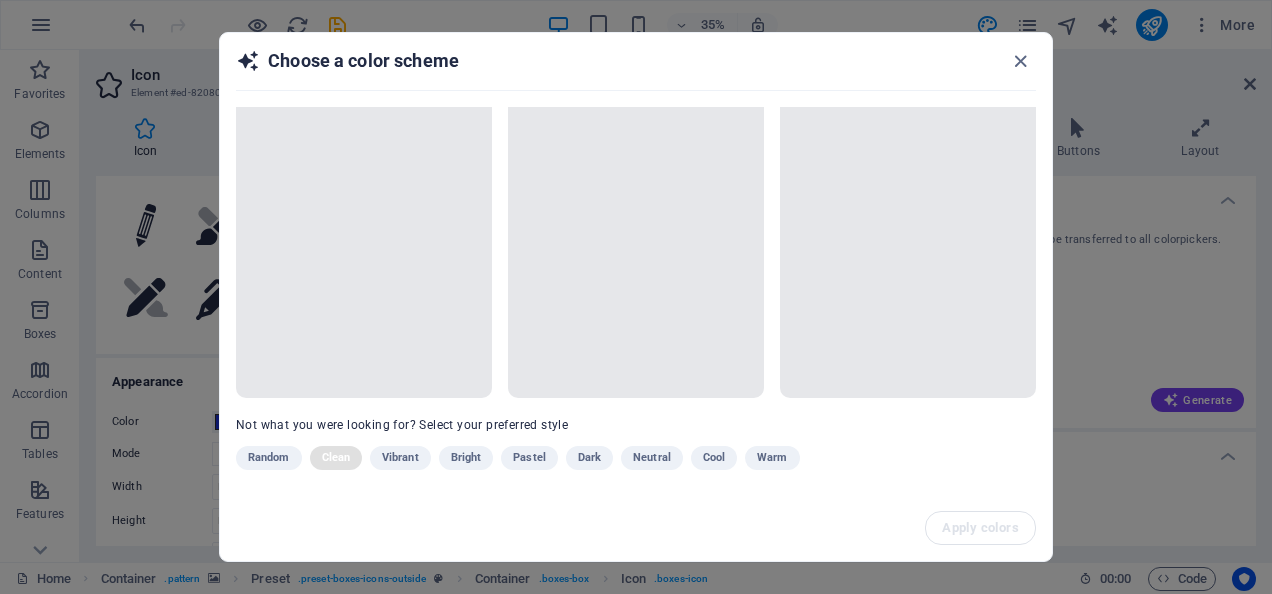 scroll, scrollTop: 66, scrollLeft: 0, axis: vertical 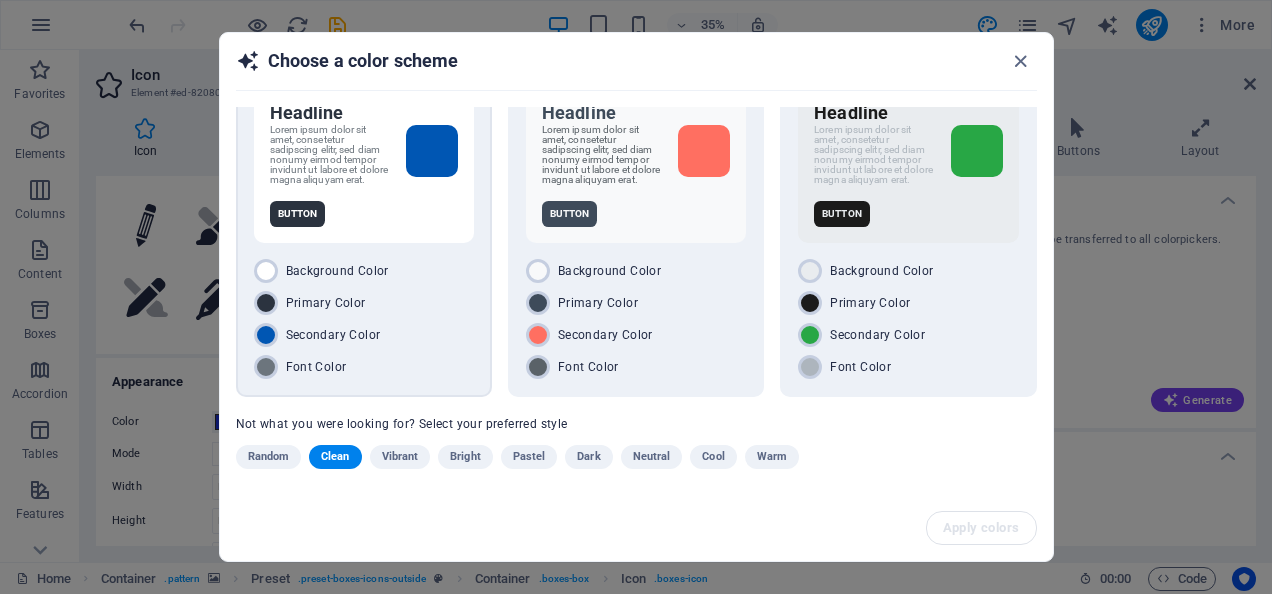 drag, startPoint x: 266, startPoint y: 330, endPoint x: 268, endPoint y: 291, distance: 39.051247 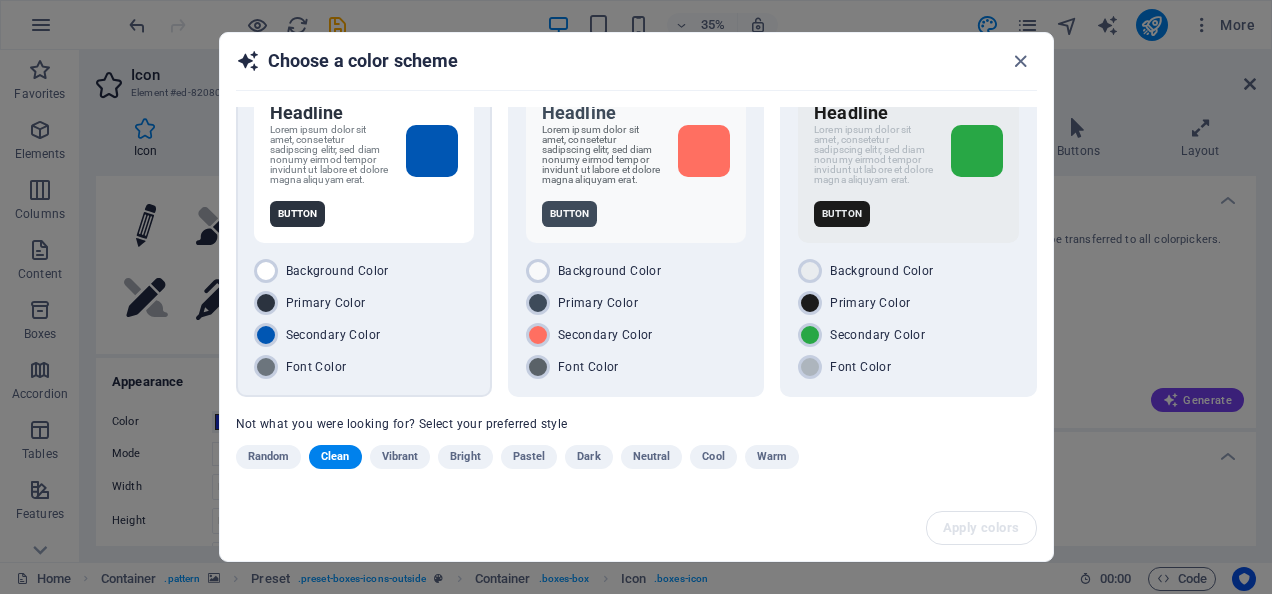 click on "Background Color Primary Color Secondary Color Font Color" at bounding box center [364, 319] 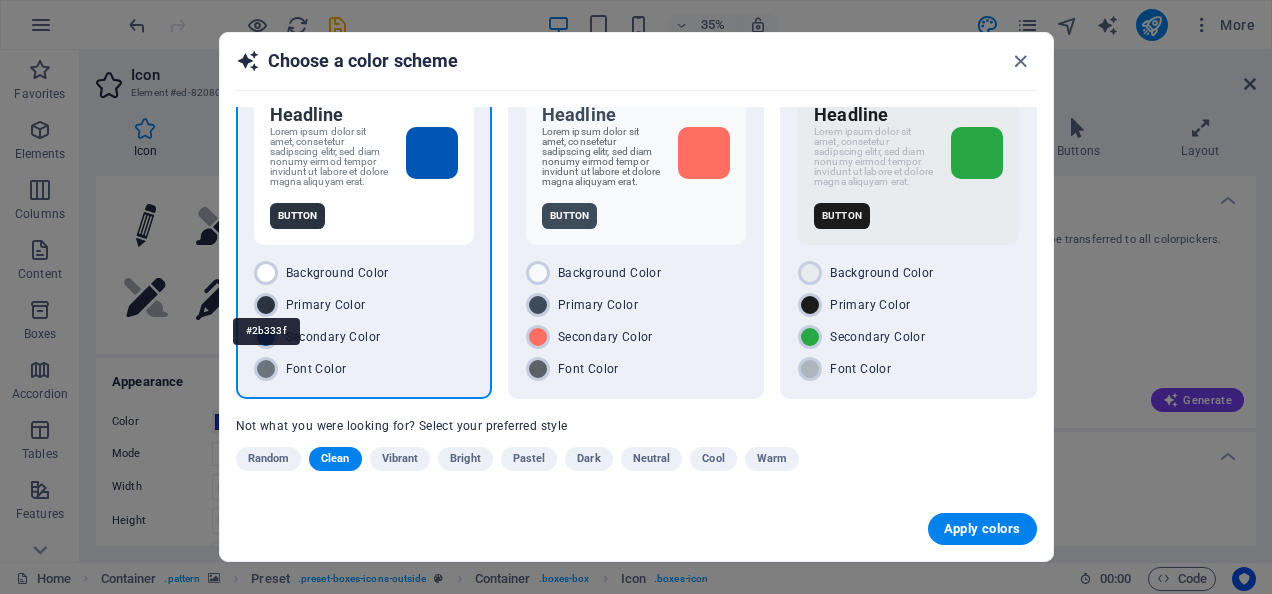 drag, startPoint x: 264, startPoint y: 336, endPoint x: 264, endPoint y: 304, distance: 32 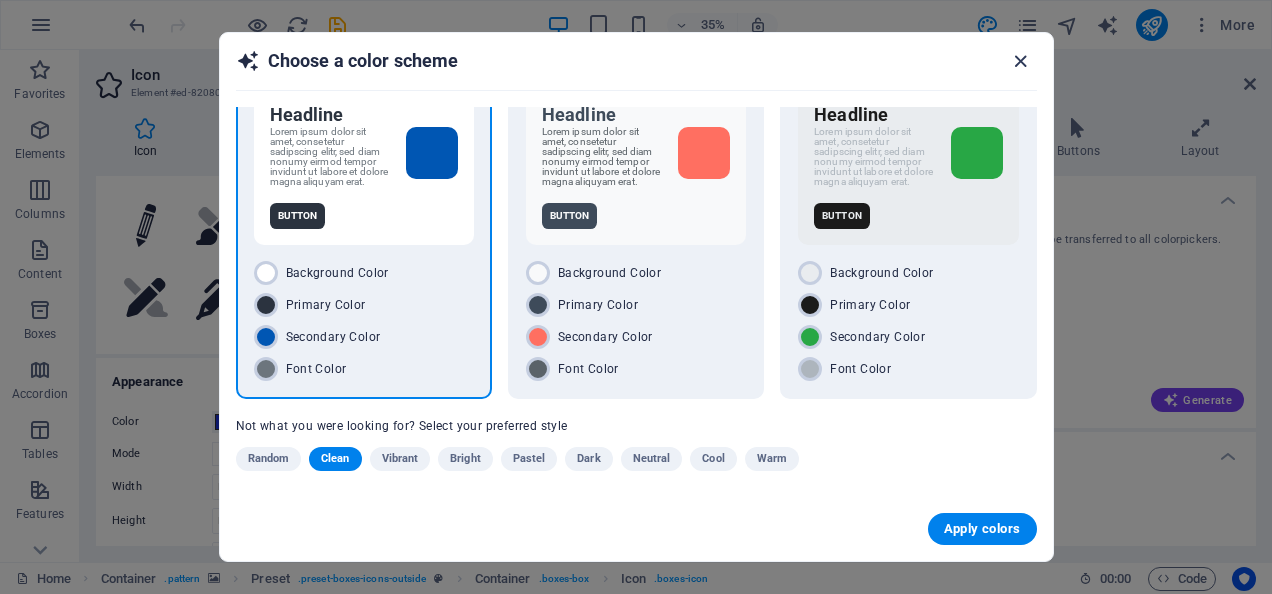click at bounding box center (1020, 61) 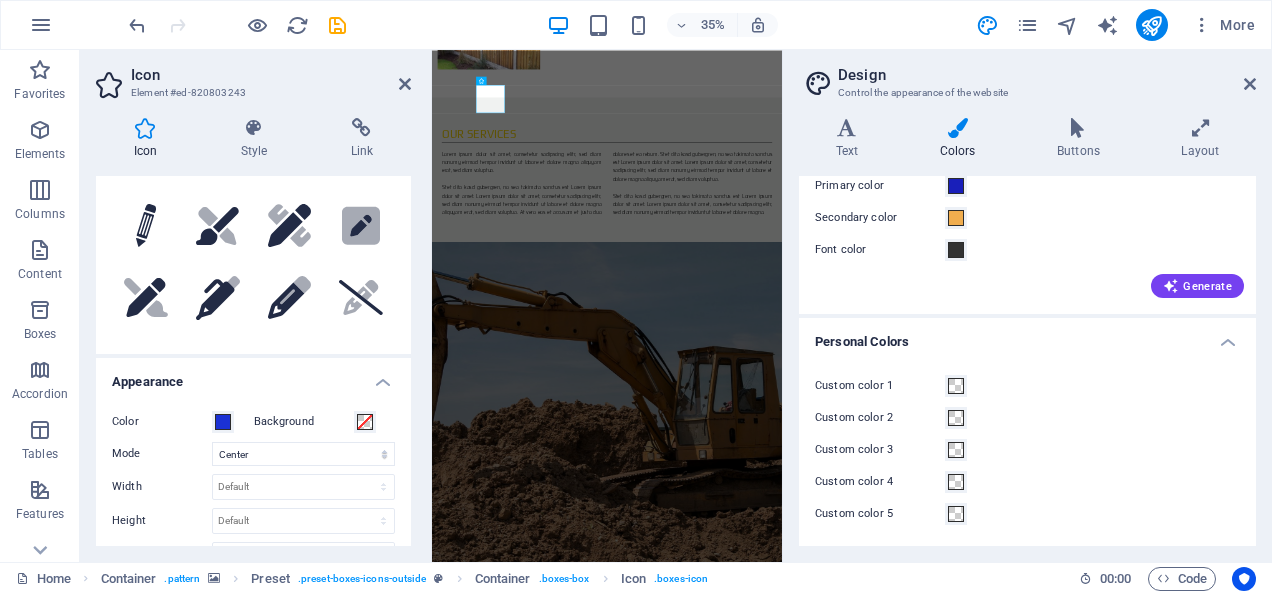scroll, scrollTop: 0, scrollLeft: 0, axis: both 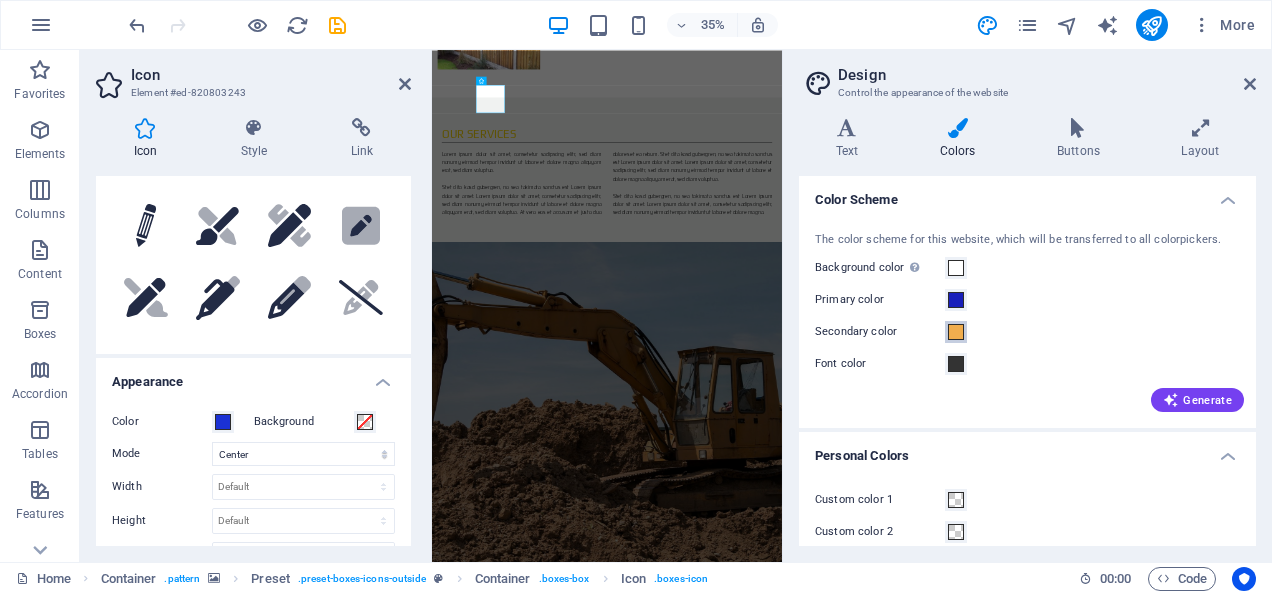 click at bounding box center [956, 332] 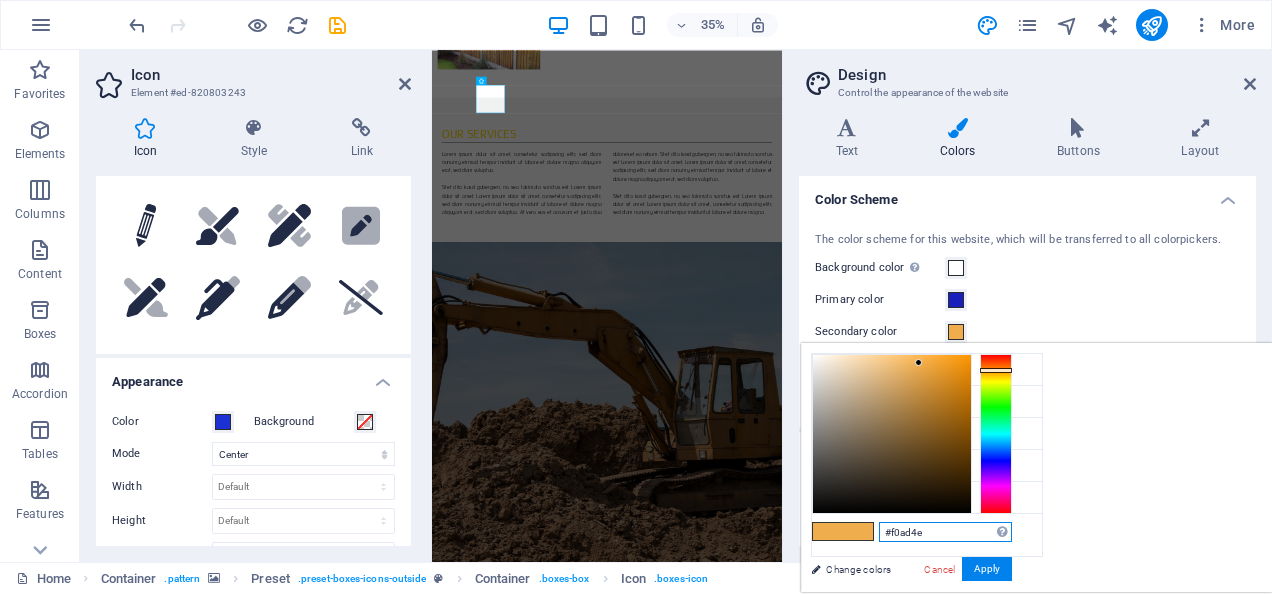 click on "#f0ad4e" at bounding box center (945, 532) 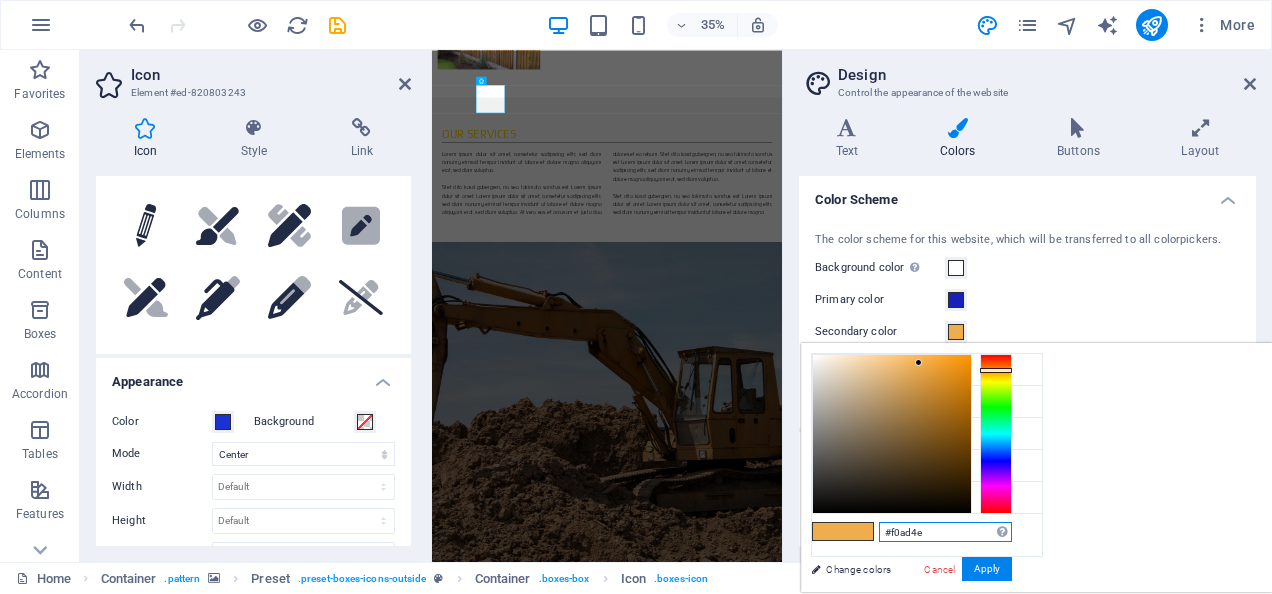 click on "#f0ad4e" at bounding box center (945, 532) 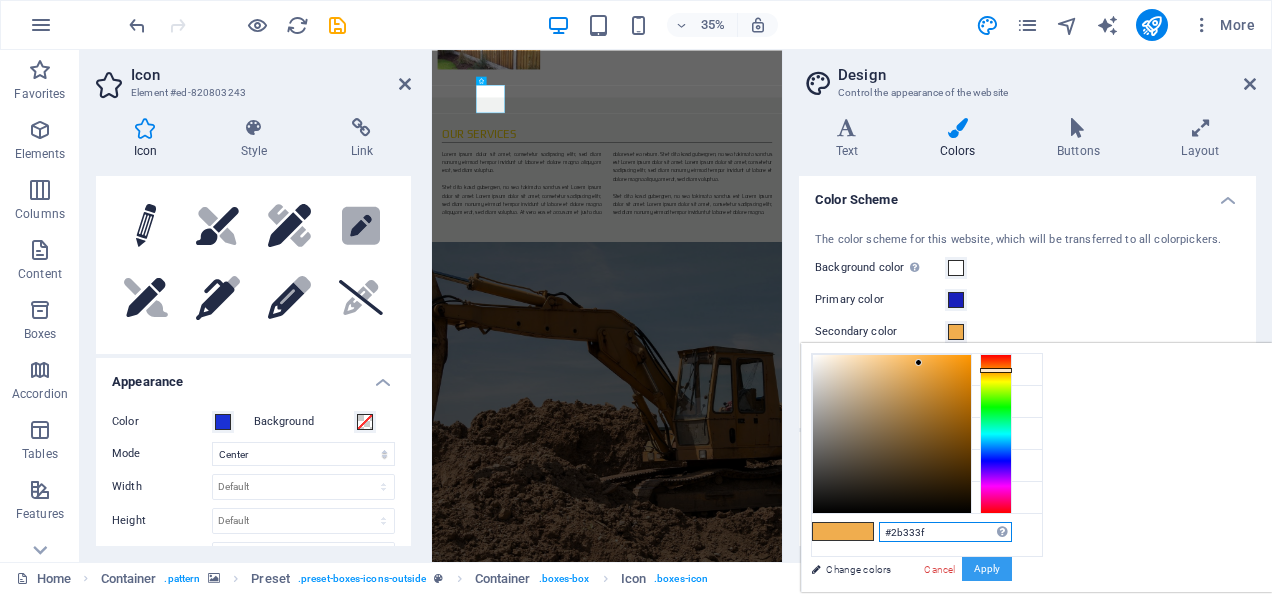type on "#2b333f" 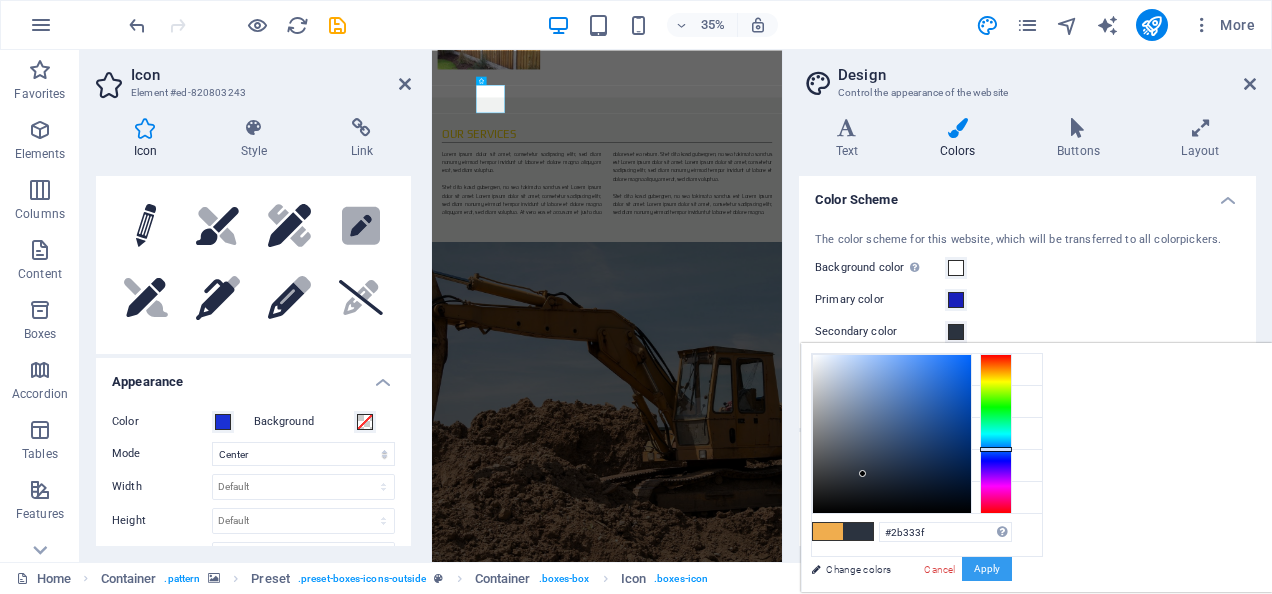 click on "Apply" at bounding box center [987, 569] 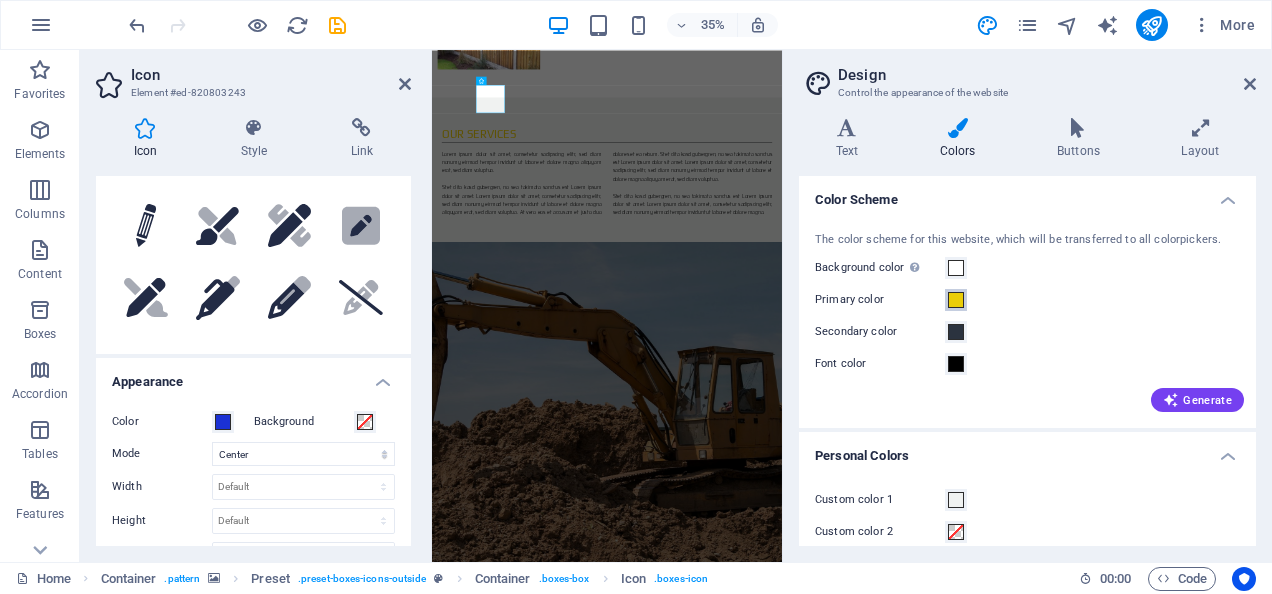 click at bounding box center [956, 300] 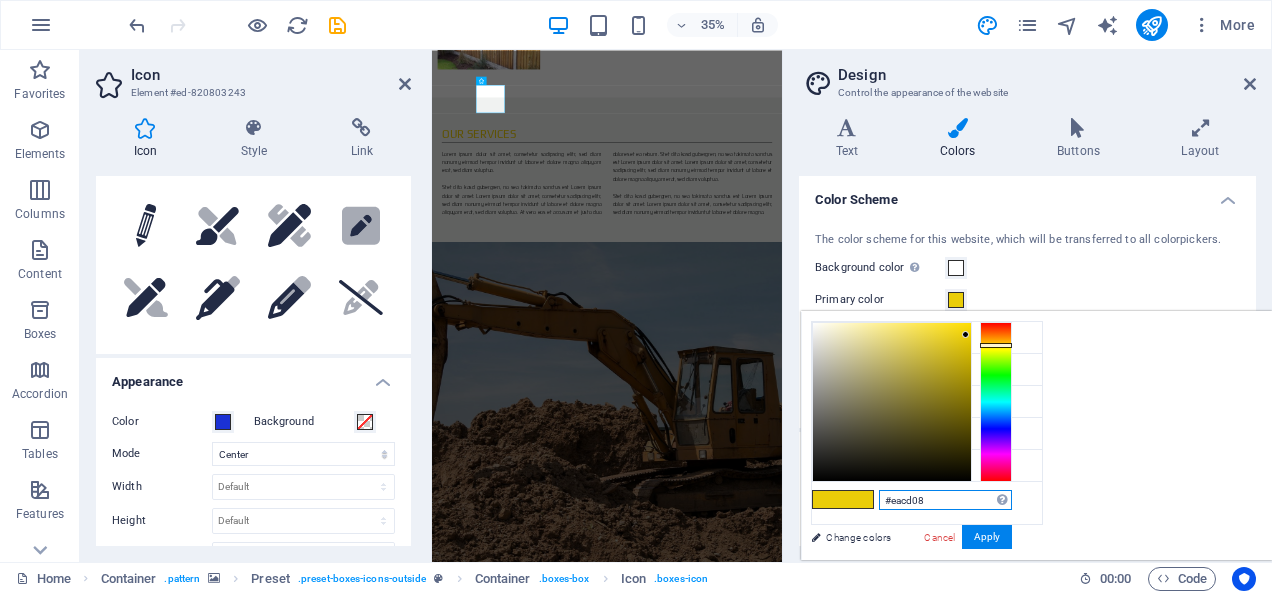 click on "#eacd08" at bounding box center (945, 500) 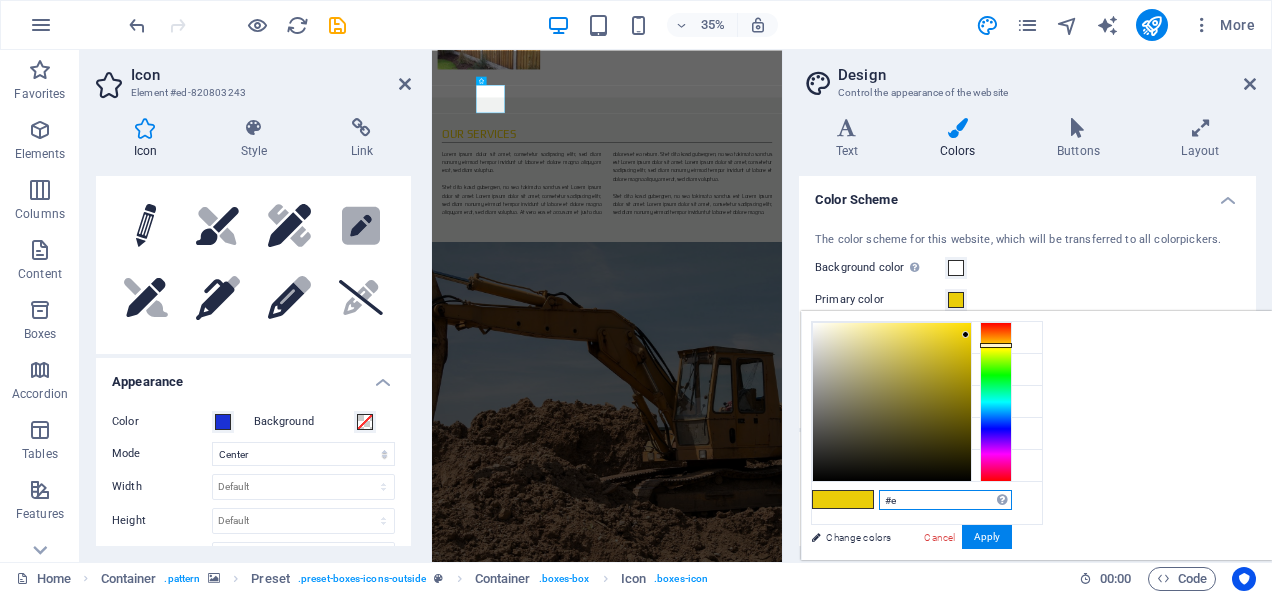 type on "#" 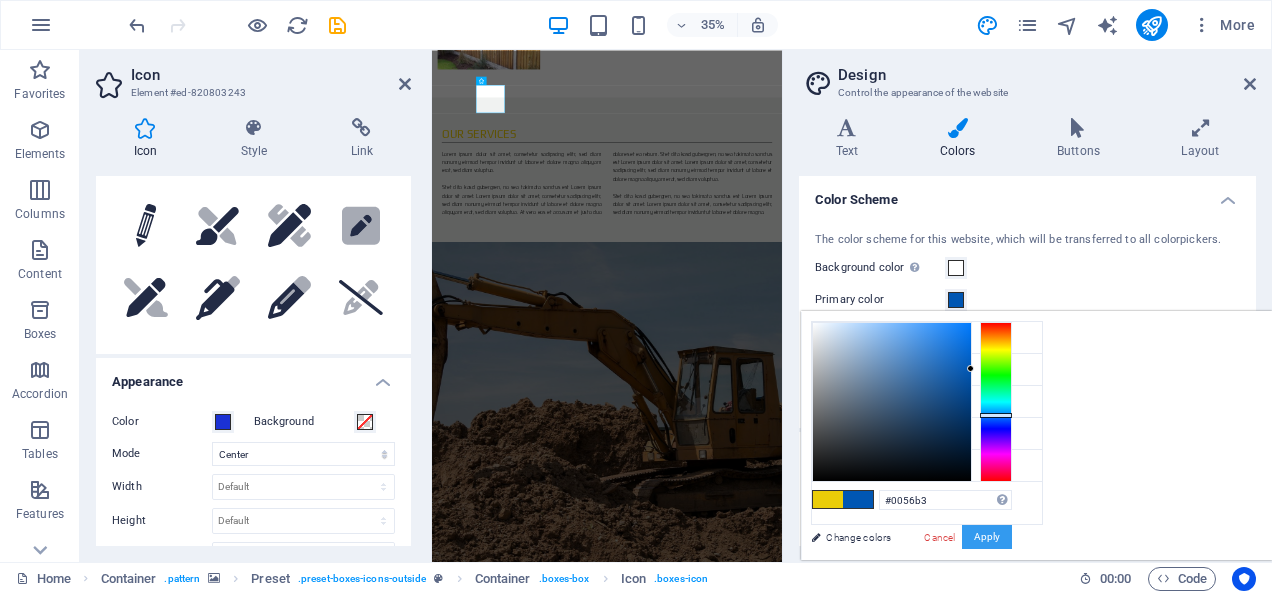 click on "Apply" at bounding box center (987, 537) 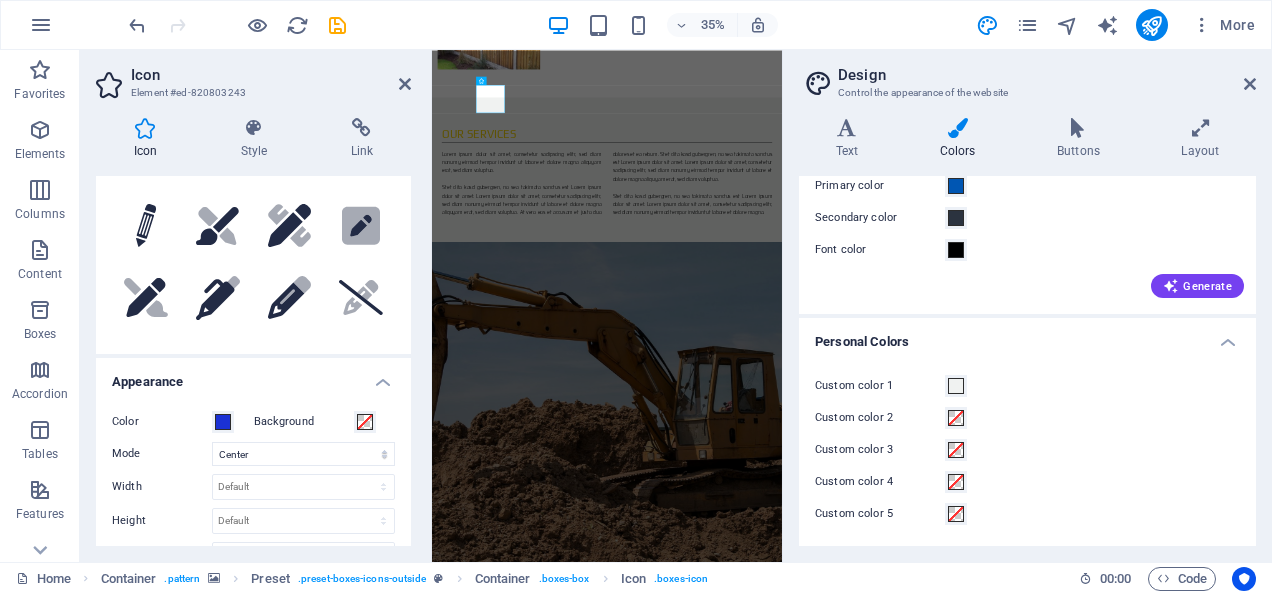 scroll, scrollTop: 0, scrollLeft: 0, axis: both 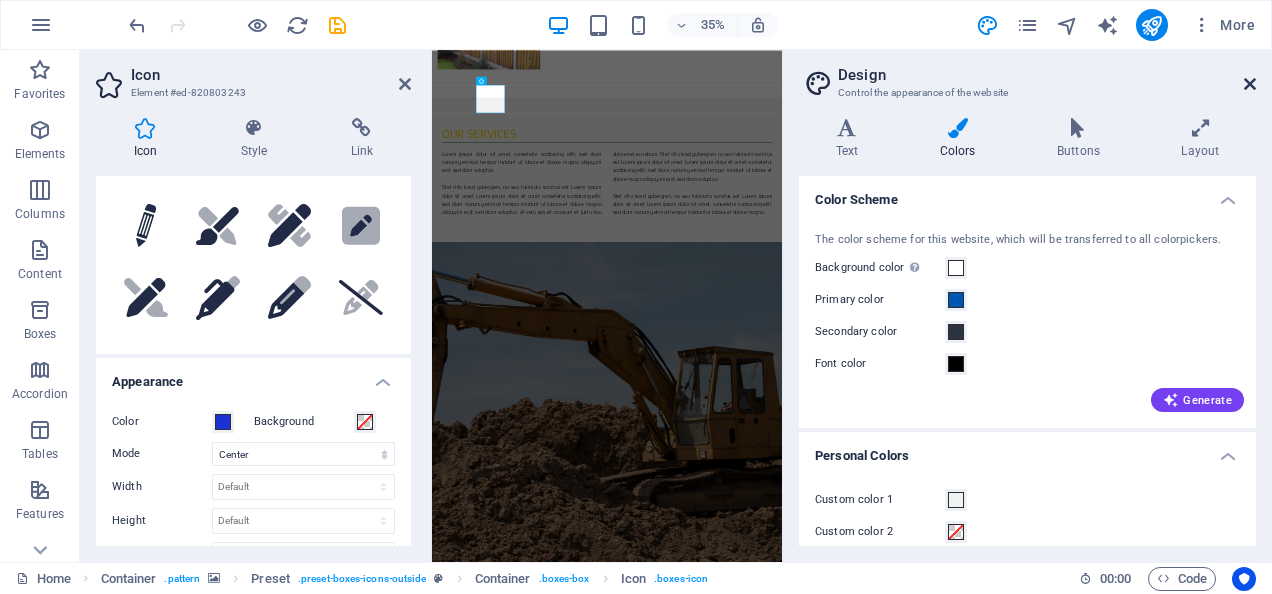 click at bounding box center [1250, 84] 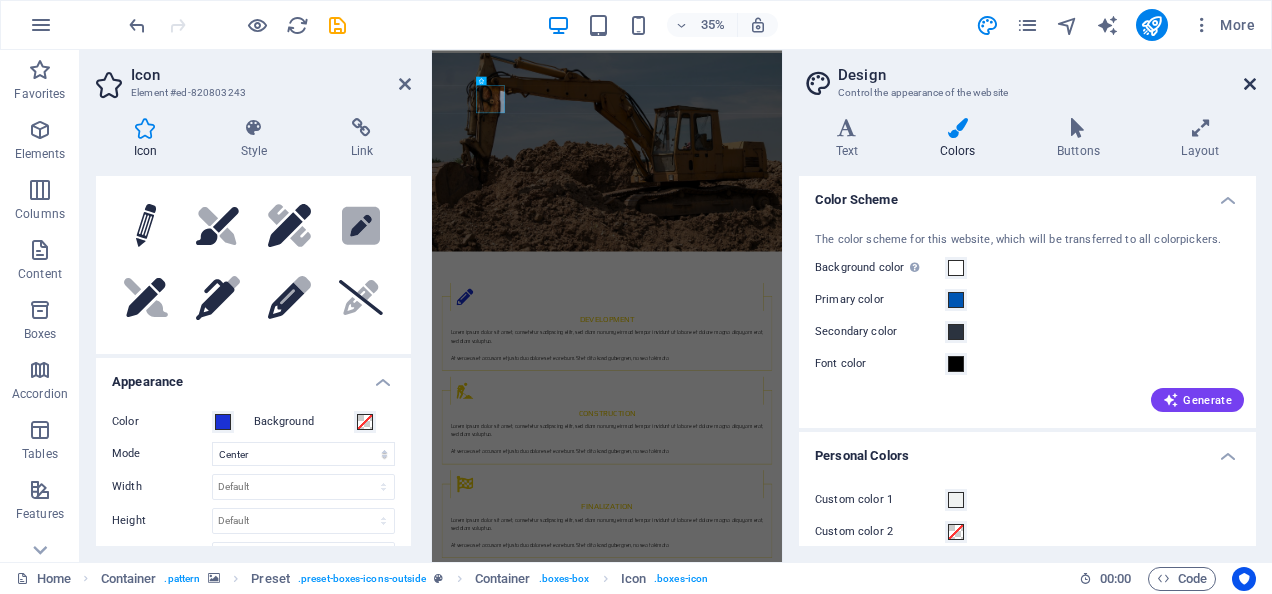 scroll, scrollTop: 1474, scrollLeft: 0, axis: vertical 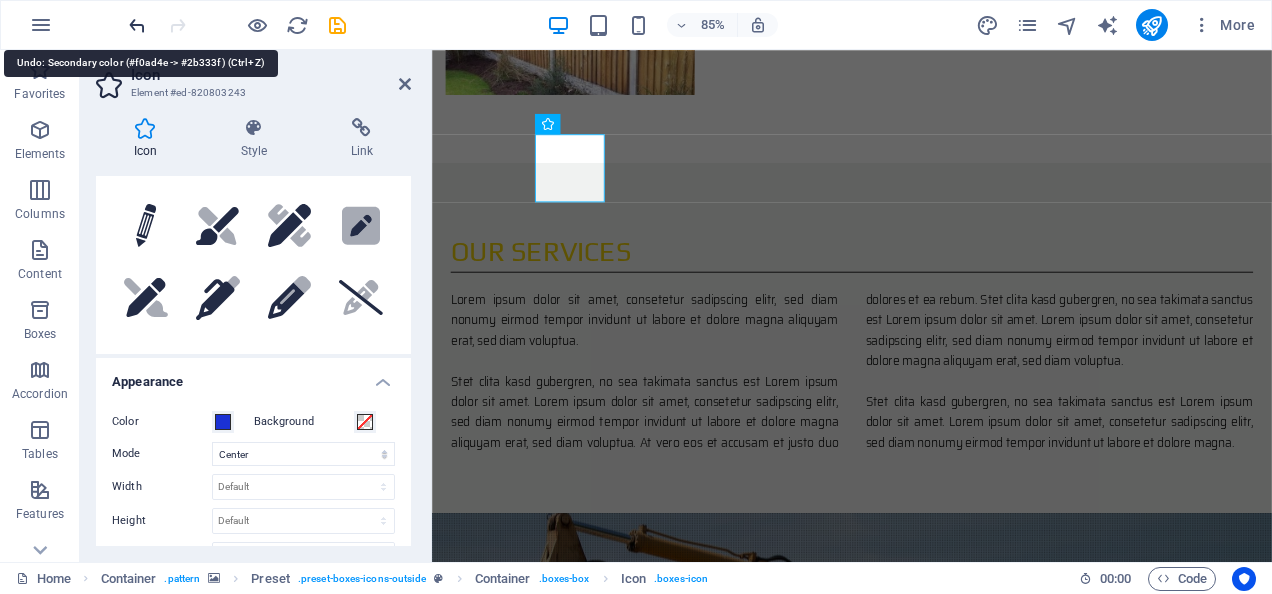 click at bounding box center [137, 25] 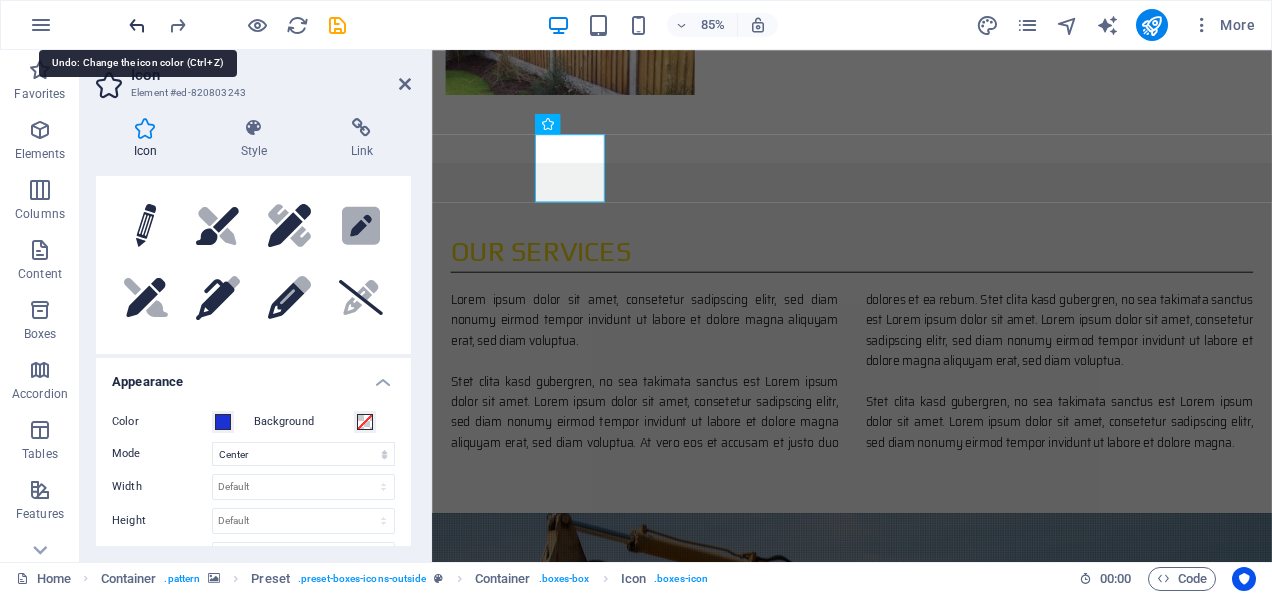 click at bounding box center [137, 25] 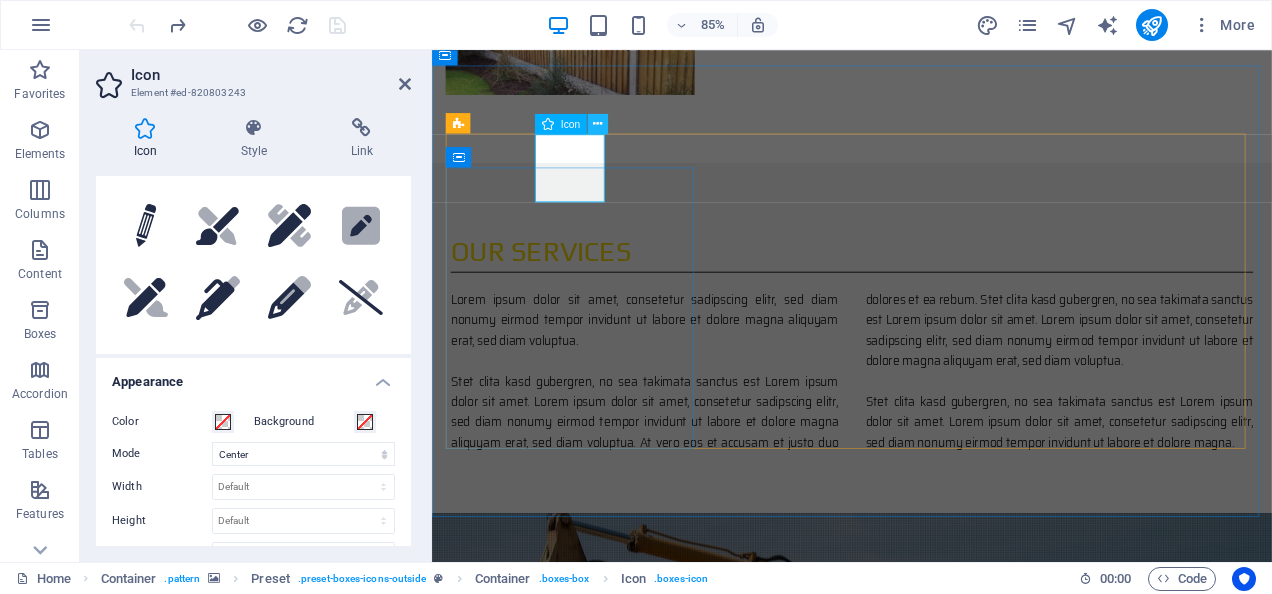 click at bounding box center [597, 124] 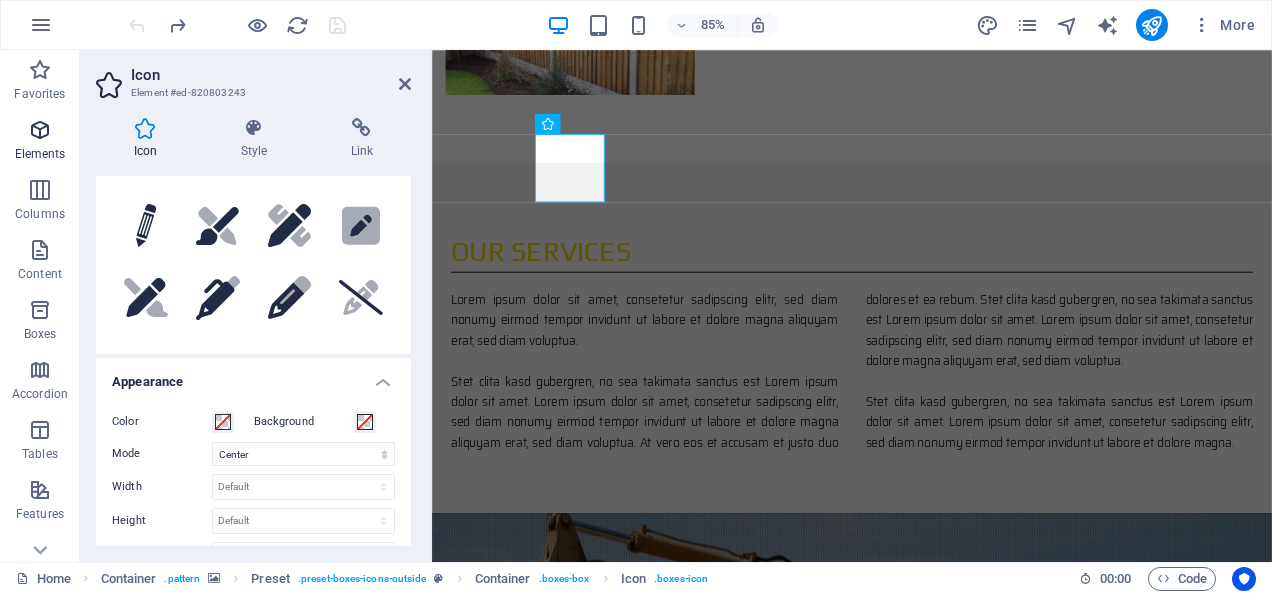 click on "Elements" at bounding box center [40, 142] 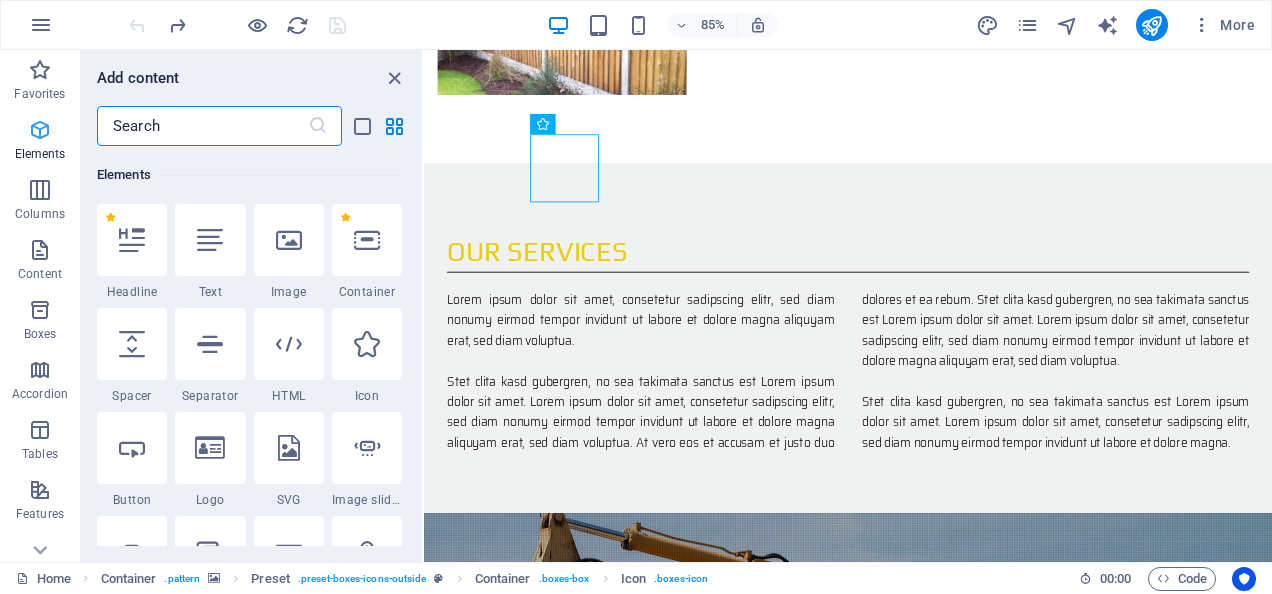 scroll, scrollTop: 213, scrollLeft: 0, axis: vertical 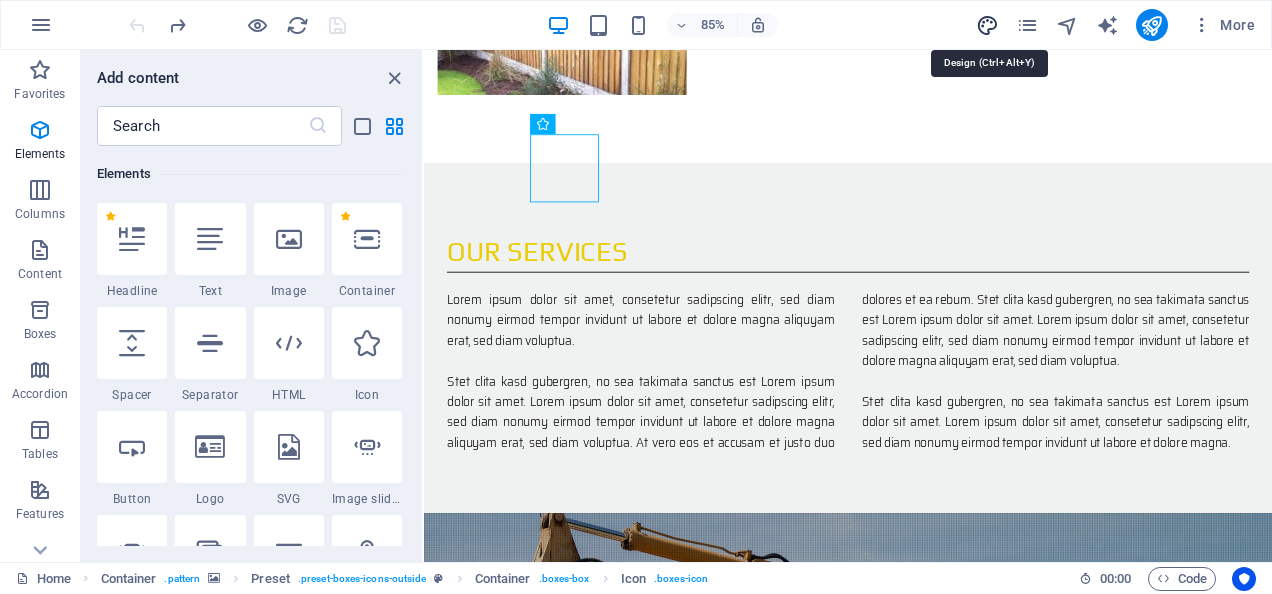 click at bounding box center (987, 25) 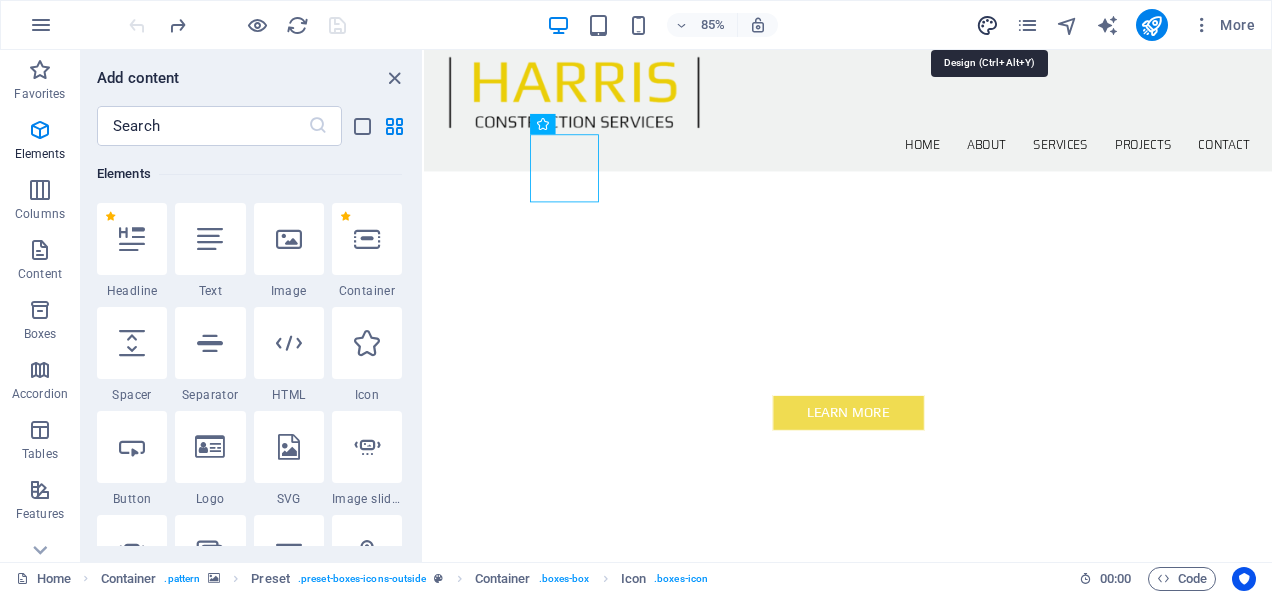 scroll, scrollTop: 2334, scrollLeft: 0, axis: vertical 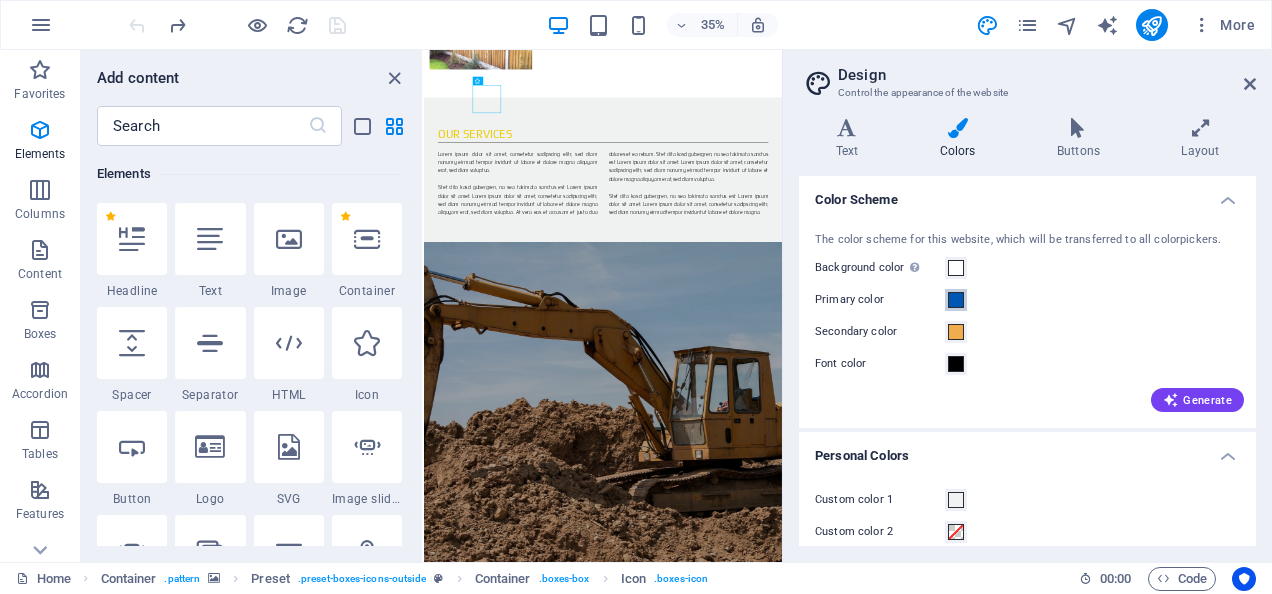 click at bounding box center [956, 300] 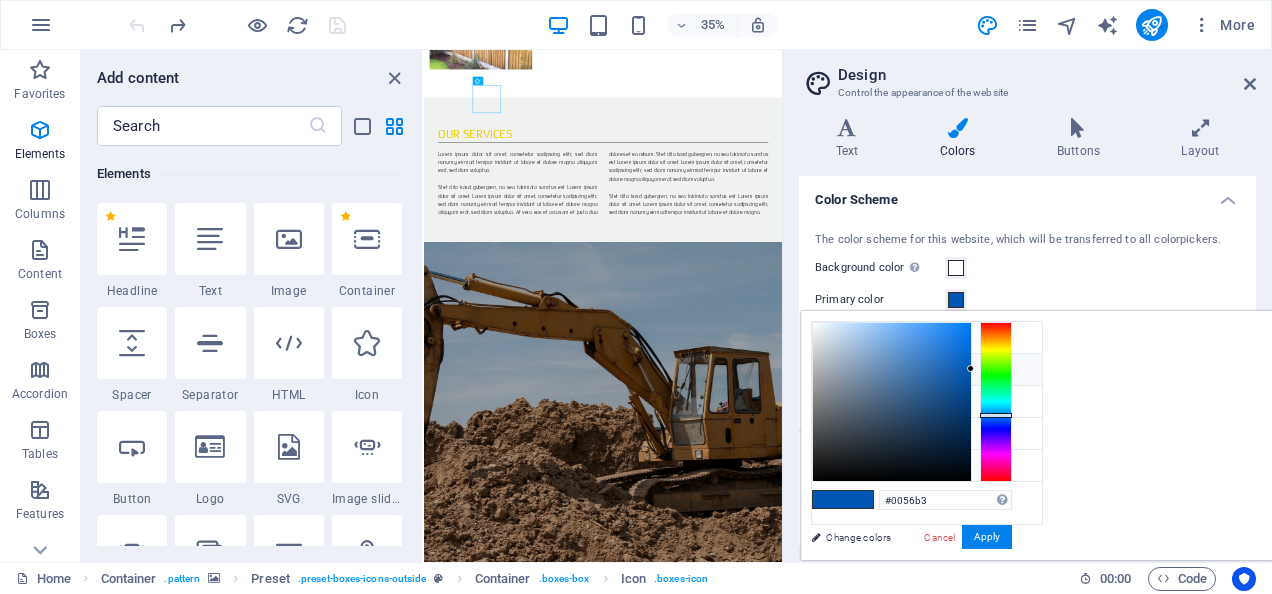 click at bounding box center (828, 369) 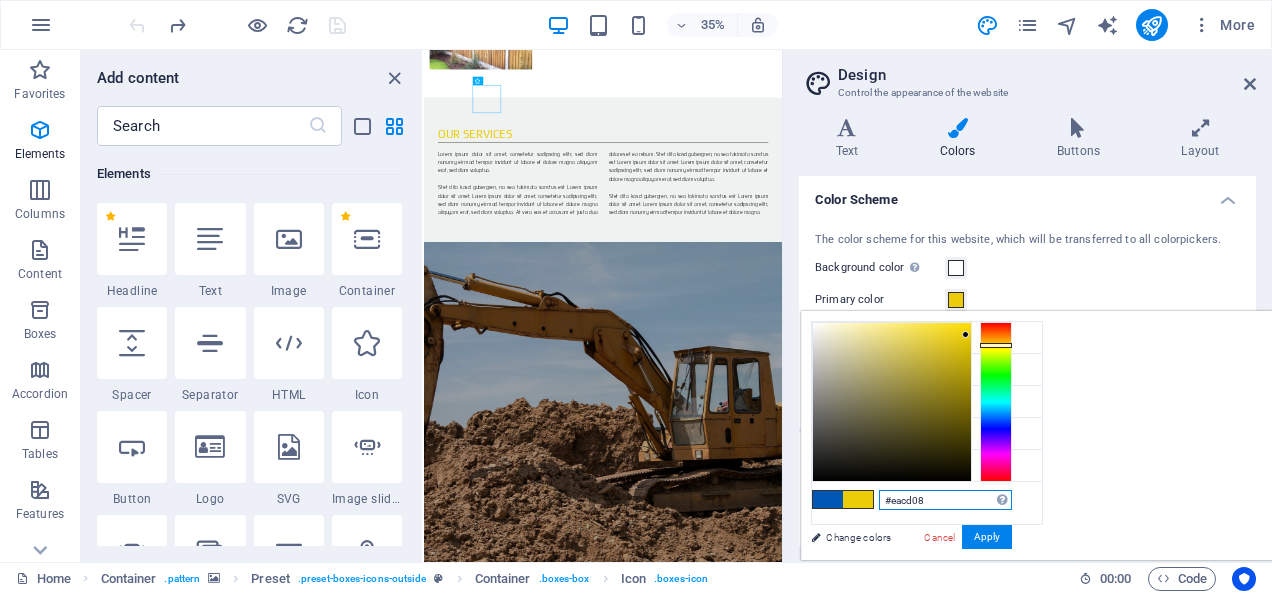 click on "#eacd08" at bounding box center [945, 500] 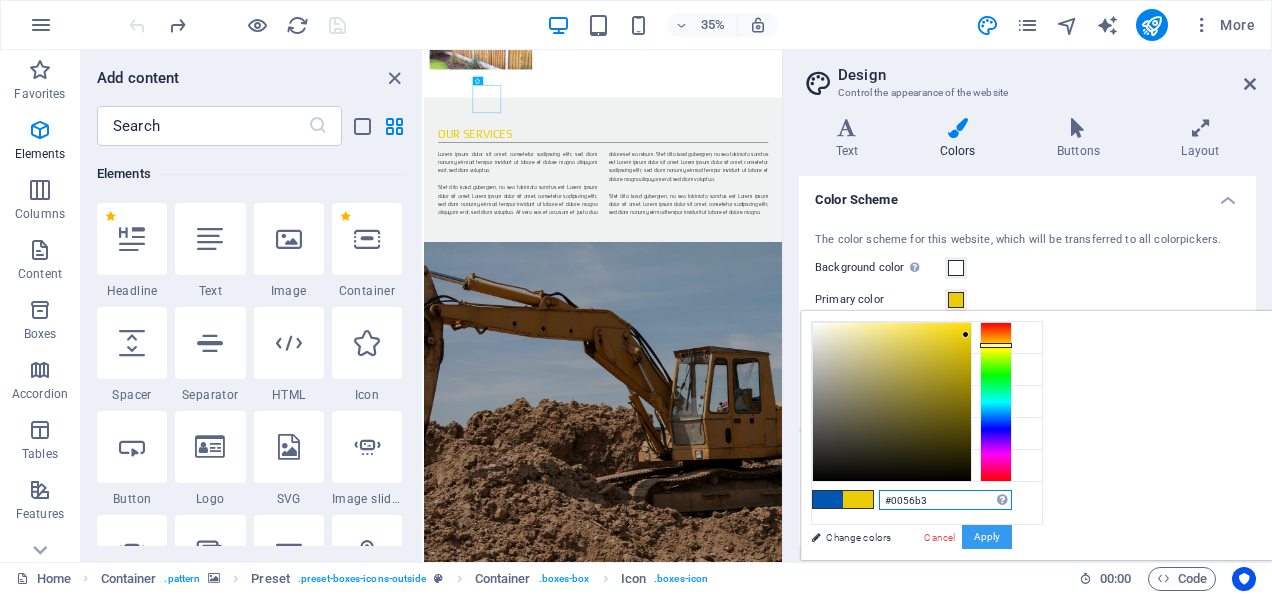 type on "#0056b3" 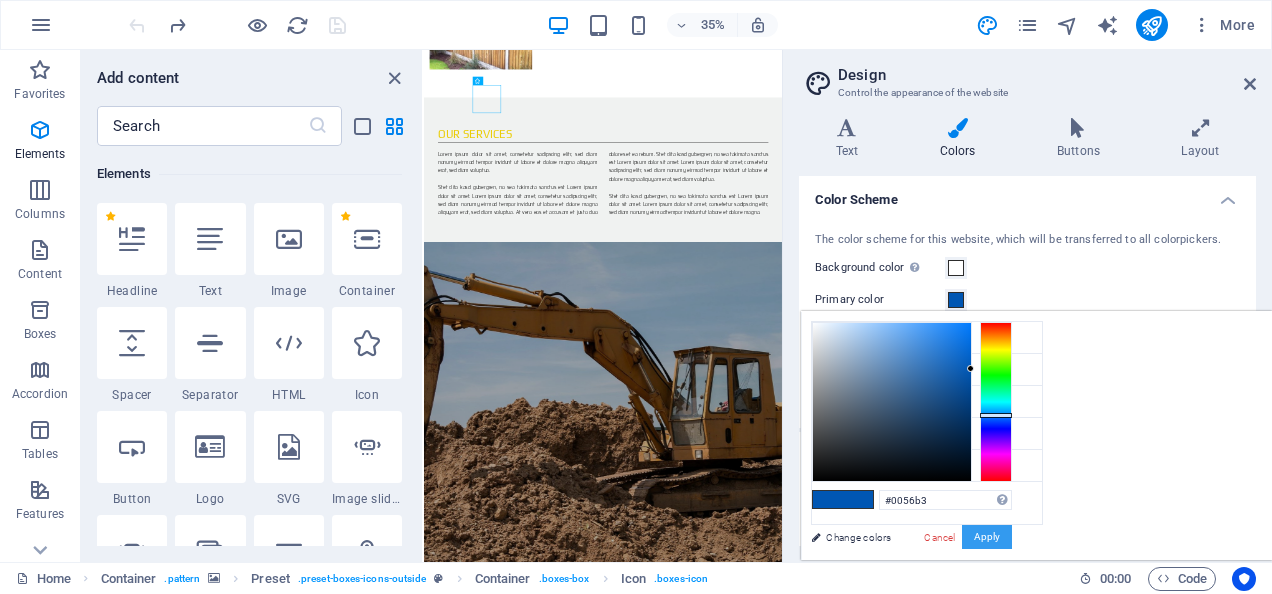 click on "Apply" at bounding box center (987, 537) 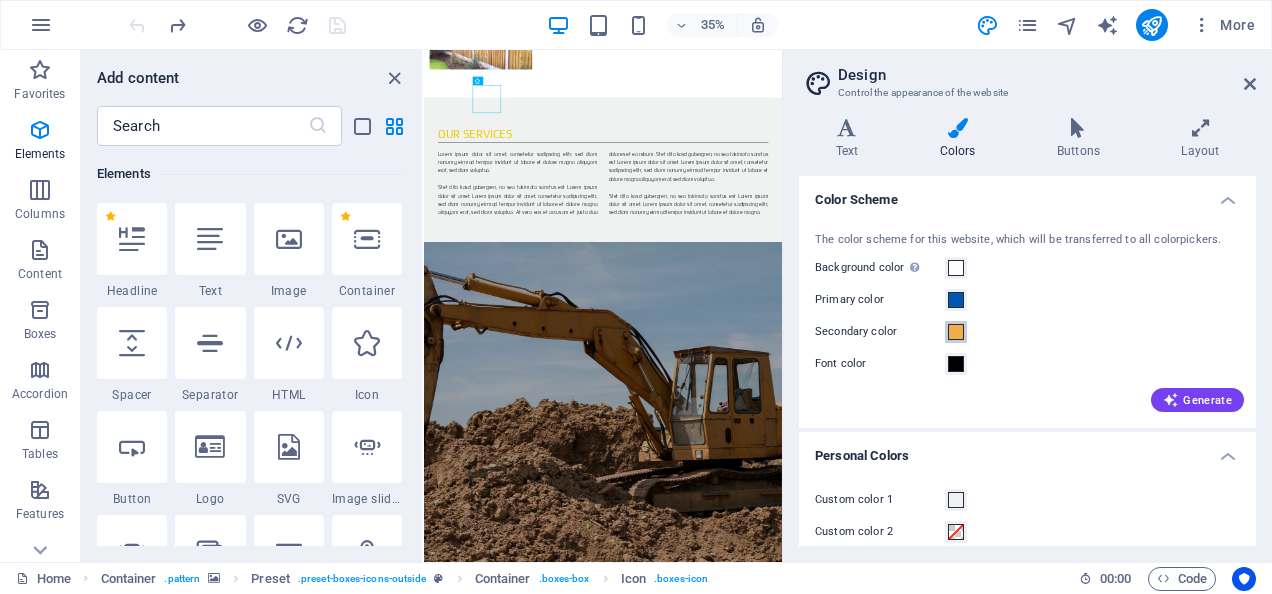 click at bounding box center [956, 332] 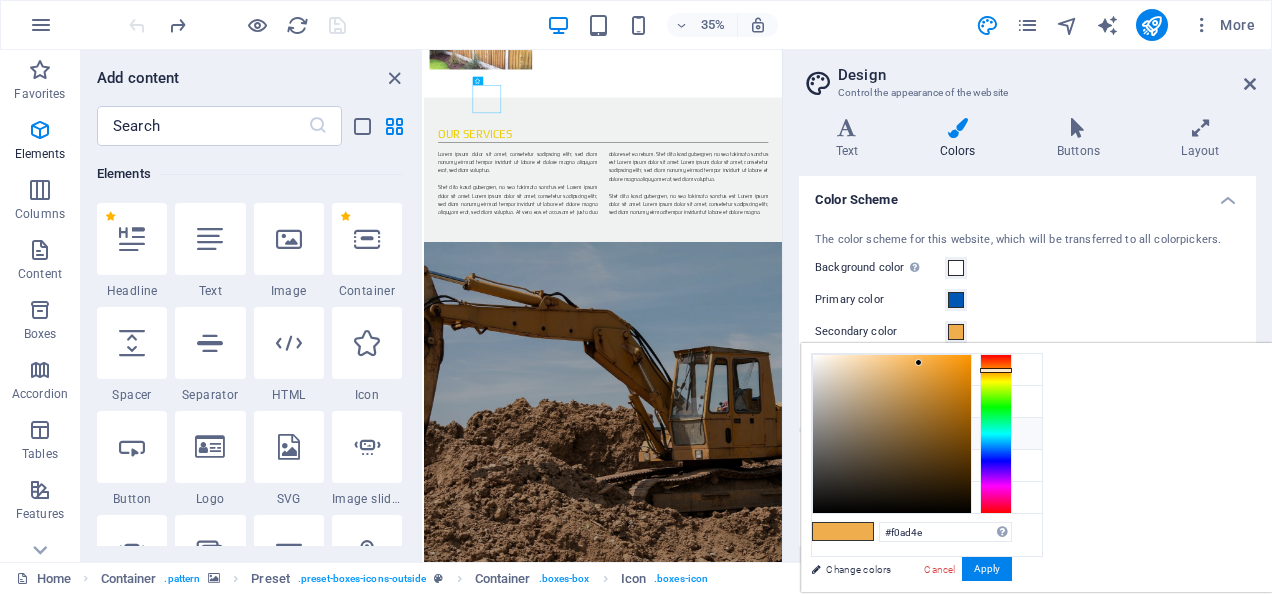 click at bounding box center [828, 433] 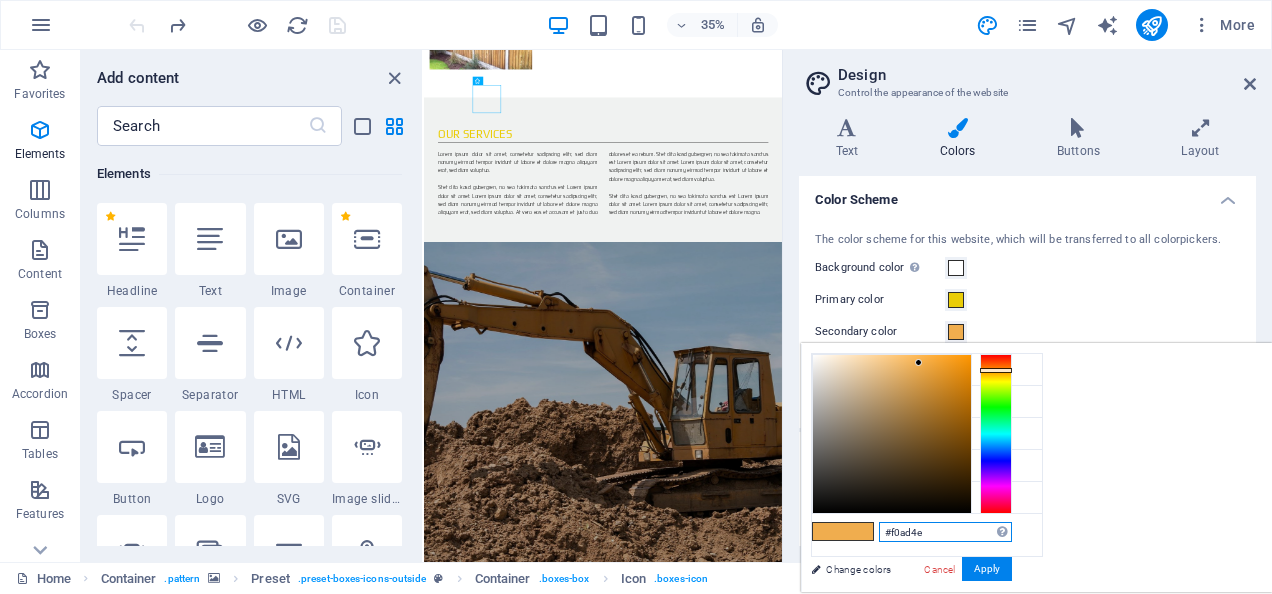 click on "#f0ad4e" at bounding box center (945, 532) 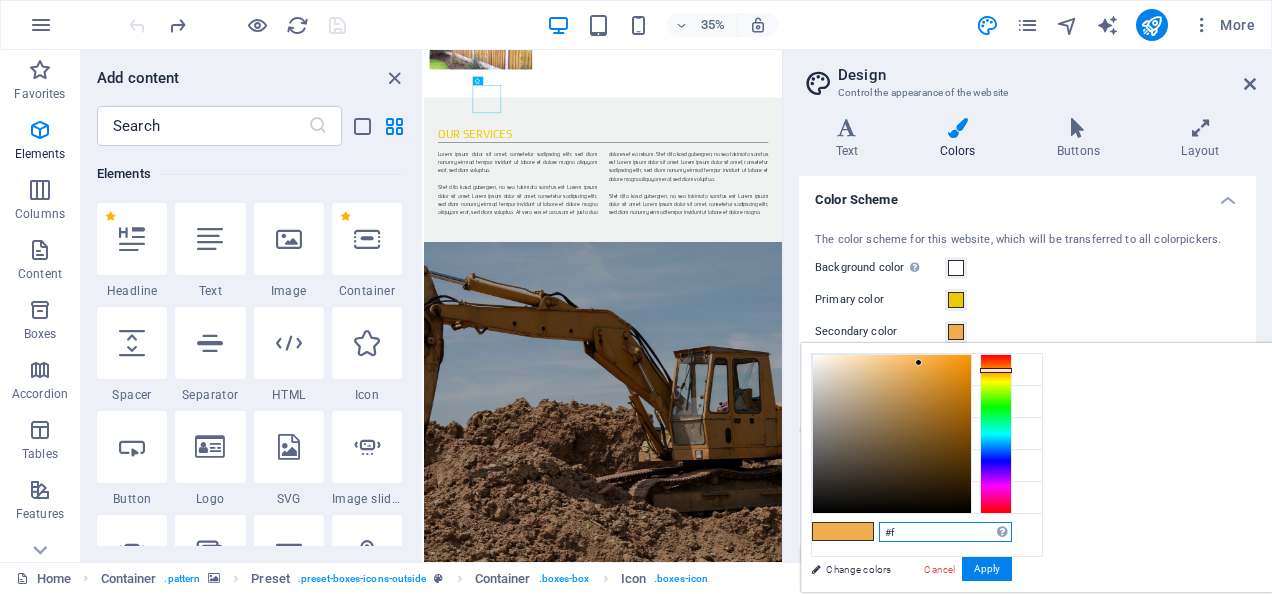 type on "#" 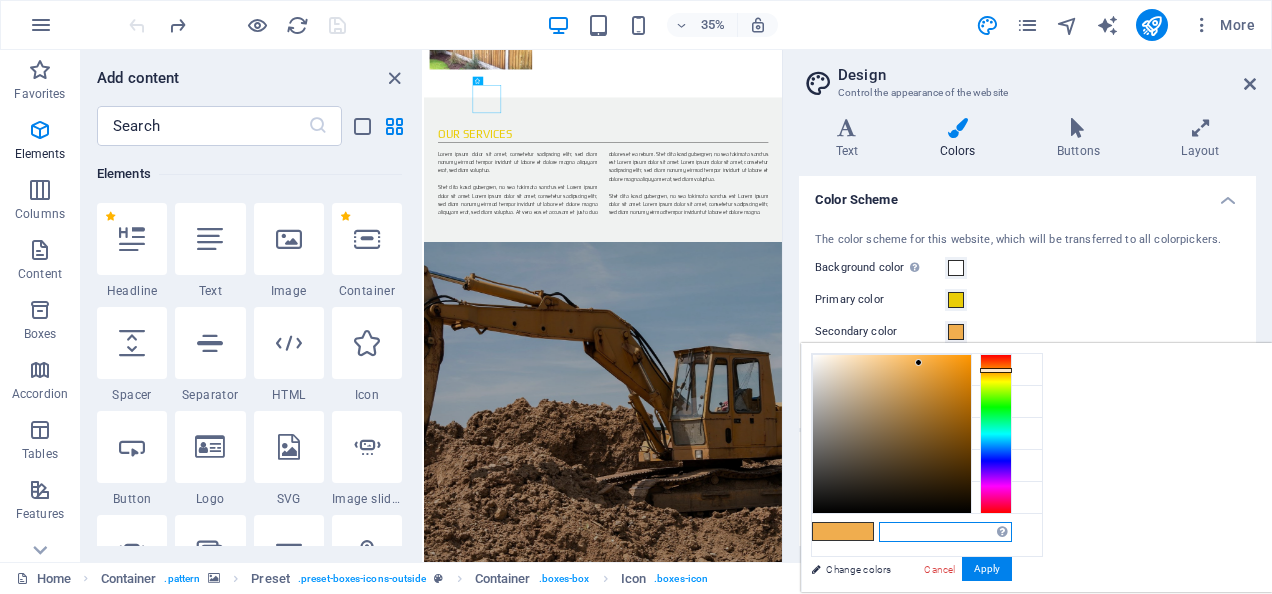 type on "~" 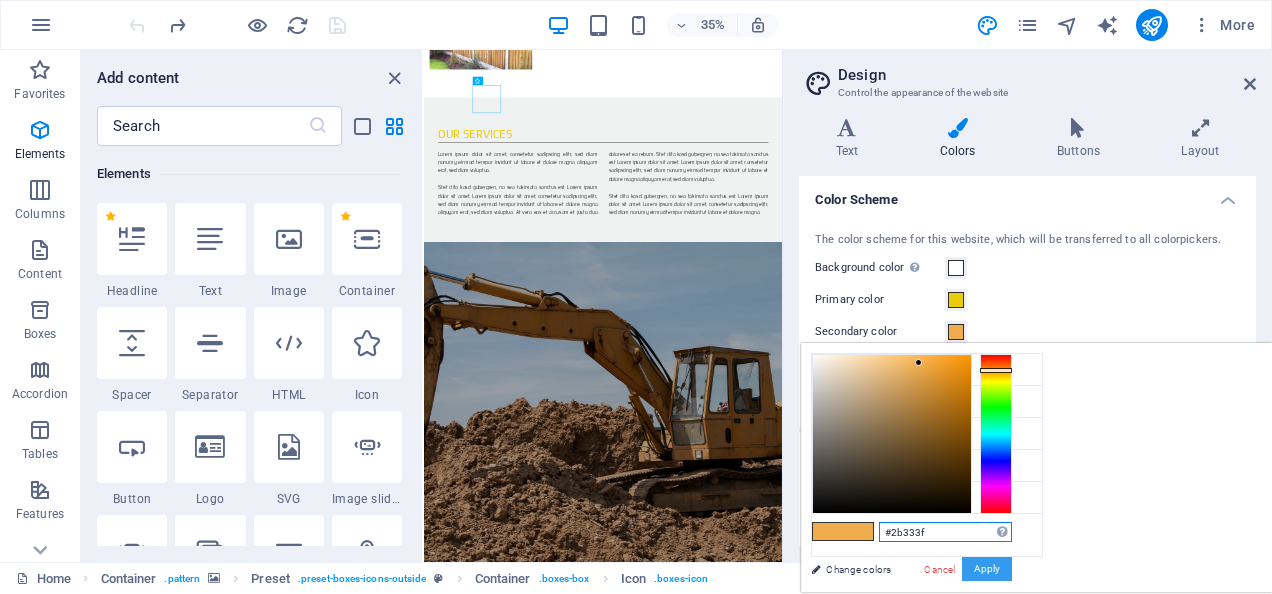 type on "#2b333f" 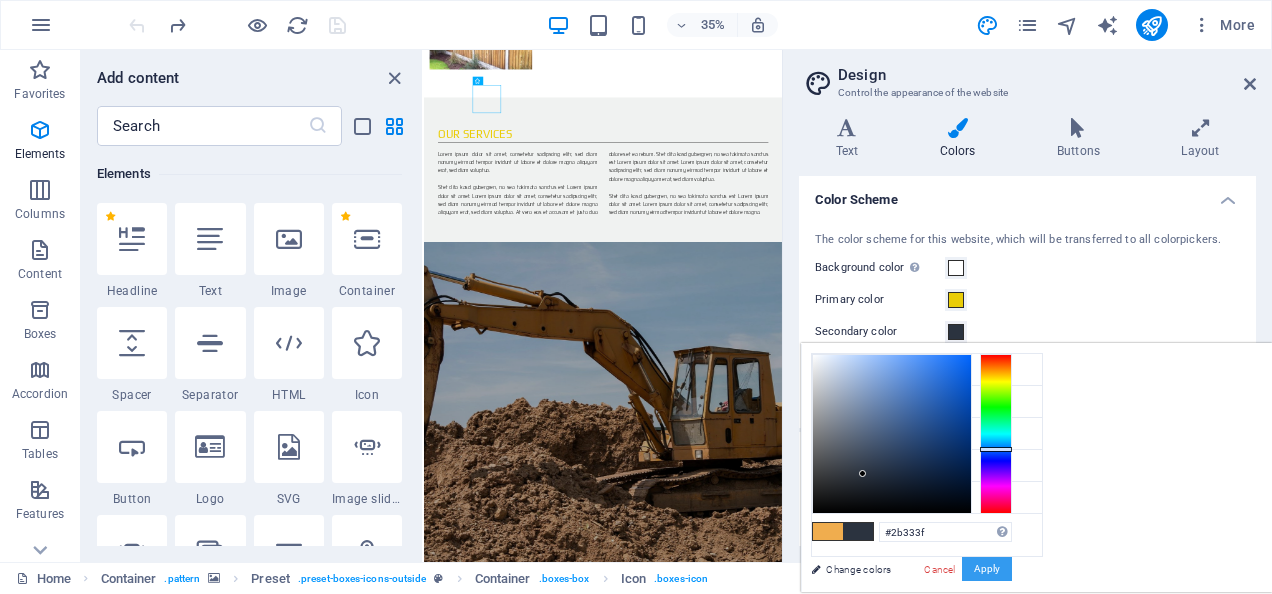 click on "Apply" at bounding box center [987, 569] 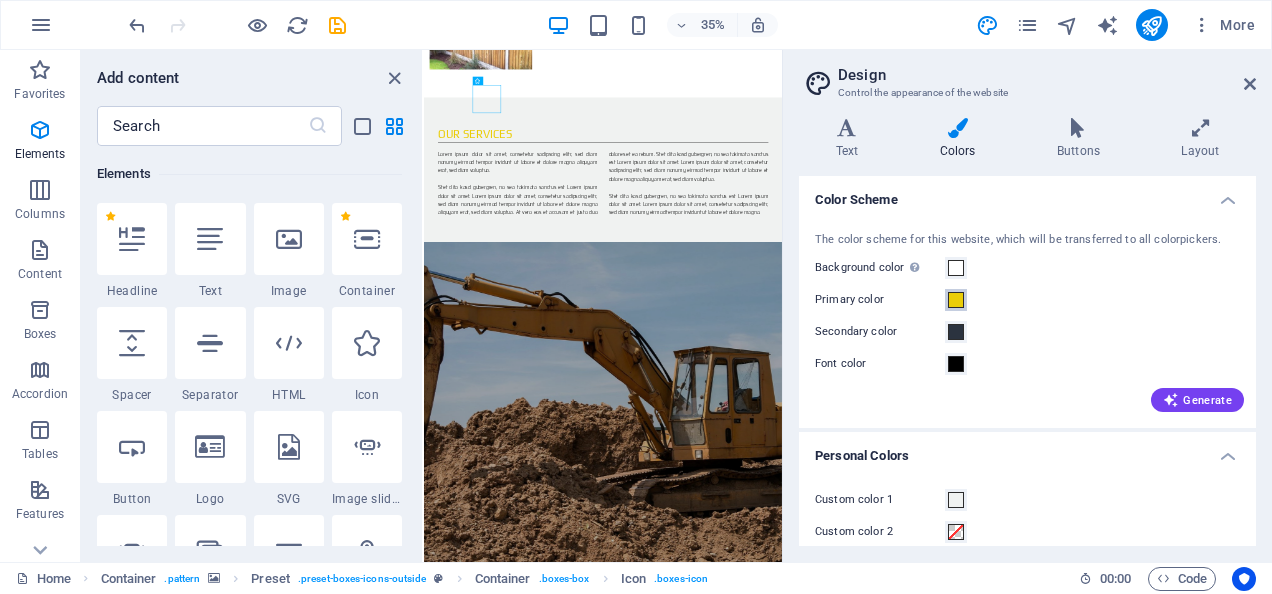 click at bounding box center [956, 300] 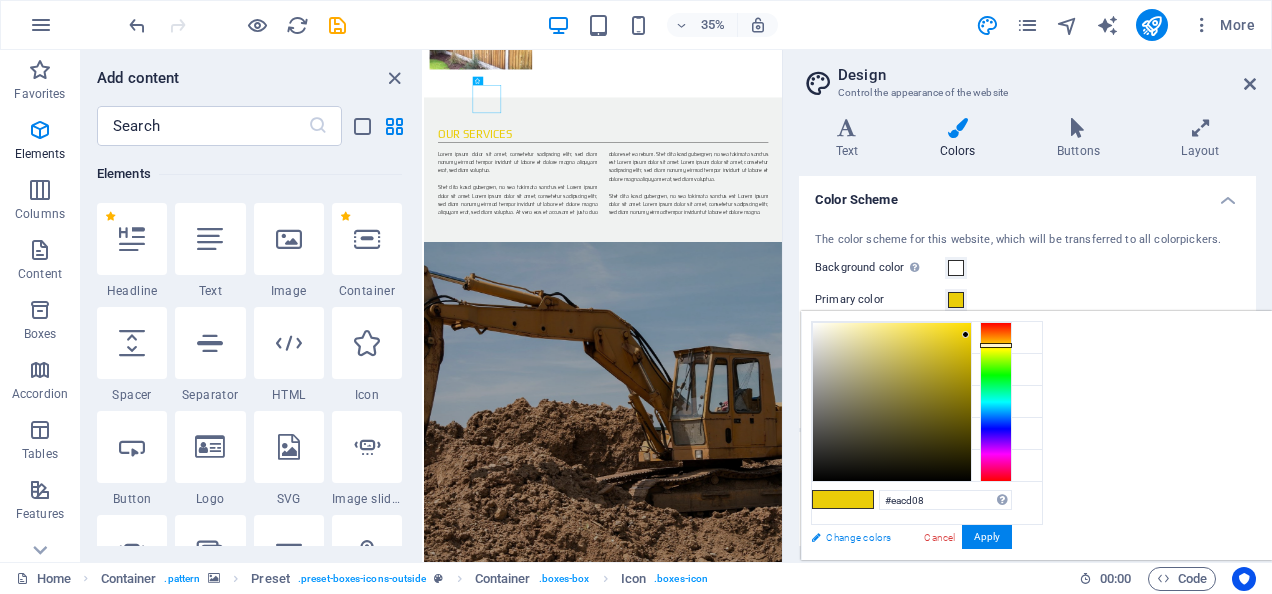 click on "Change colors" at bounding box center (917, 537) 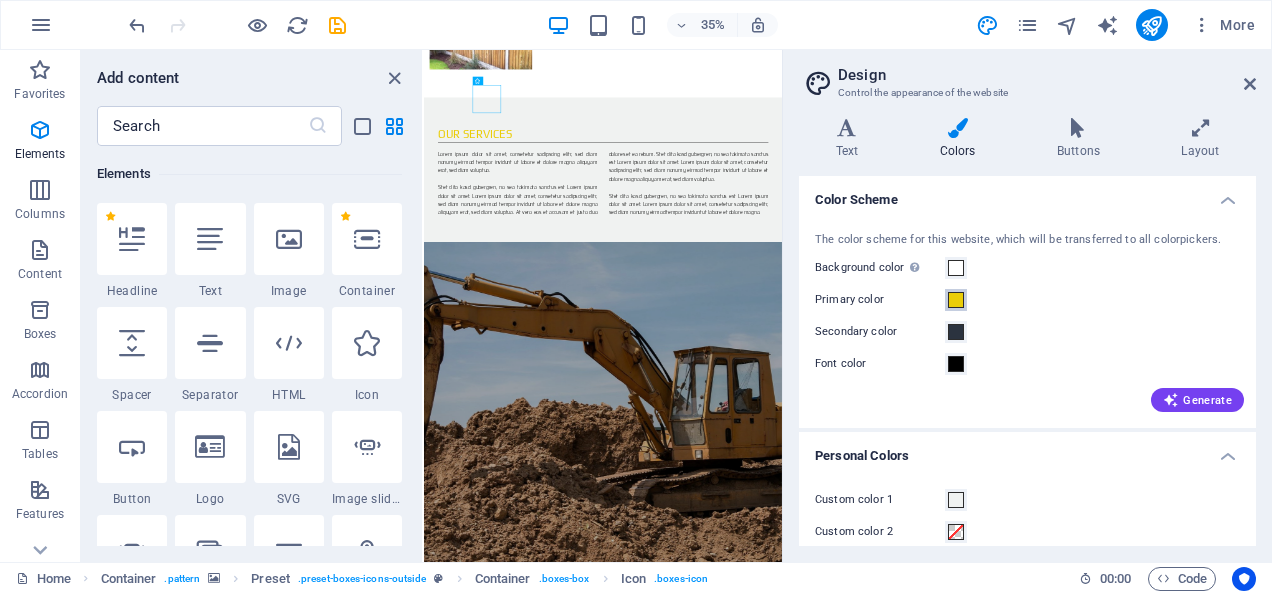 click at bounding box center [956, 300] 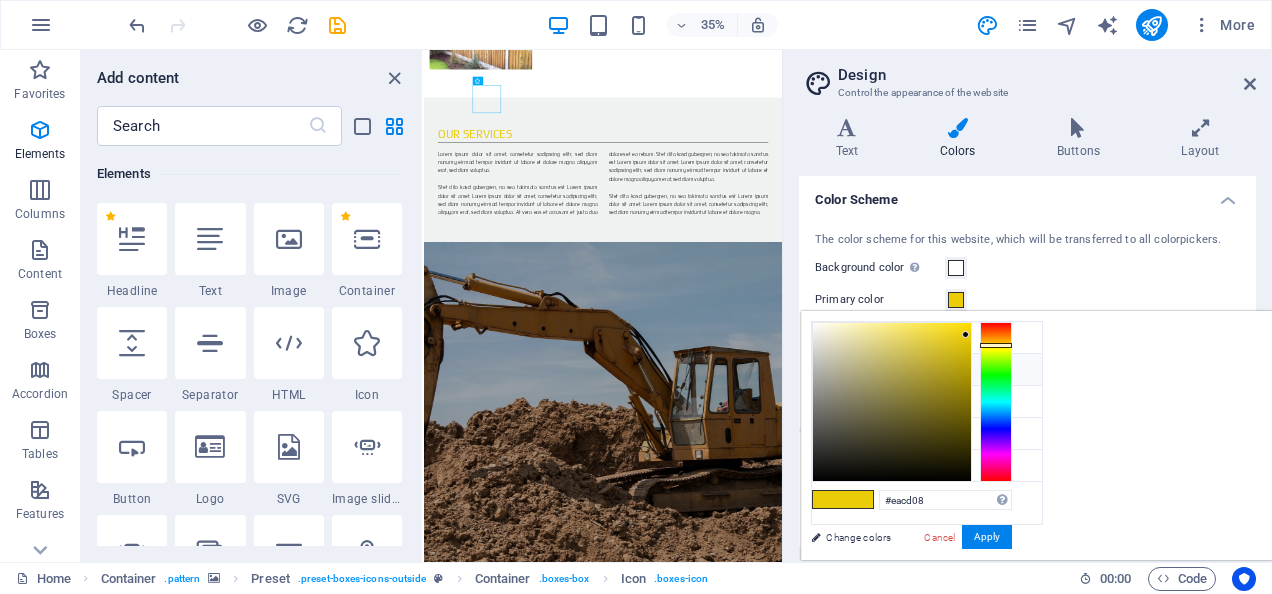 click on "Primary color
#eacd08" at bounding box center (927, 370) 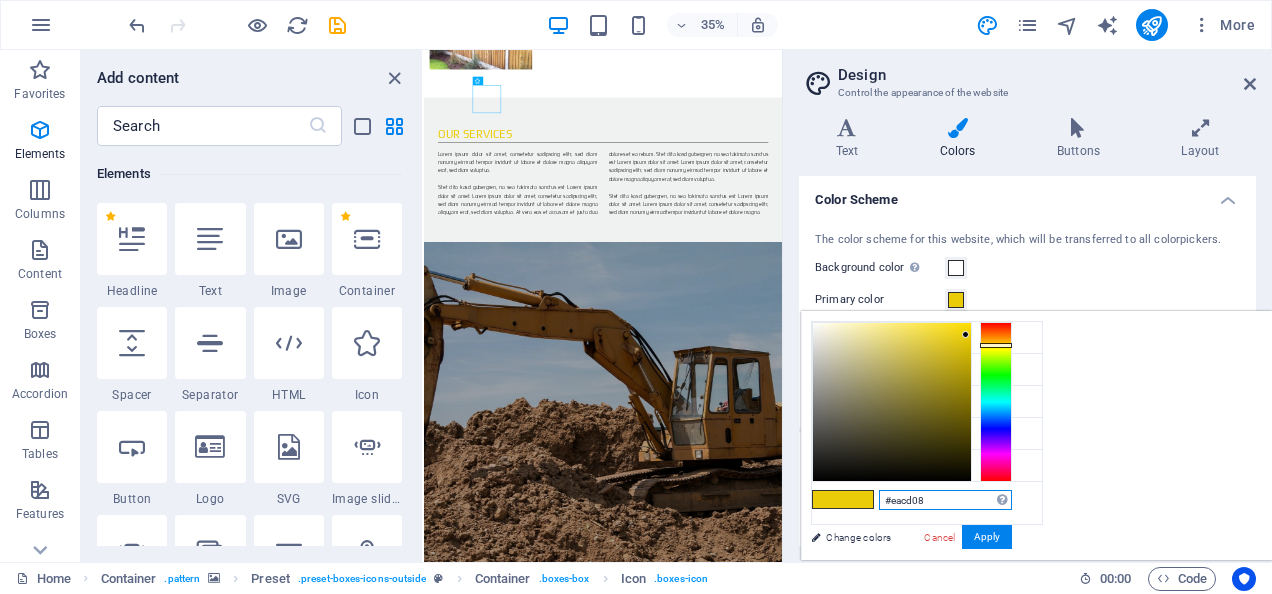 click on "#eacd08" at bounding box center [945, 500] 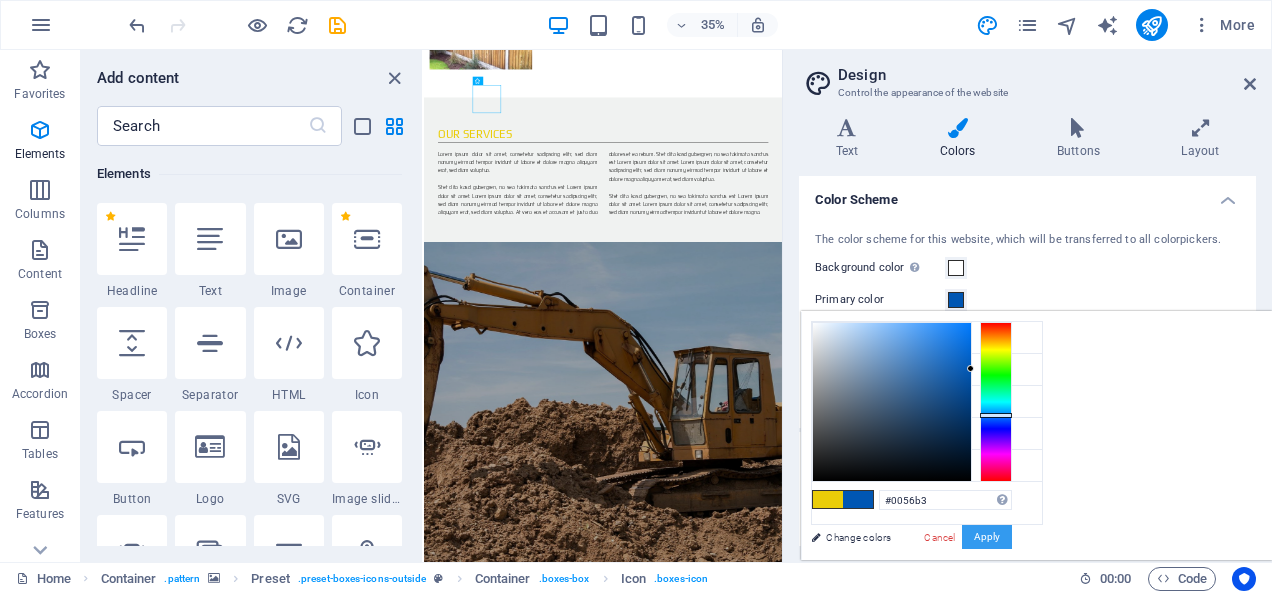 click on "Apply" at bounding box center [987, 537] 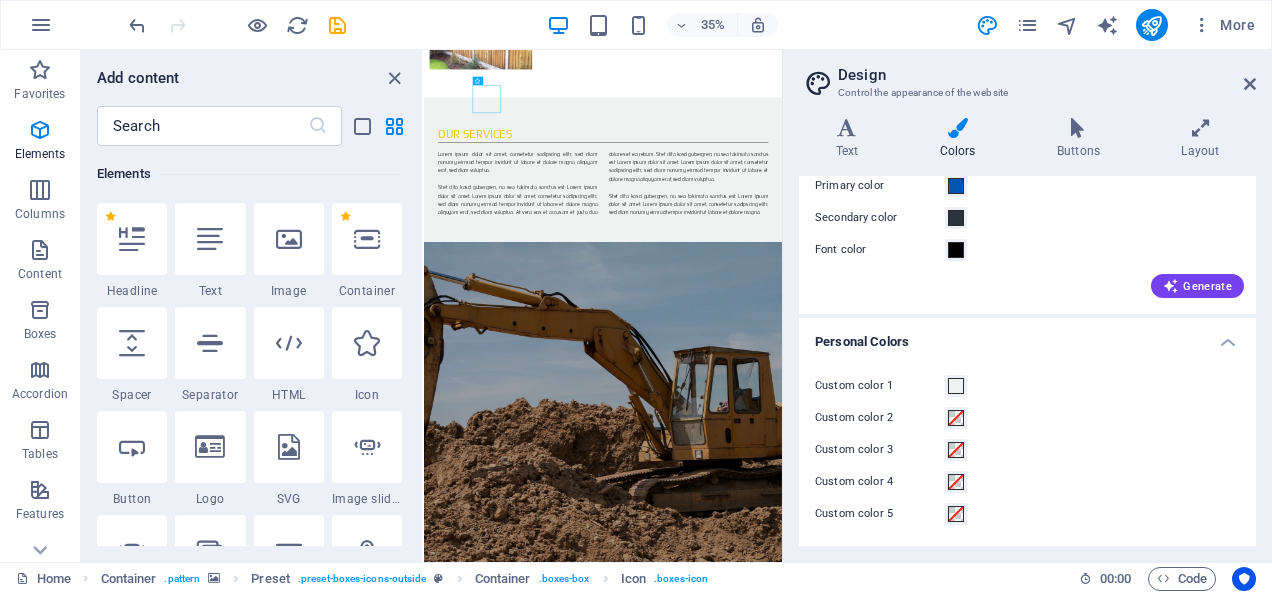 scroll, scrollTop: 0, scrollLeft: 0, axis: both 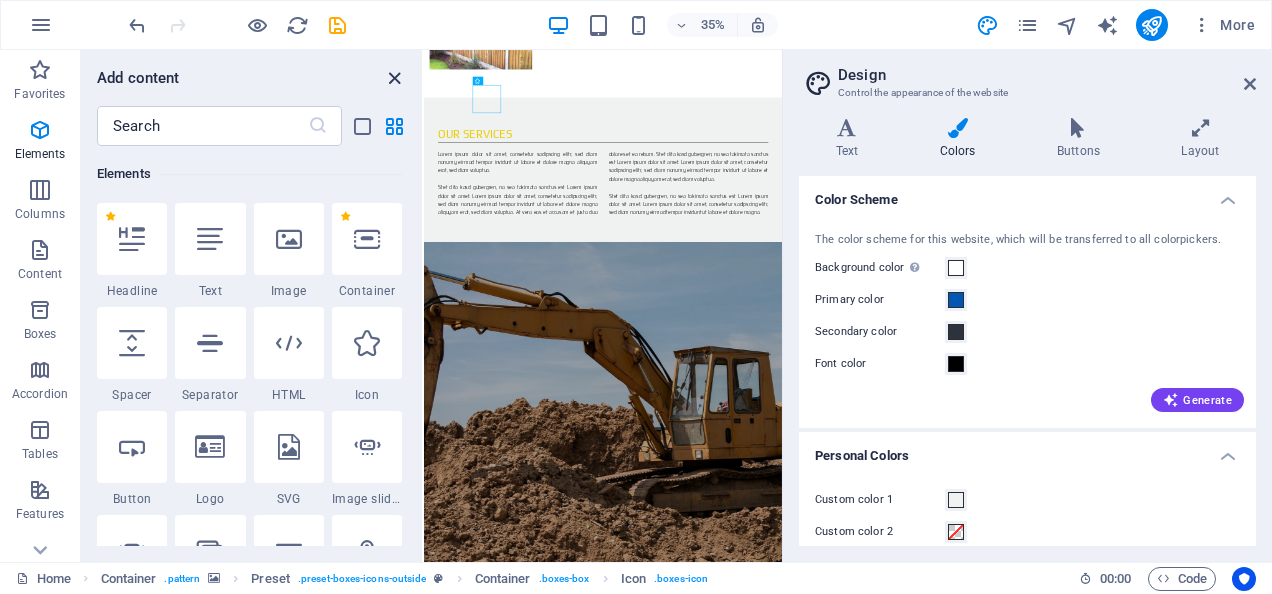 click at bounding box center (394, 78) 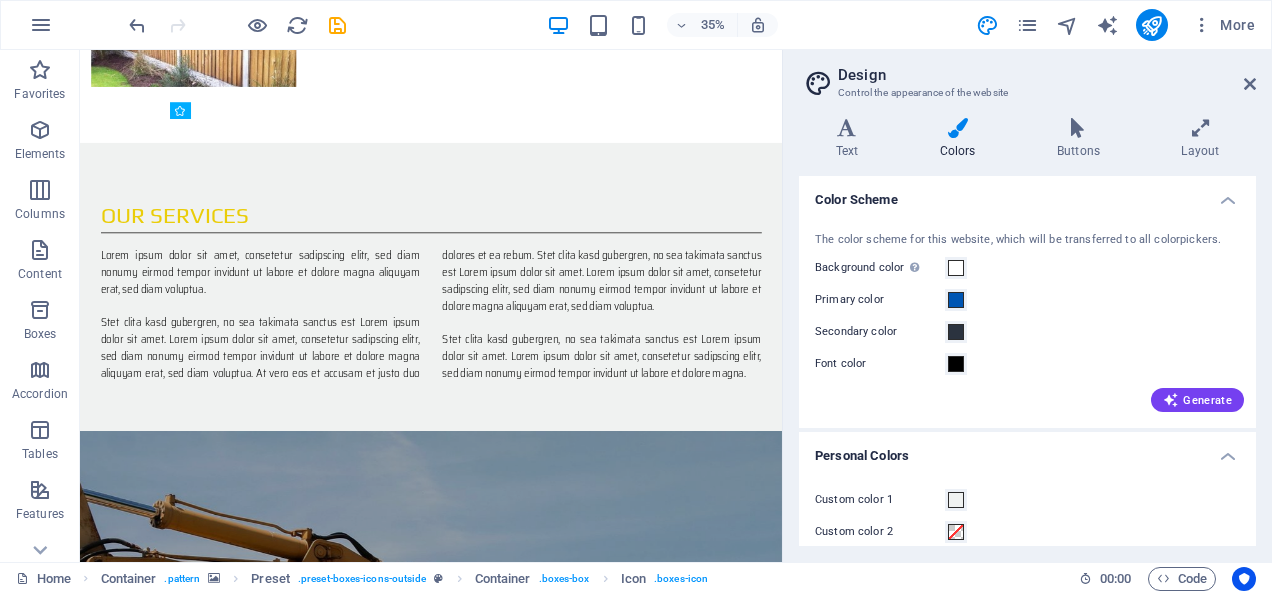 scroll, scrollTop: 1602, scrollLeft: 0, axis: vertical 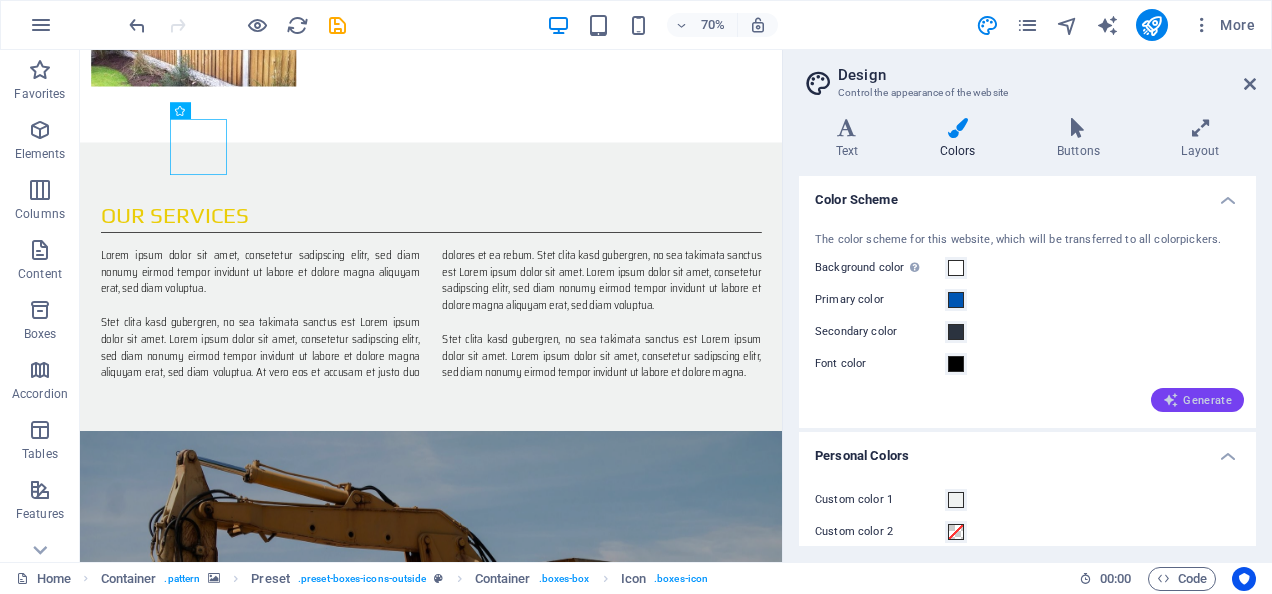 click on "Generate" at bounding box center [1197, 400] 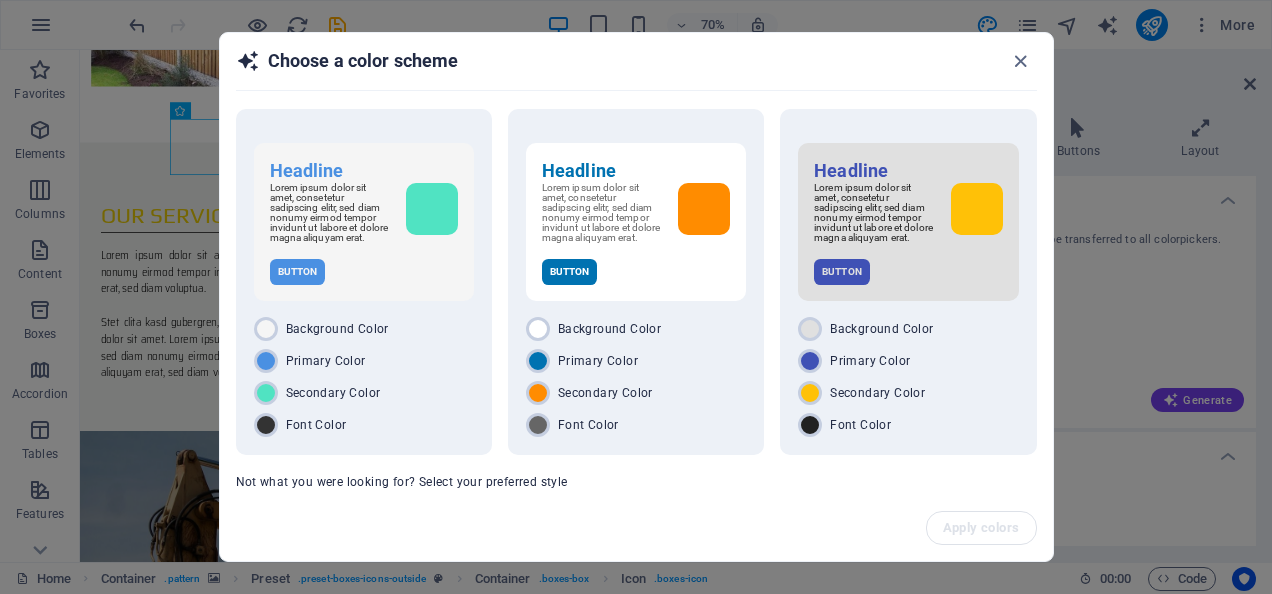 scroll, scrollTop: 66, scrollLeft: 0, axis: vertical 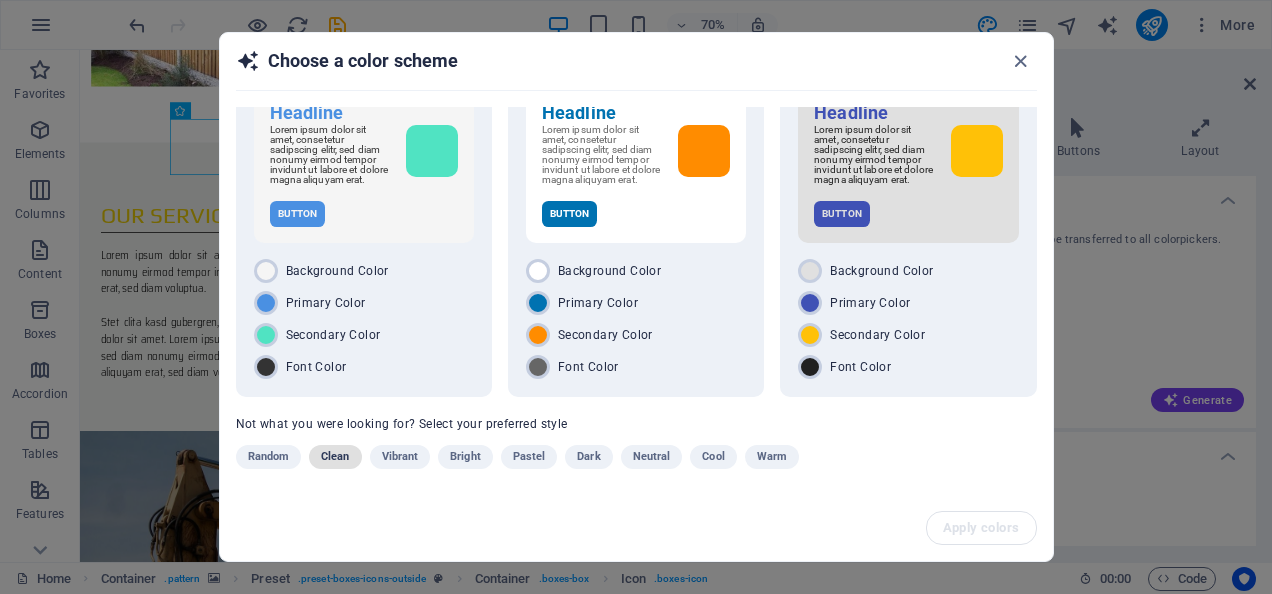 click on "Clean" at bounding box center [335, 457] 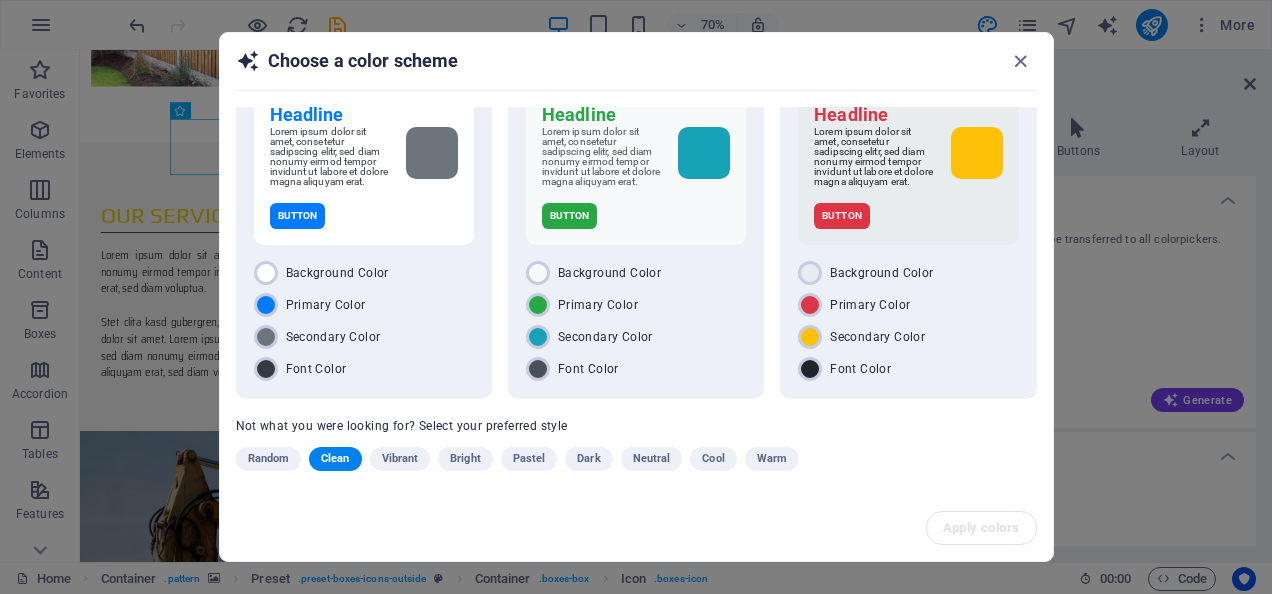 scroll, scrollTop: 66, scrollLeft: 0, axis: vertical 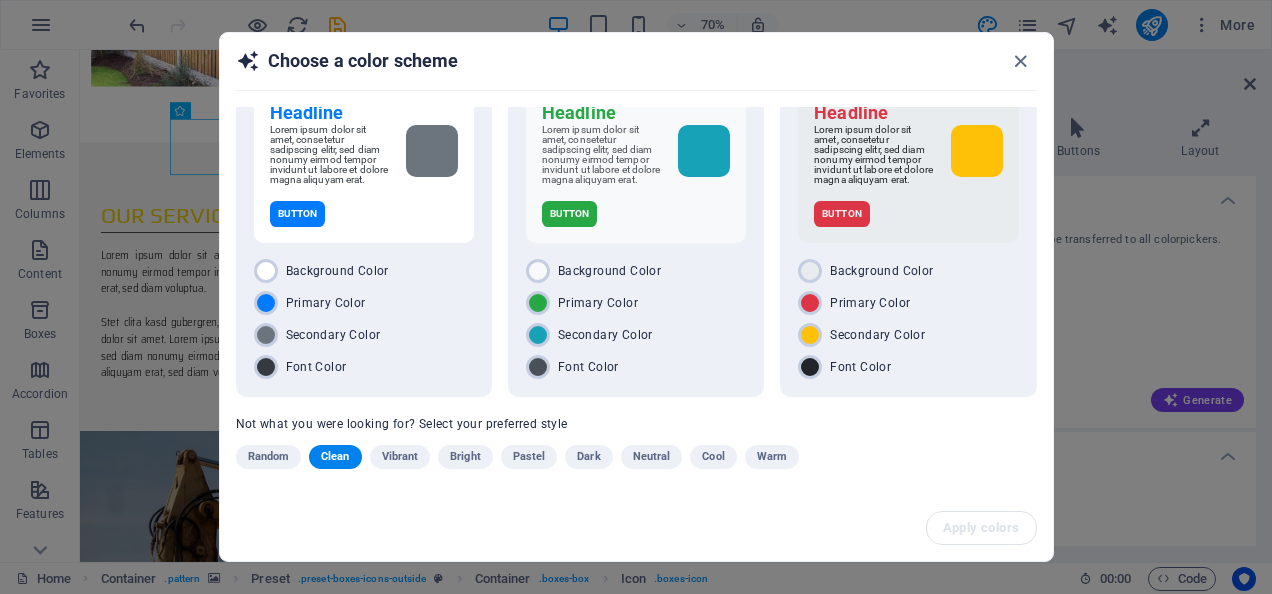 click on "Cool" at bounding box center (713, 457) 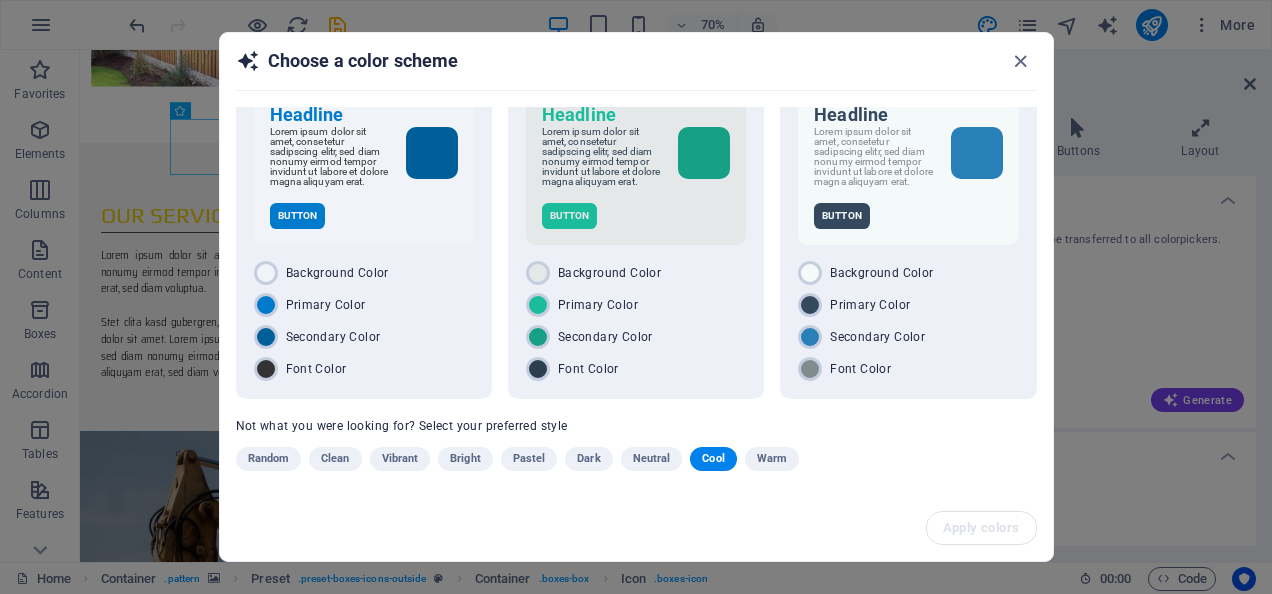 scroll, scrollTop: 66, scrollLeft: 0, axis: vertical 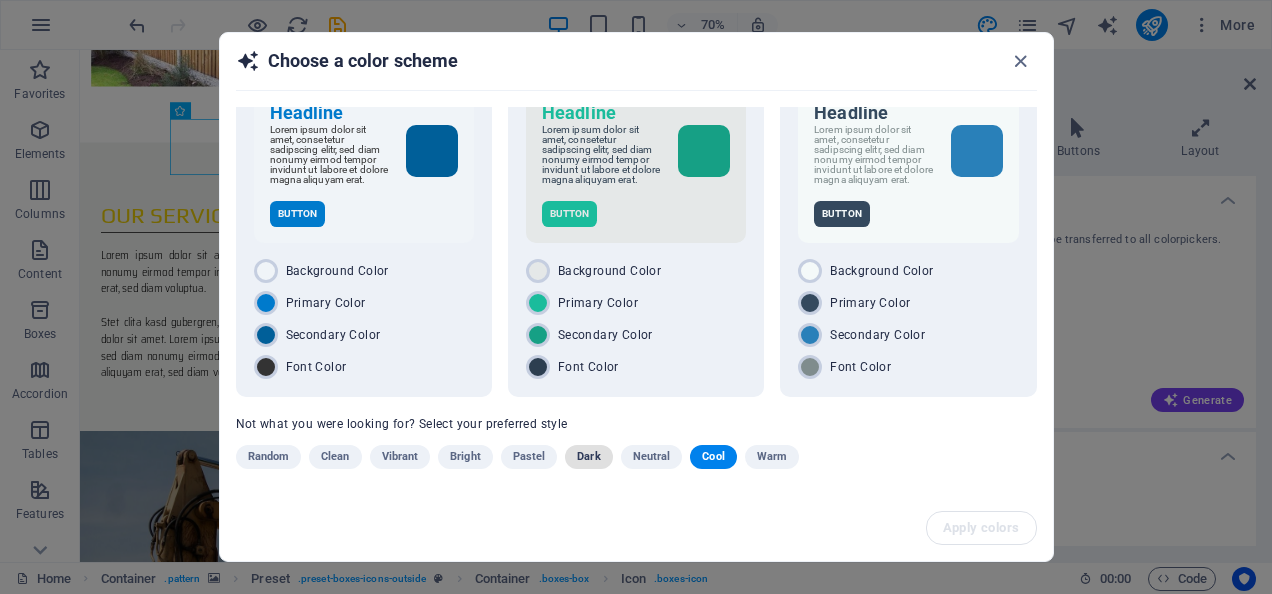 click on "Dark" at bounding box center (588, 457) 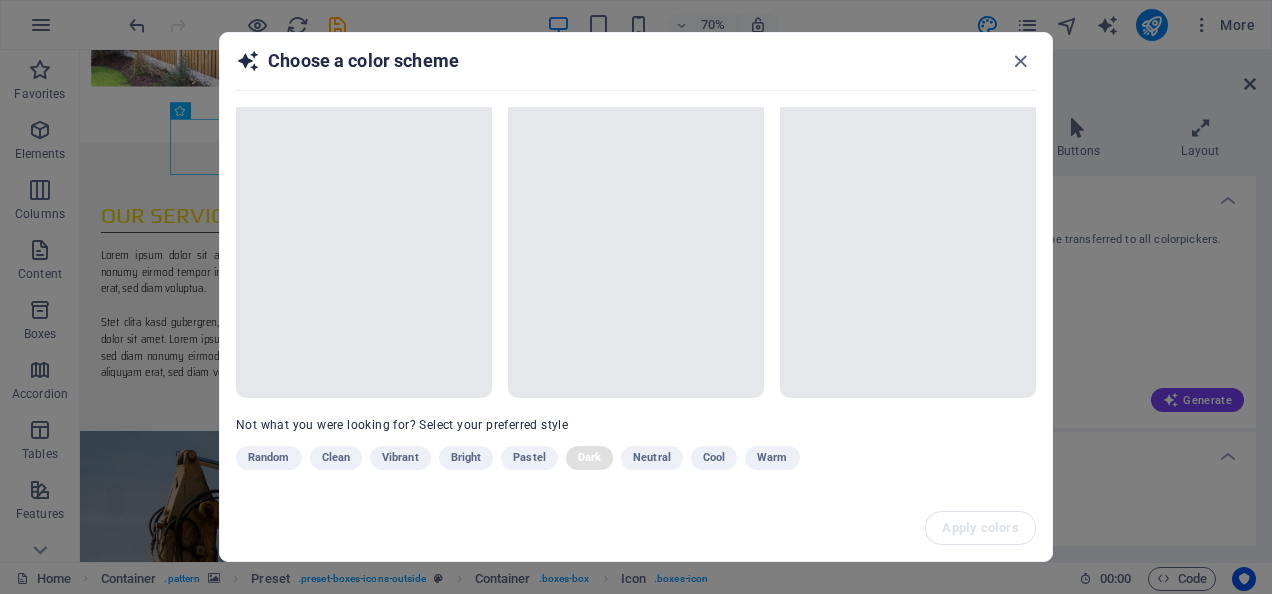 scroll, scrollTop: 66, scrollLeft: 0, axis: vertical 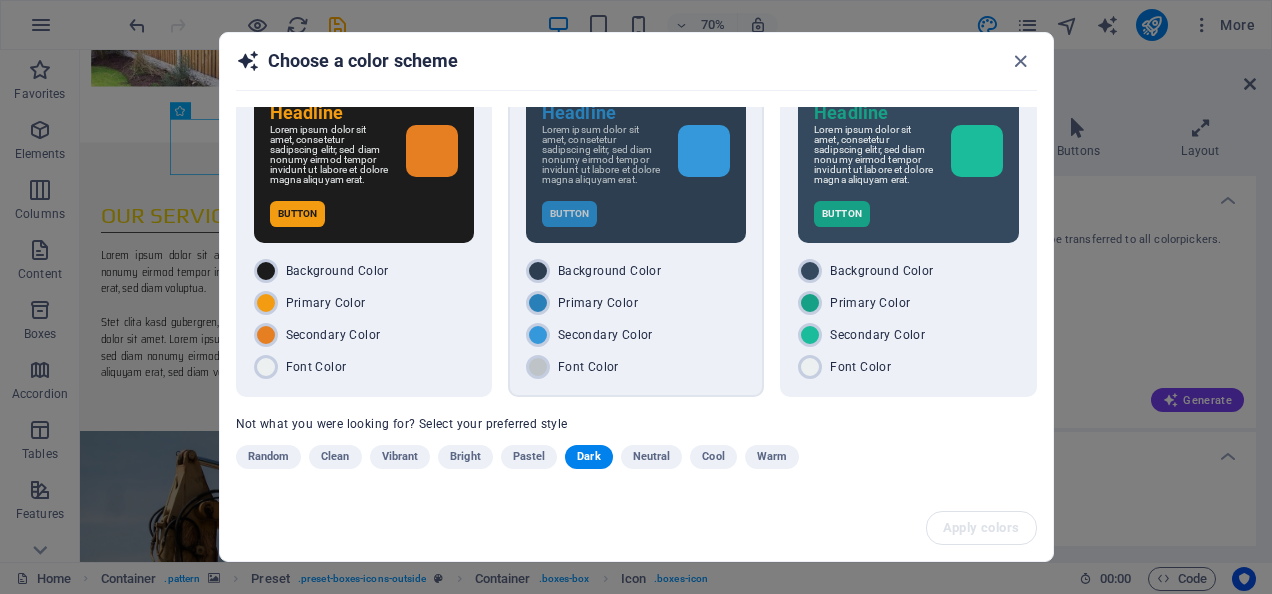 click on "Primary Color" at bounding box center [636, 303] 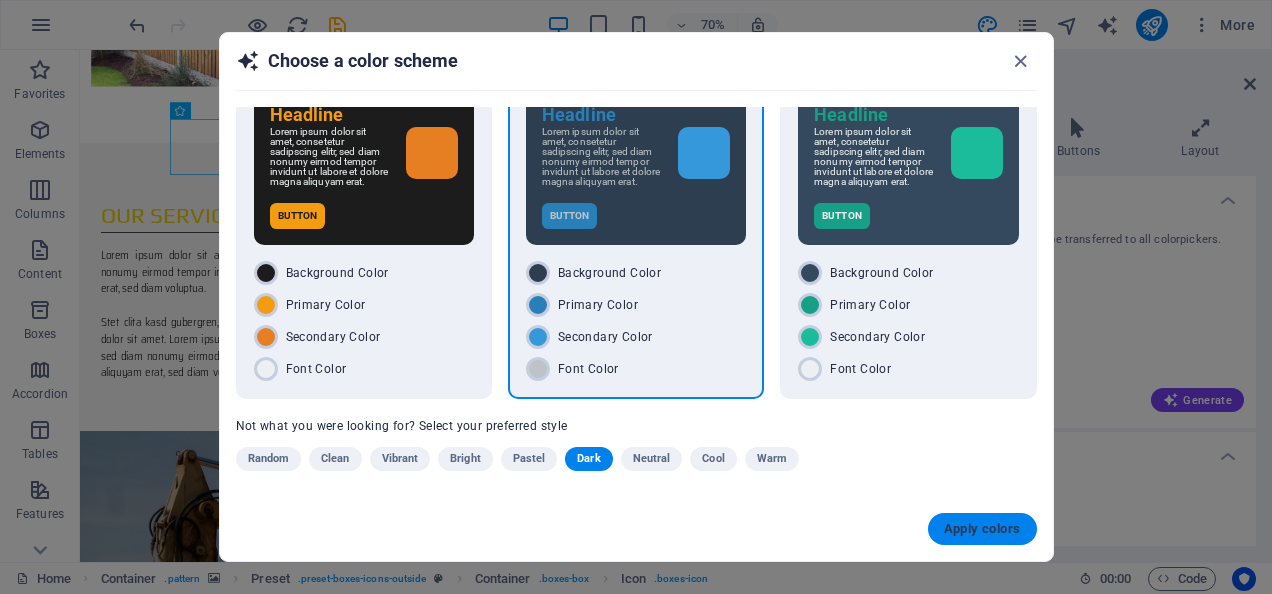 click on "Apply colors" at bounding box center (982, 529) 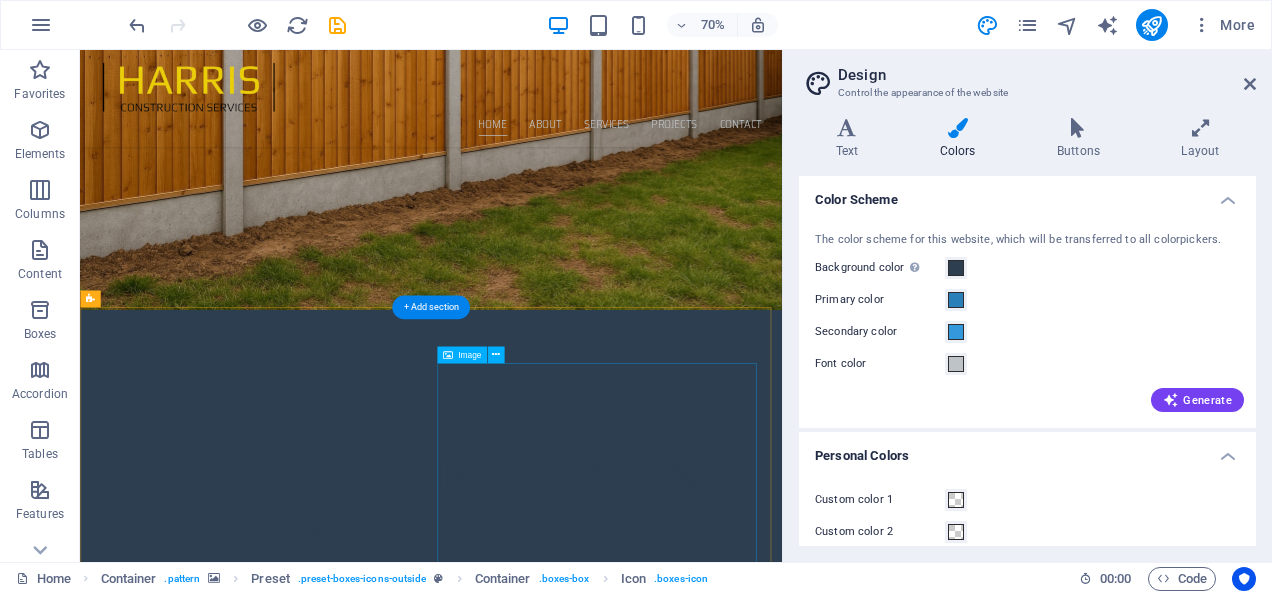 scroll, scrollTop: 357, scrollLeft: 0, axis: vertical 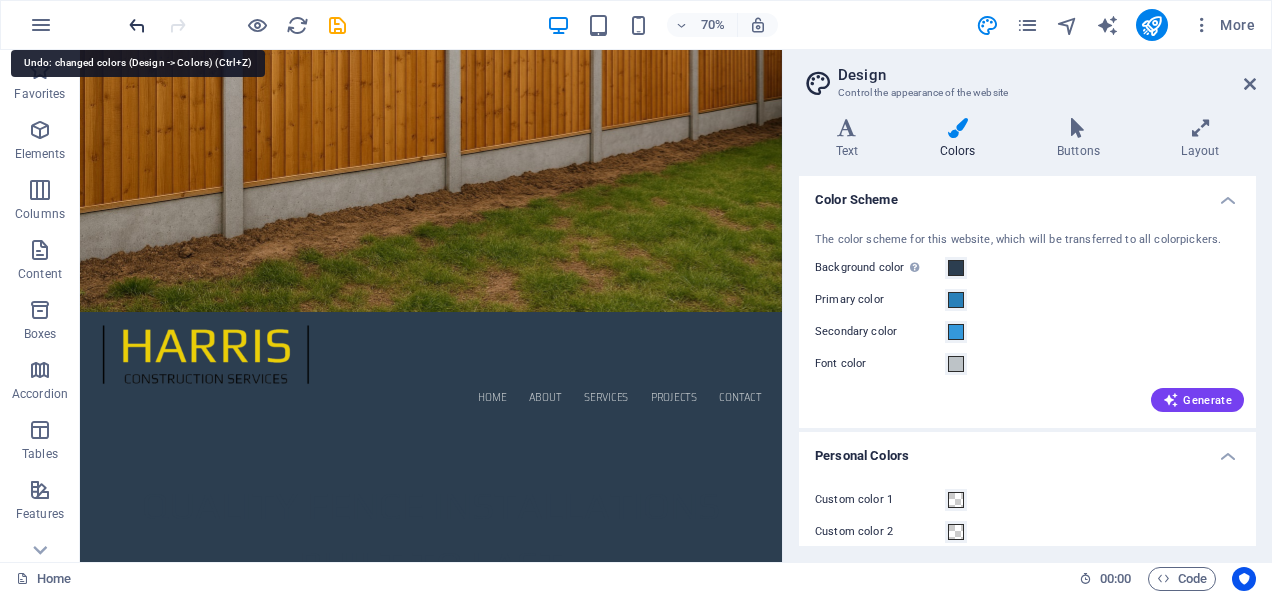 click at bounding box center (137, 25) 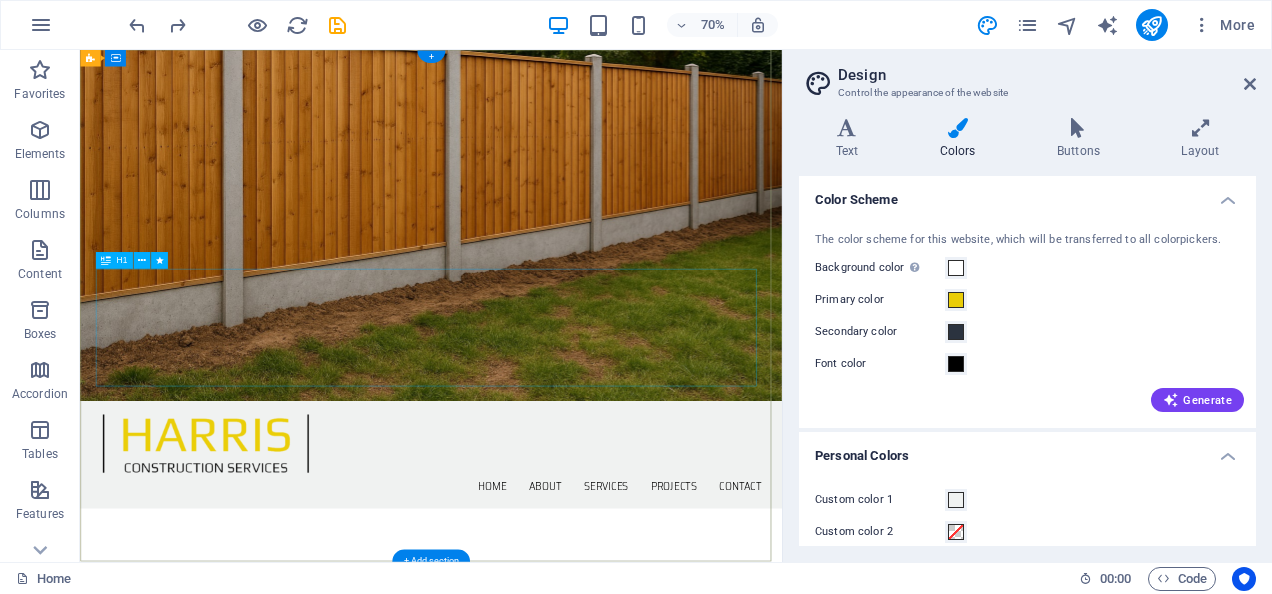 scroll, scrollTop: 0, scrollLeft: 0, axis: both 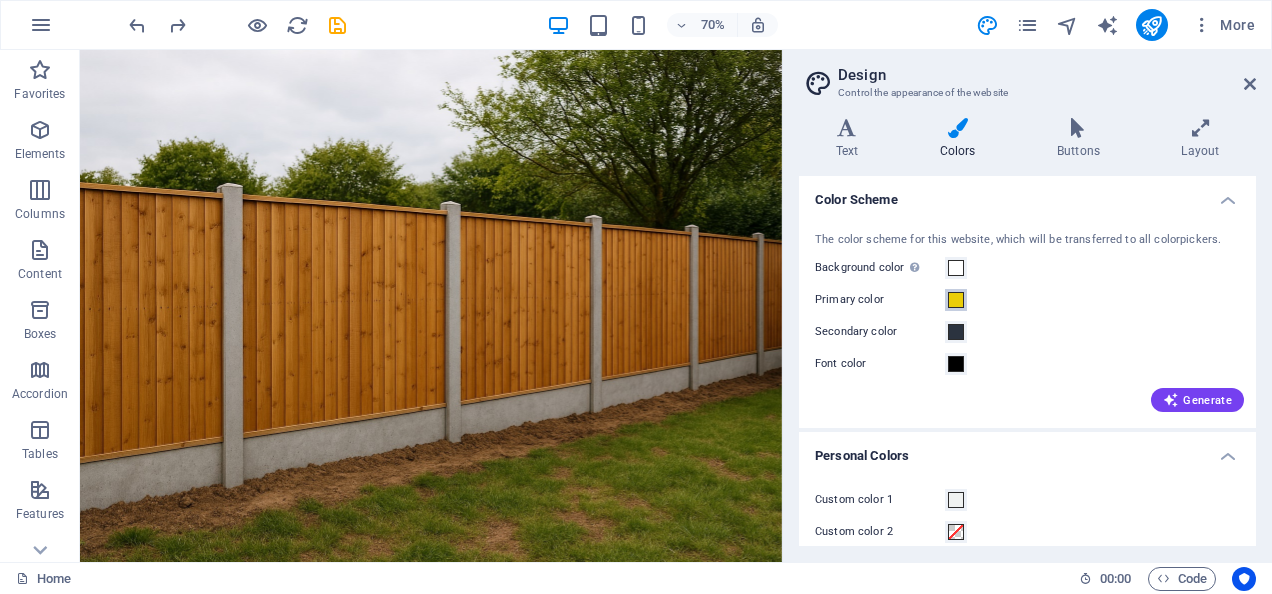 click at bounding box center (956, 300) 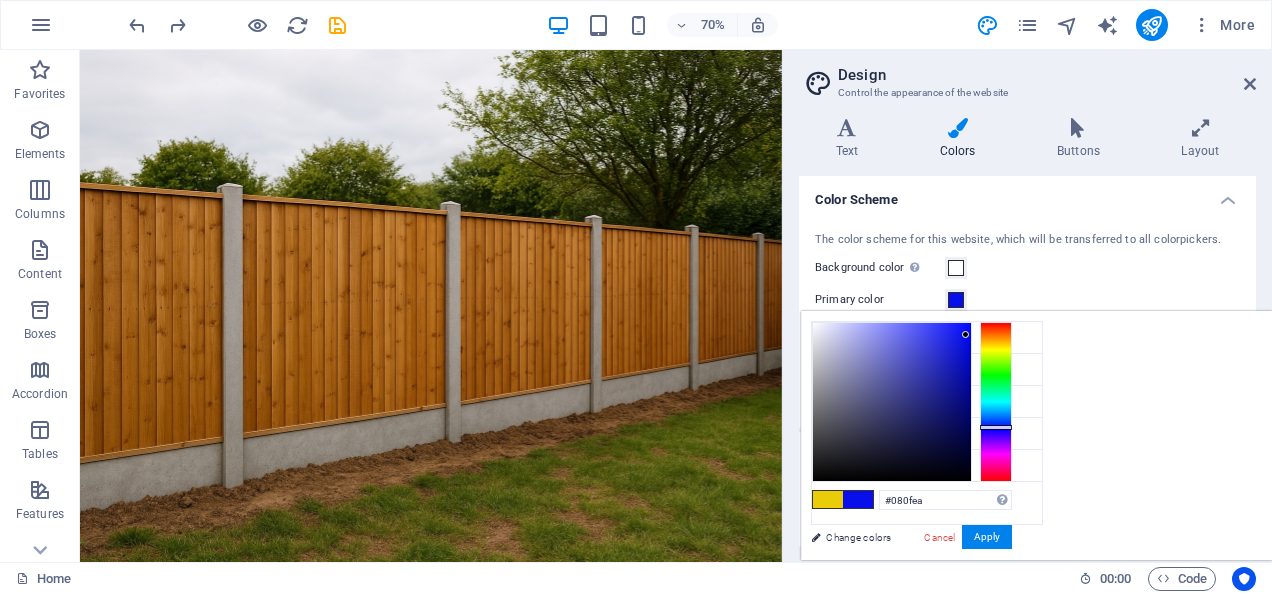 click at bounding box center (996, 402) 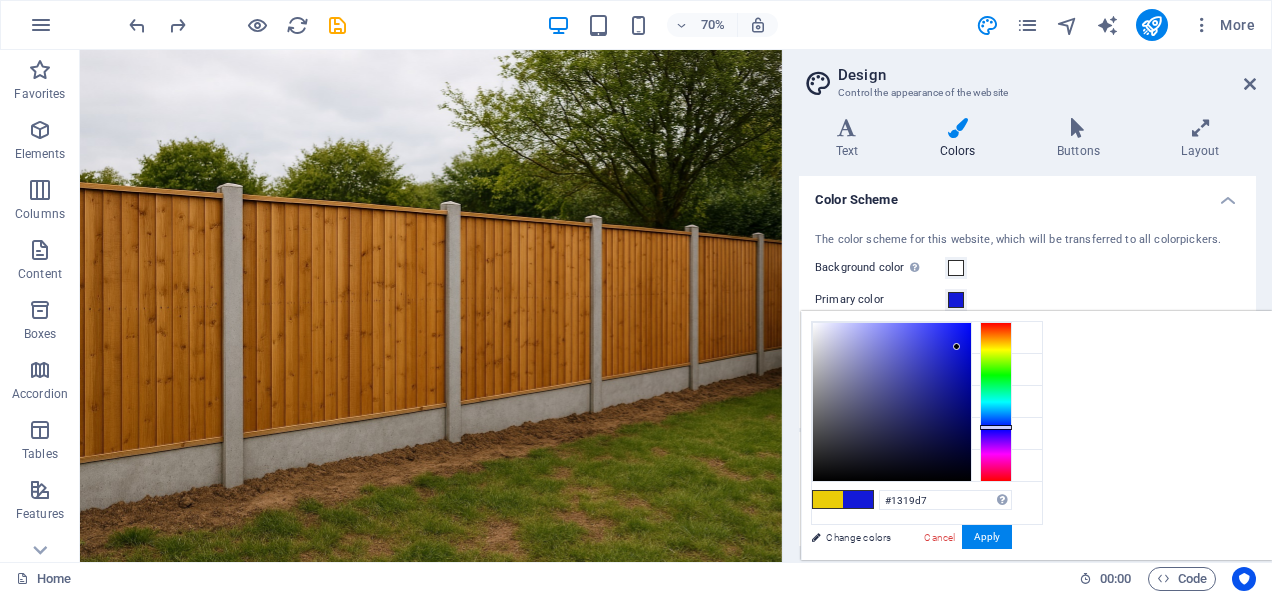 click at bounding box center (892, 402) 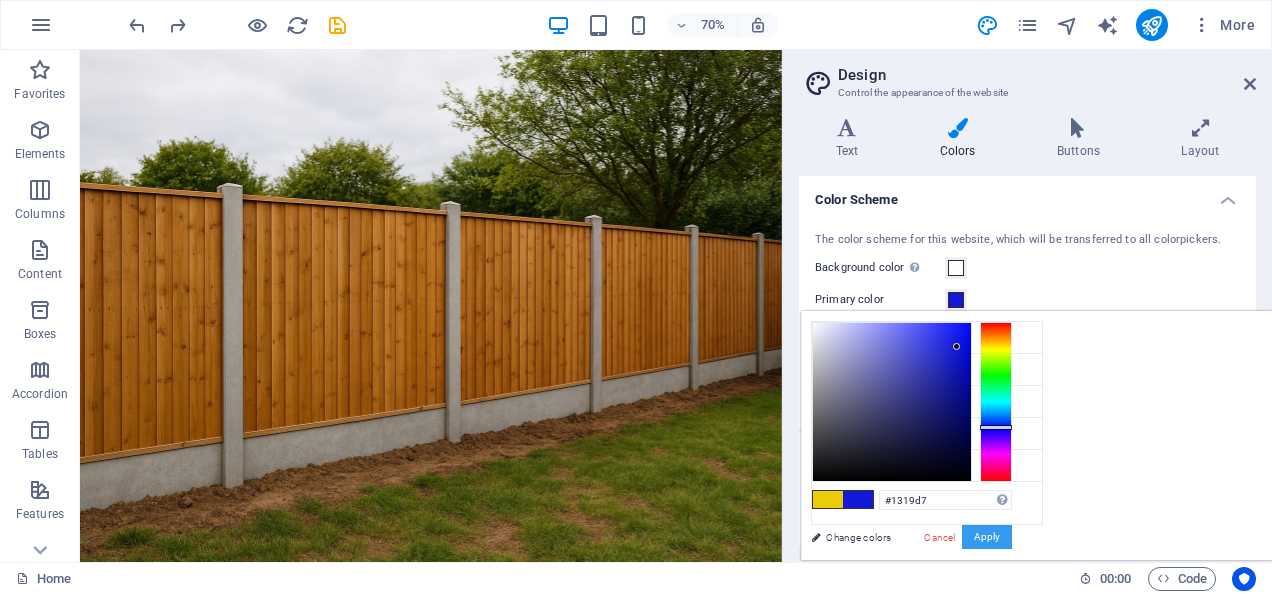 click on "Apply" at bounding box center (987, 537) 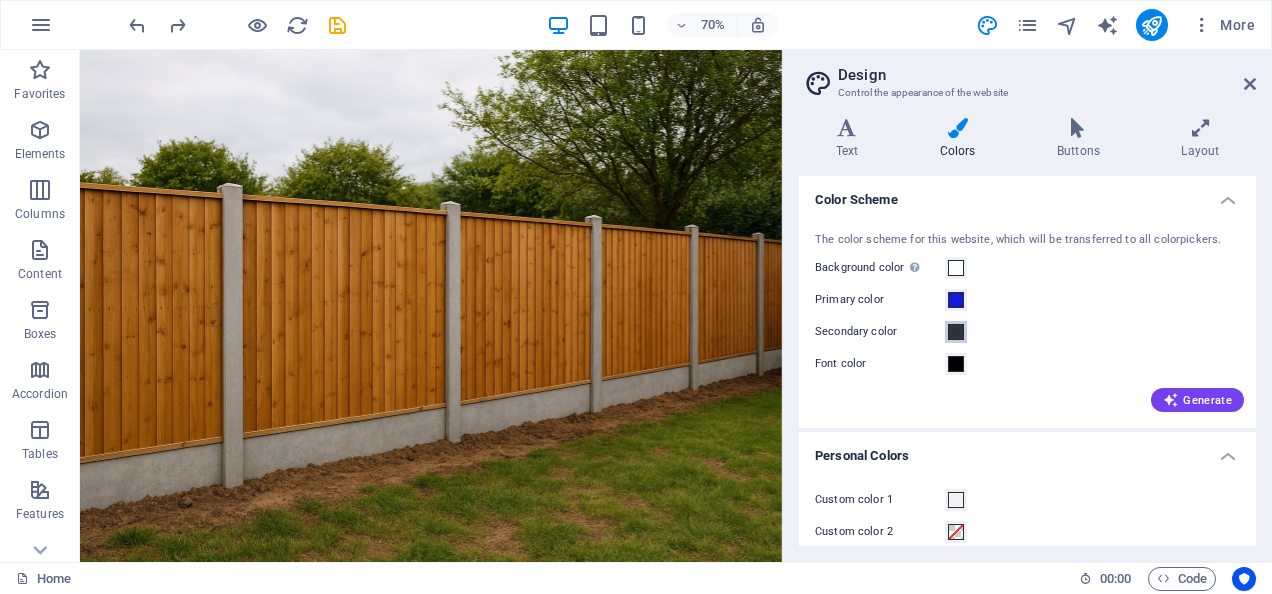 click at bounding box center (956, 332) 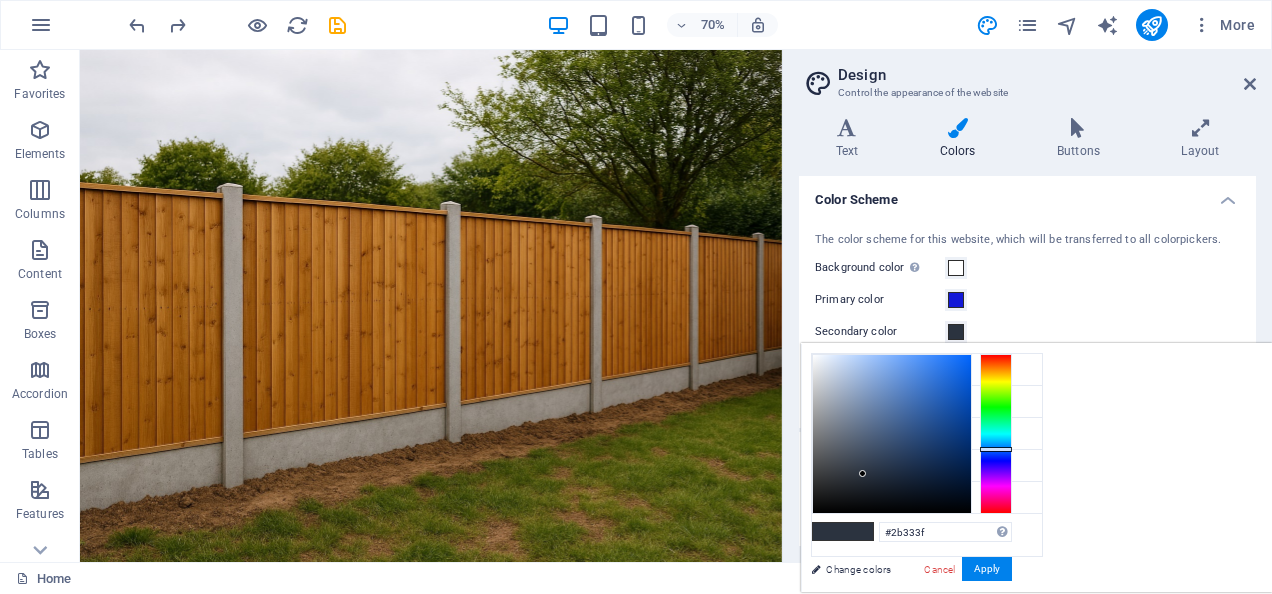 type on "#bad0f1" 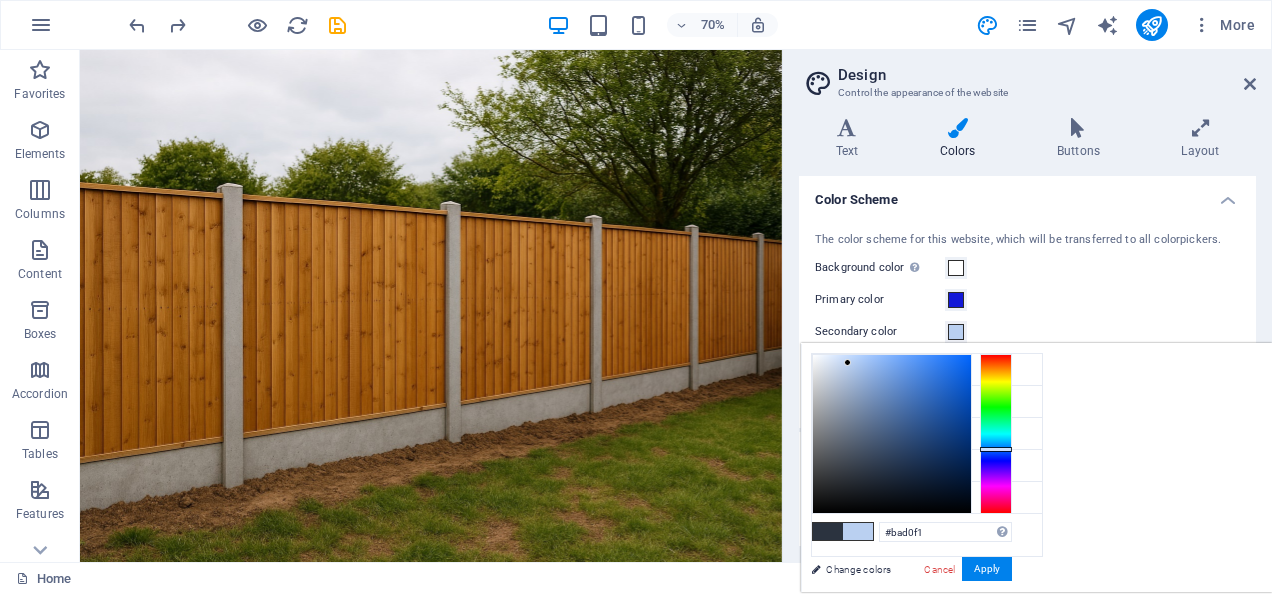 click at bounding box center (892, 434) 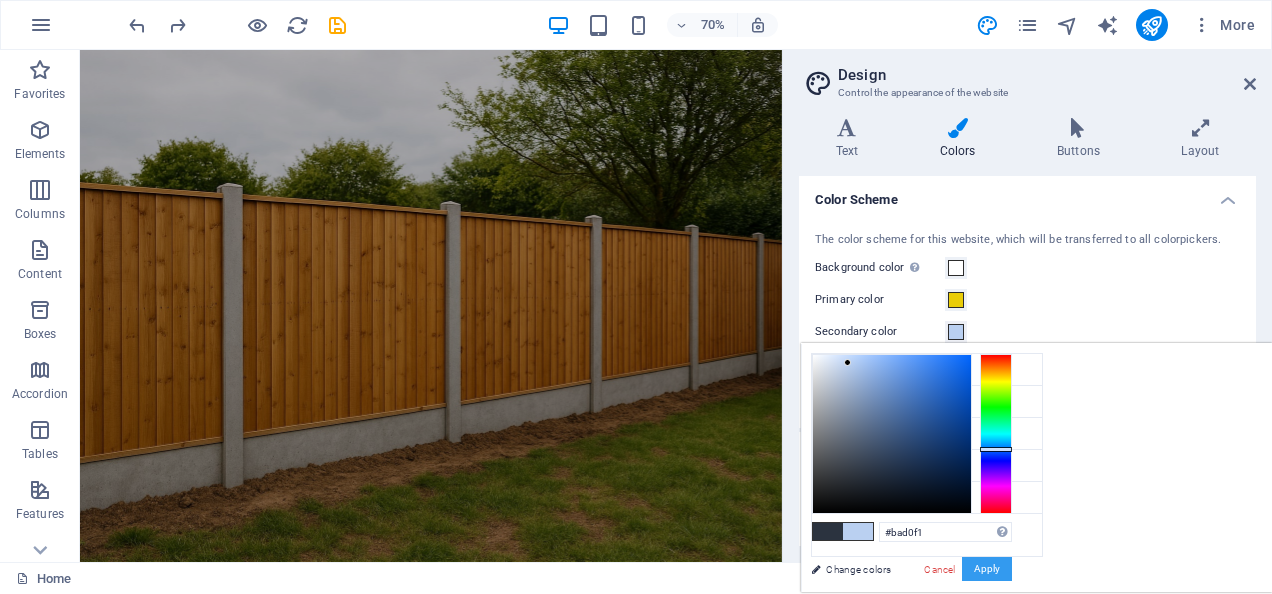 click on "Apply" at bounding box center [987, 569] 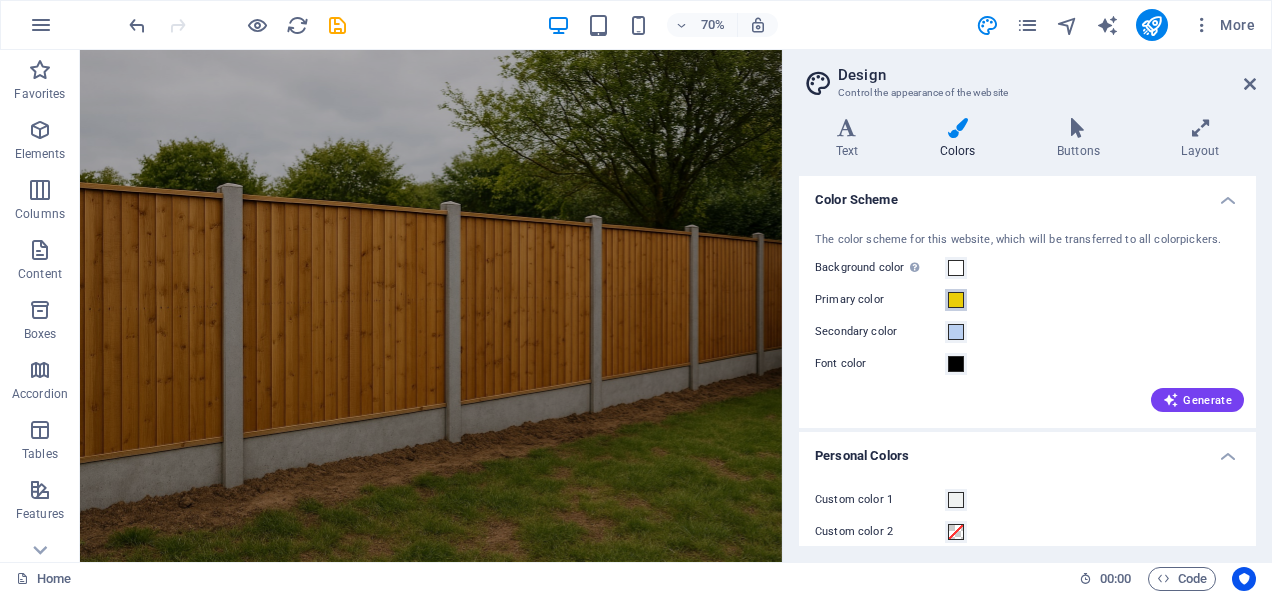 click at bounding box center [956, 300] 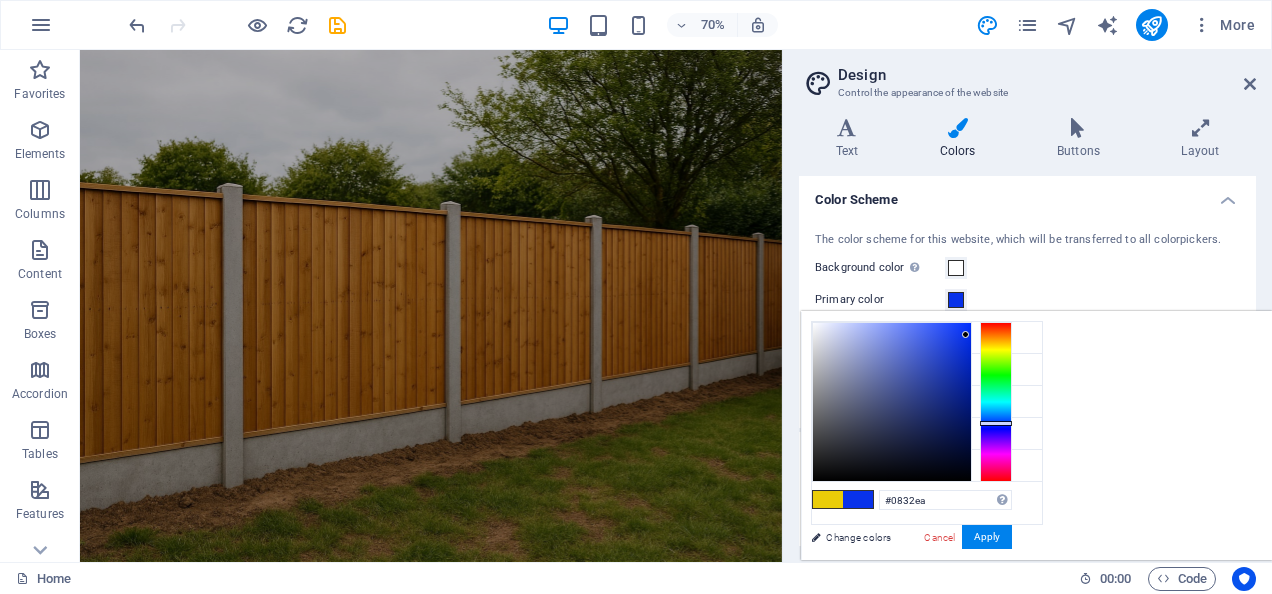 click at bounding box center [996, 402] 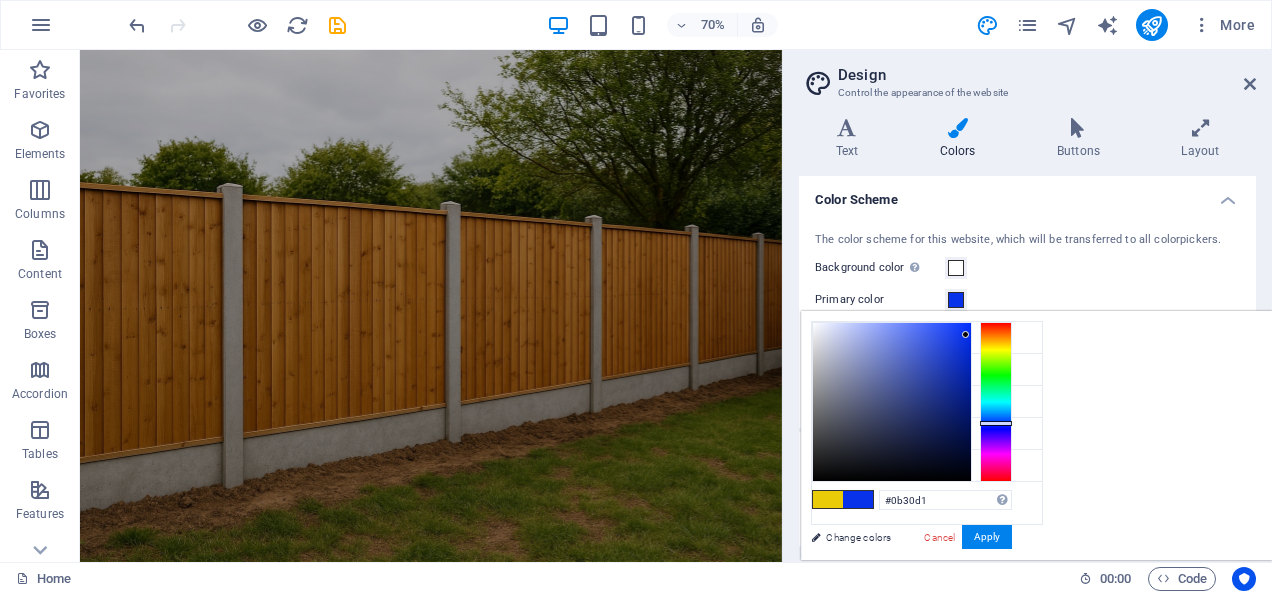 click at bounding box center [892, 402] 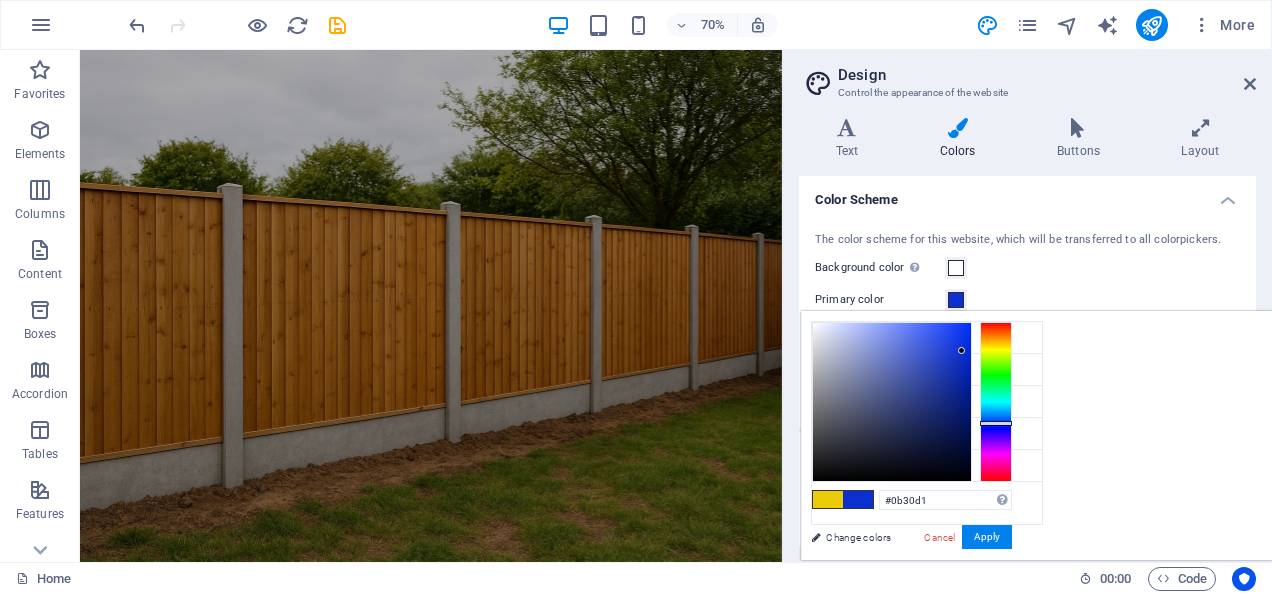 type on "#072ac5" 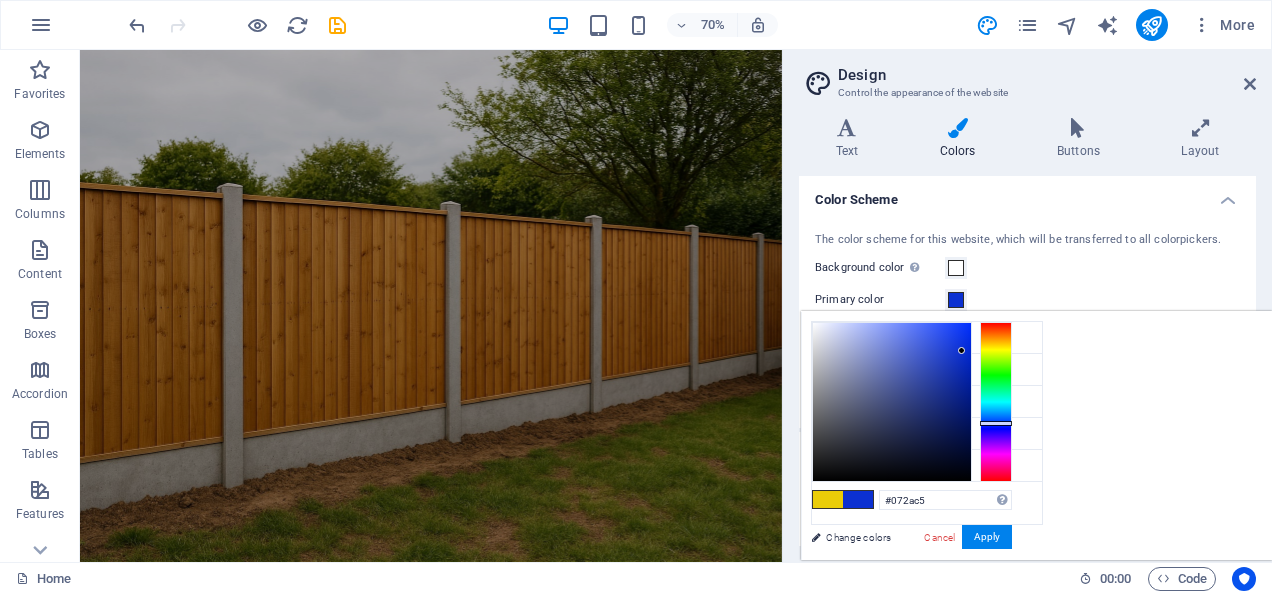 click at bounding box center (892, 402) 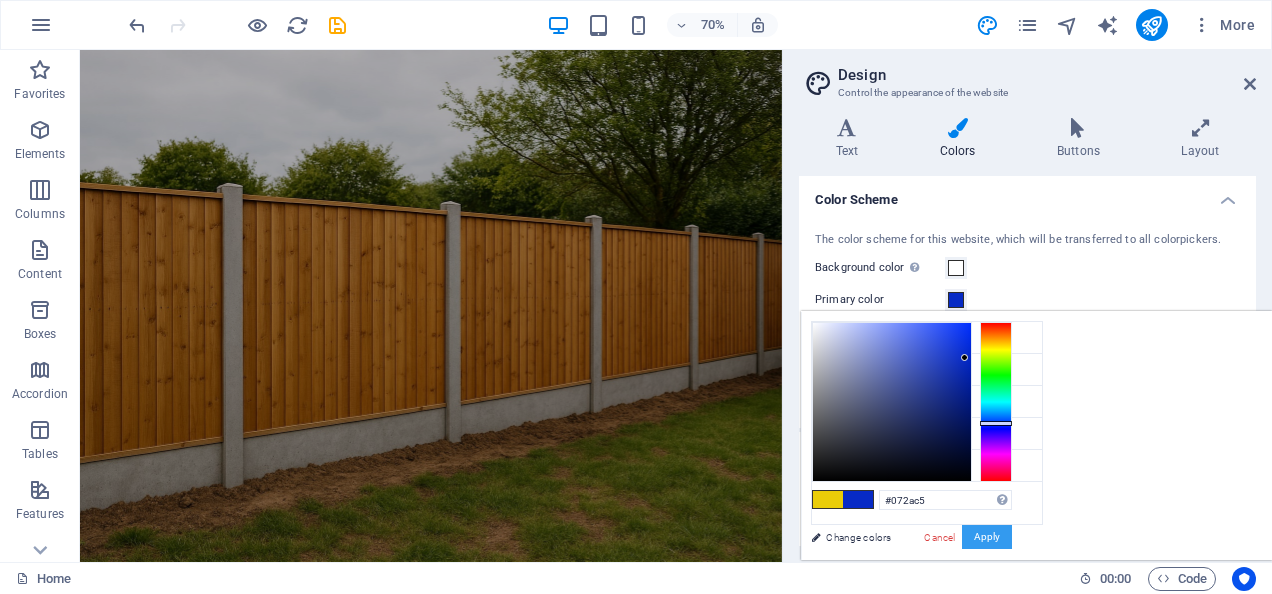 click on "Apply" at bounding box center [987, 537] 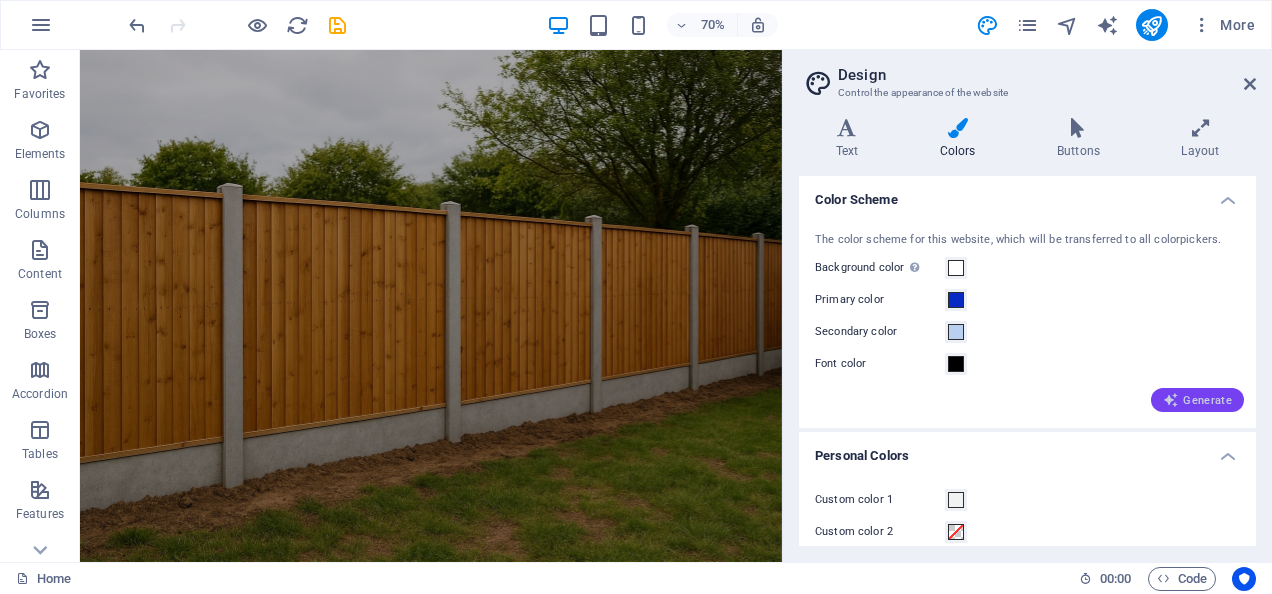 click on "Generate" at bounding box center [1197, 400] 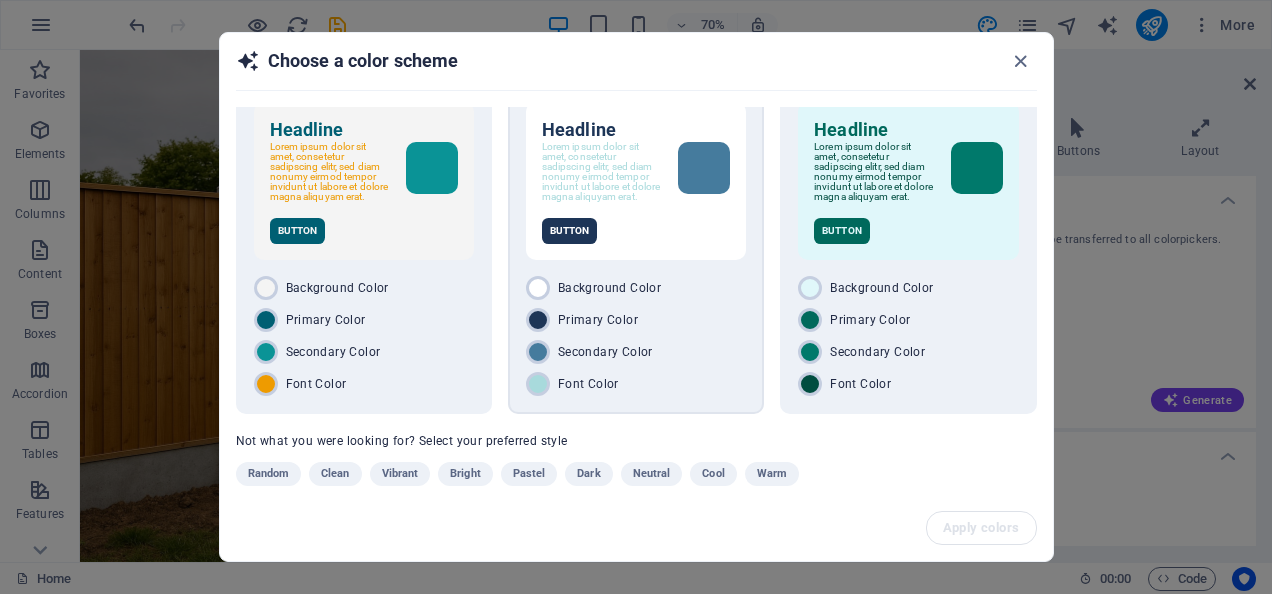 scroll, scrollTop: 66, scrollLeft: 0, axis: vertical 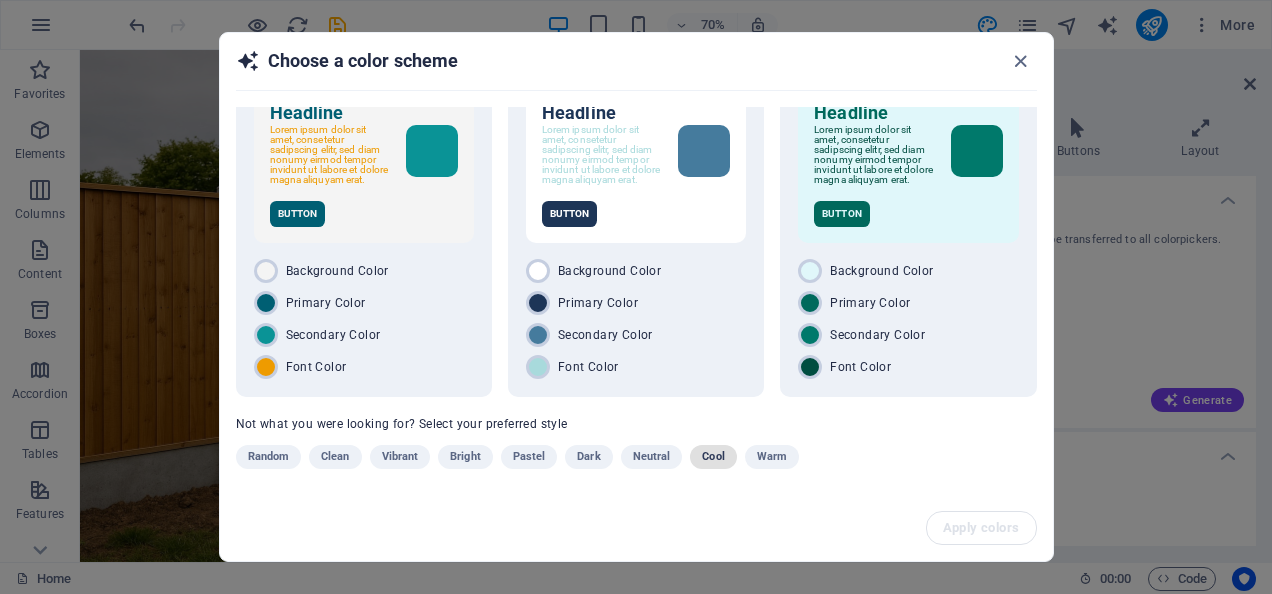 click on "Cool" at bounding box center (713, 457) 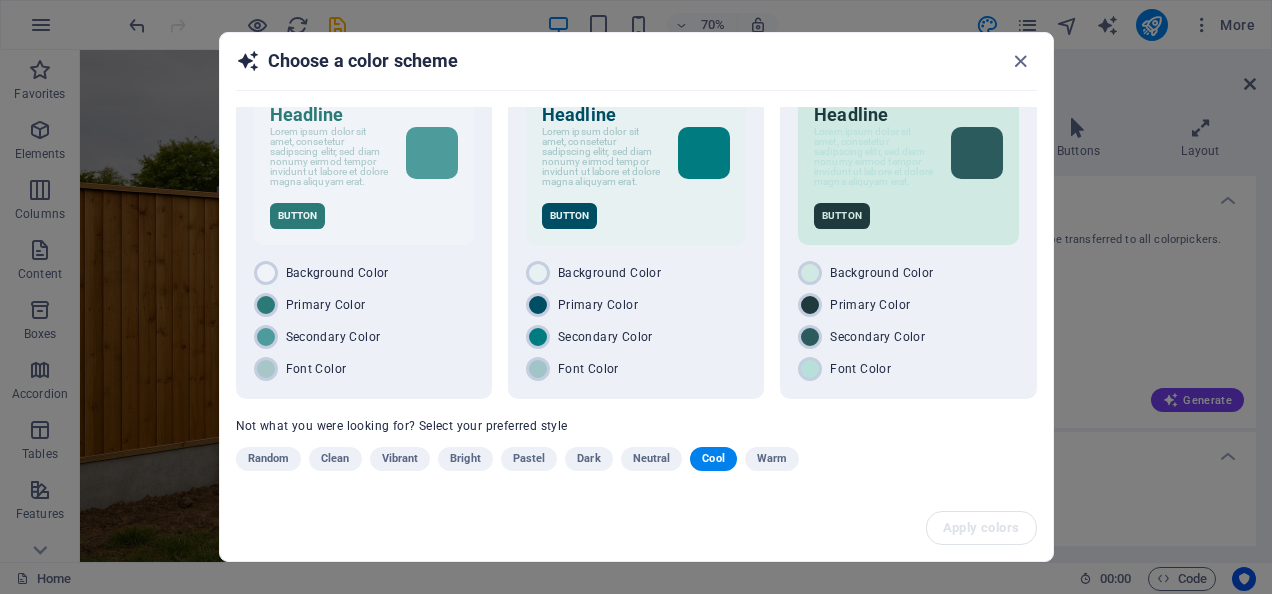 scroll, scrollTop: 66, scrollLeft: 0, axis: vertical 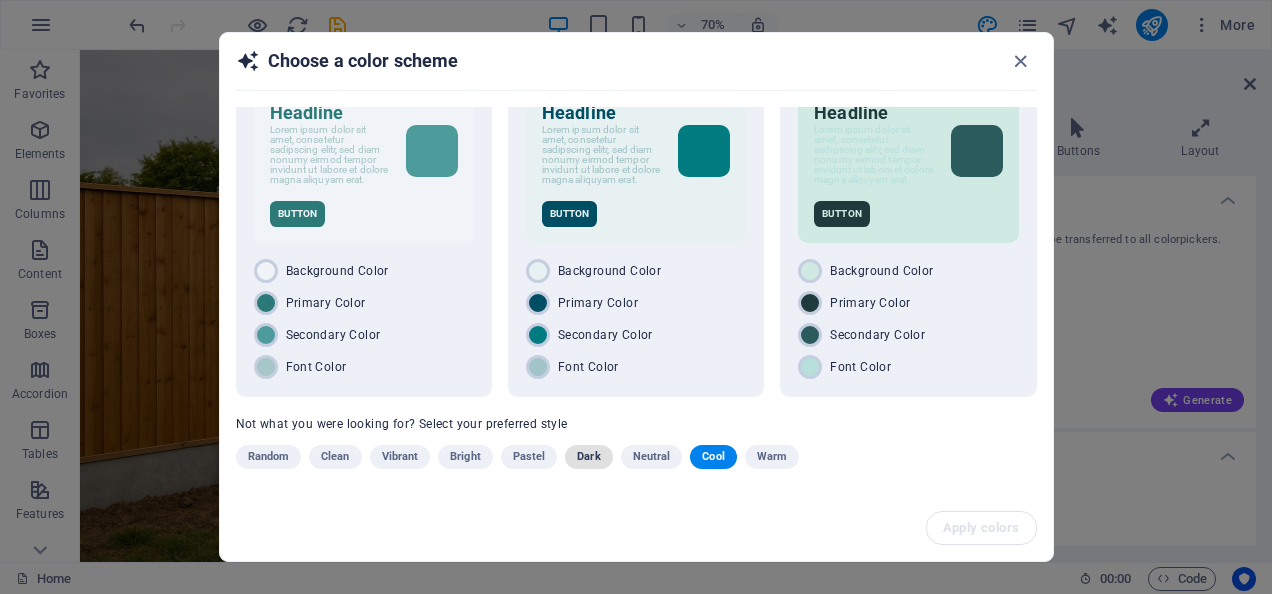 click on "Dark" at bounding box center [588, 457] 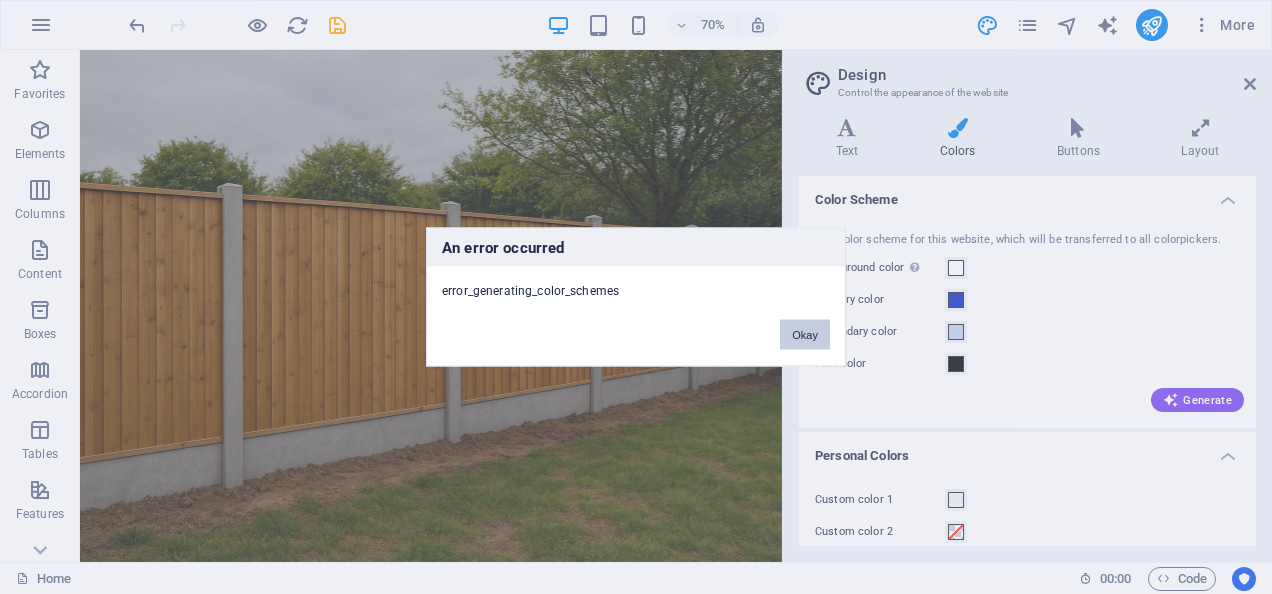 click on "Okay" at bounding box center [805, 335] 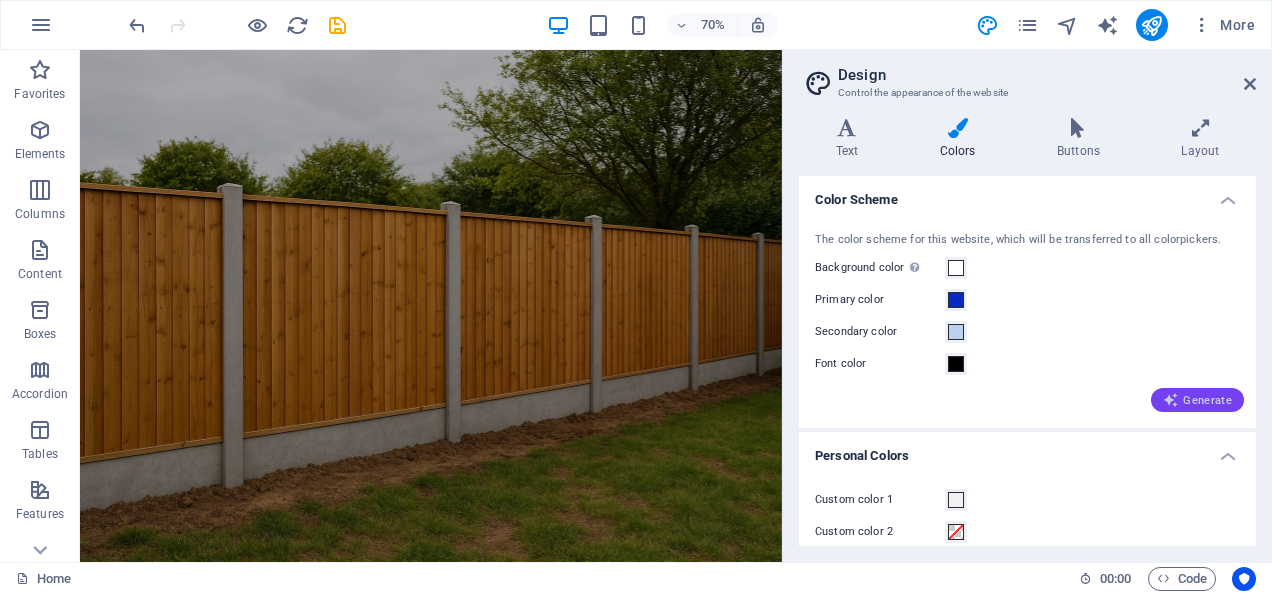 click on "Generate" at bounding box center (1197, 400) 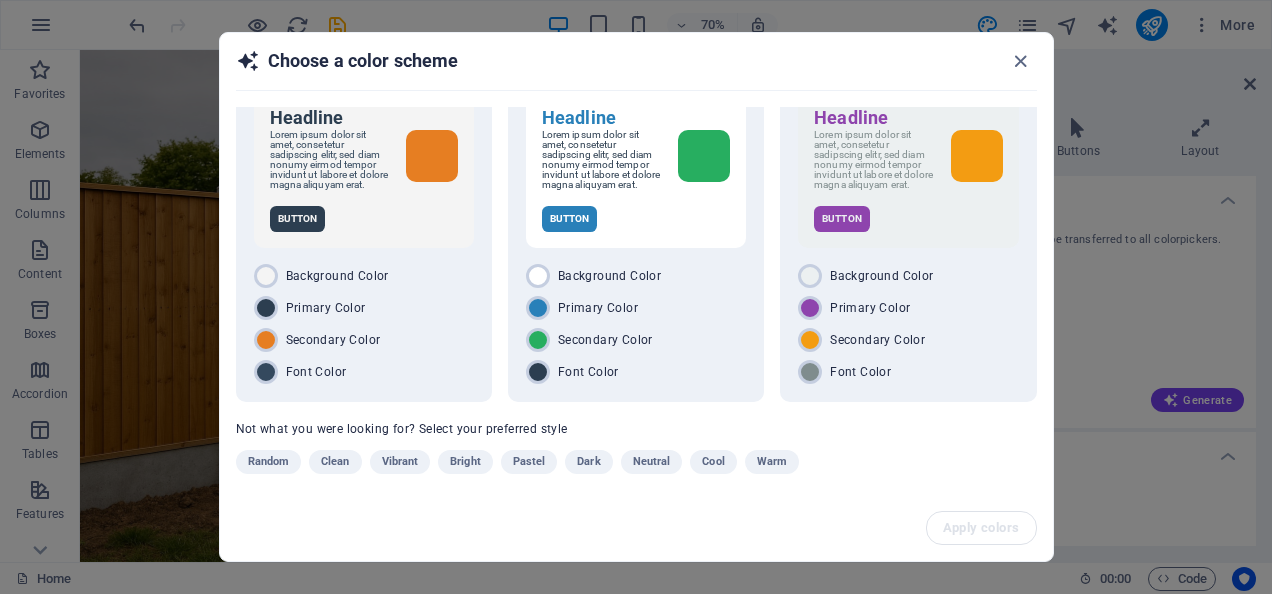 scroll, scrollTop: 66, scrollLeft: 0, axis: vertical 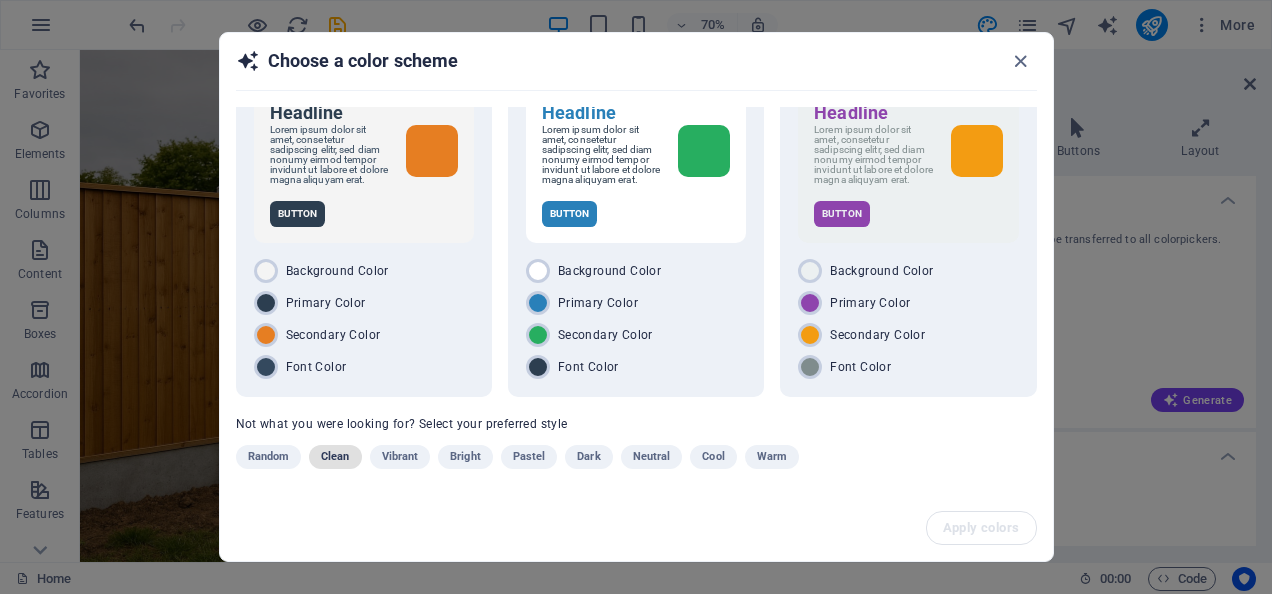 click on "Clean" at bounding box center [335, 457] 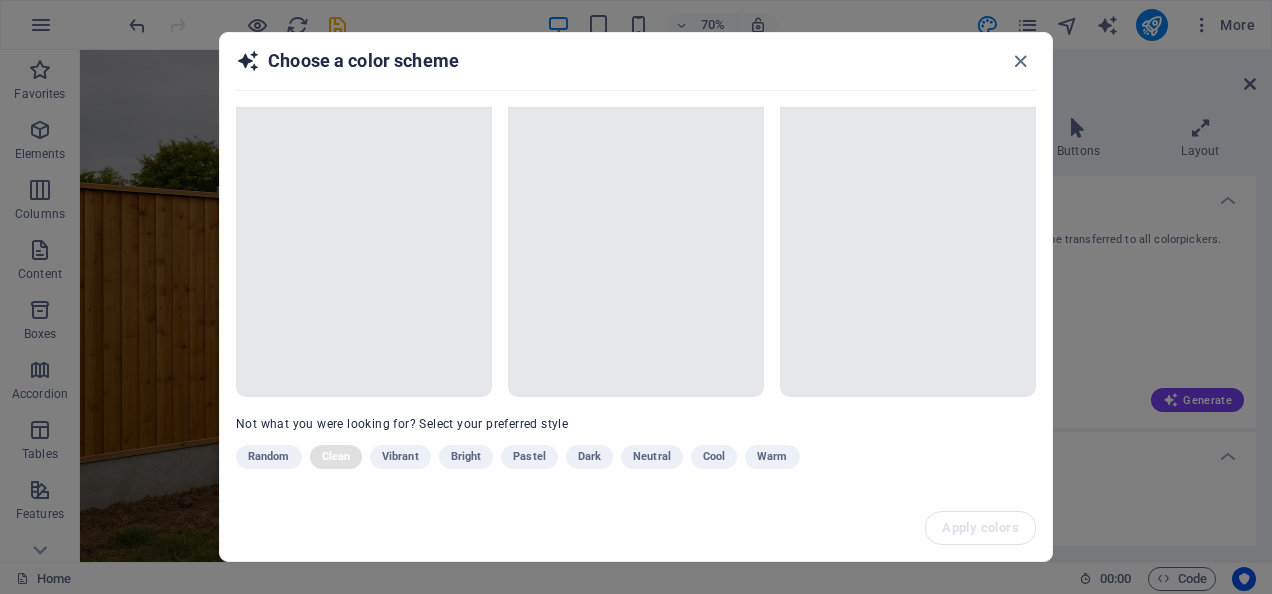 scroll, scrollTop: 56, scrollLeft: 0, axis: vertical 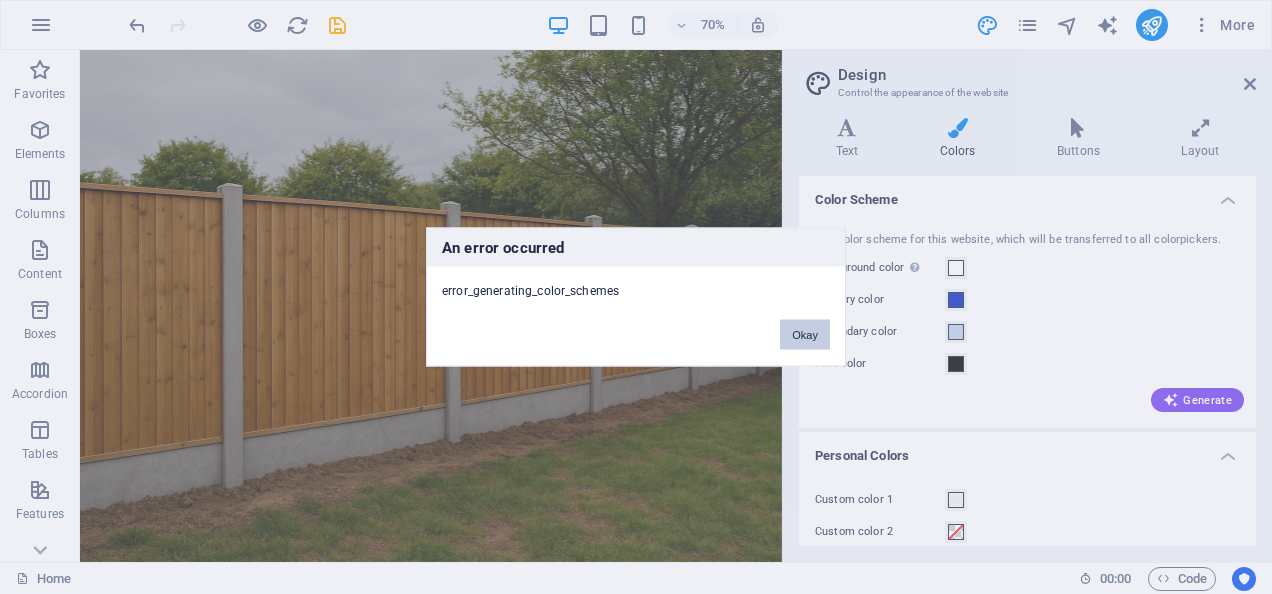 click on "Okay" at bounding box center [805, 335] 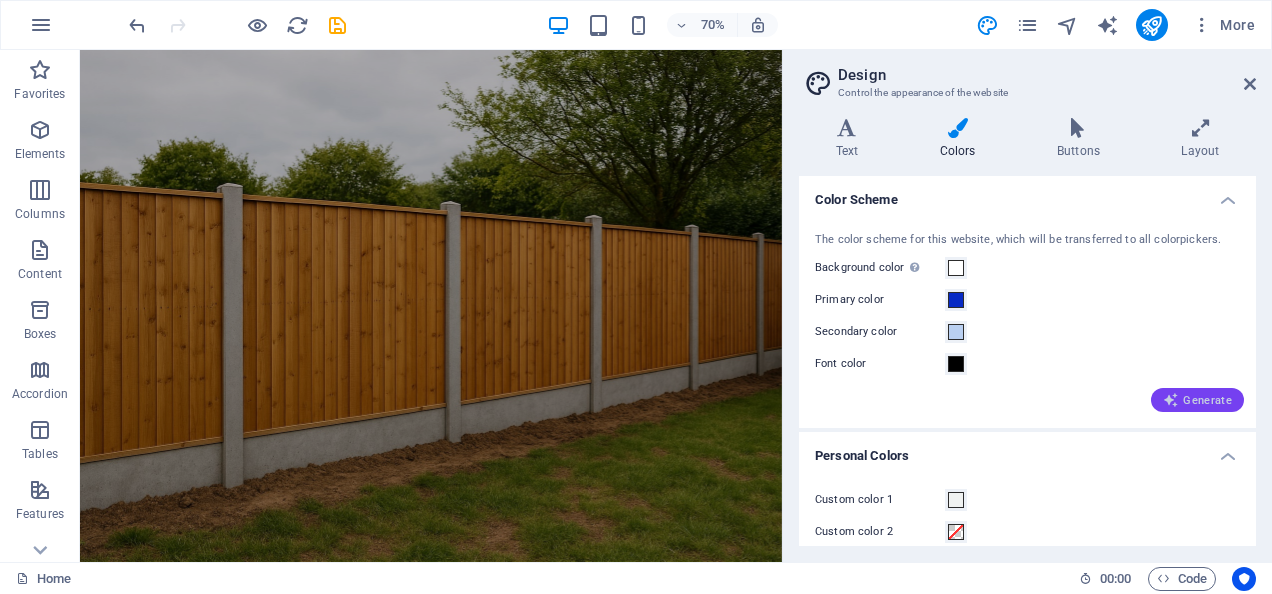 click on "Generate" at bounding box center [1197, 400] 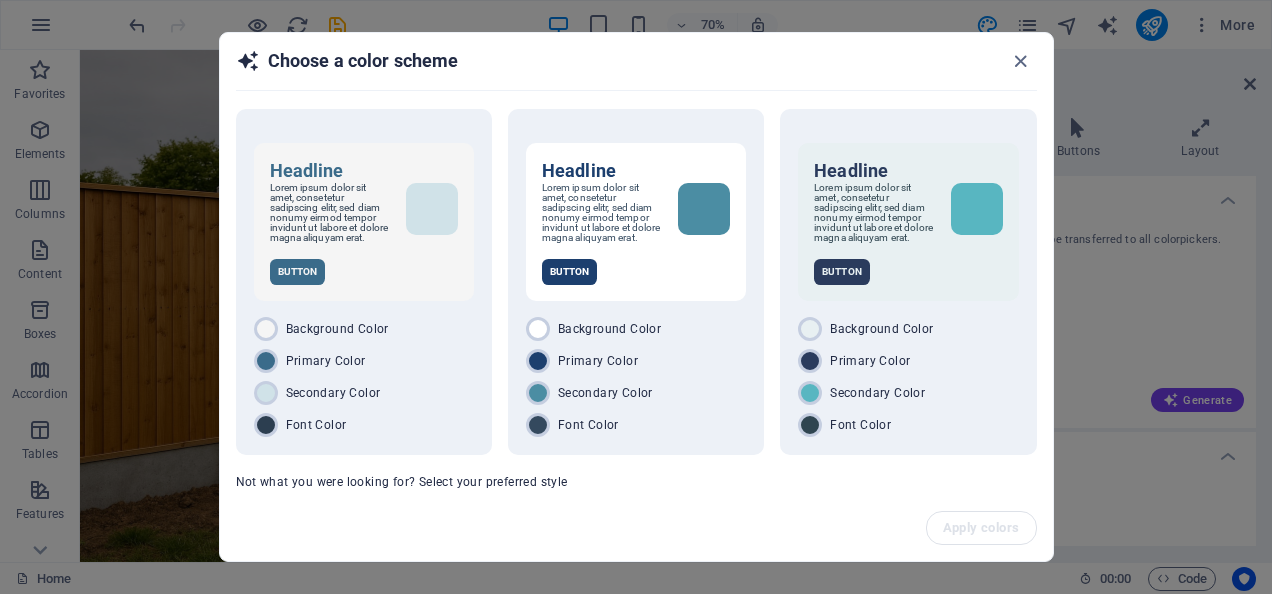 scroll, scrollTop: 66, scrollLeft: 0, axis: vertical 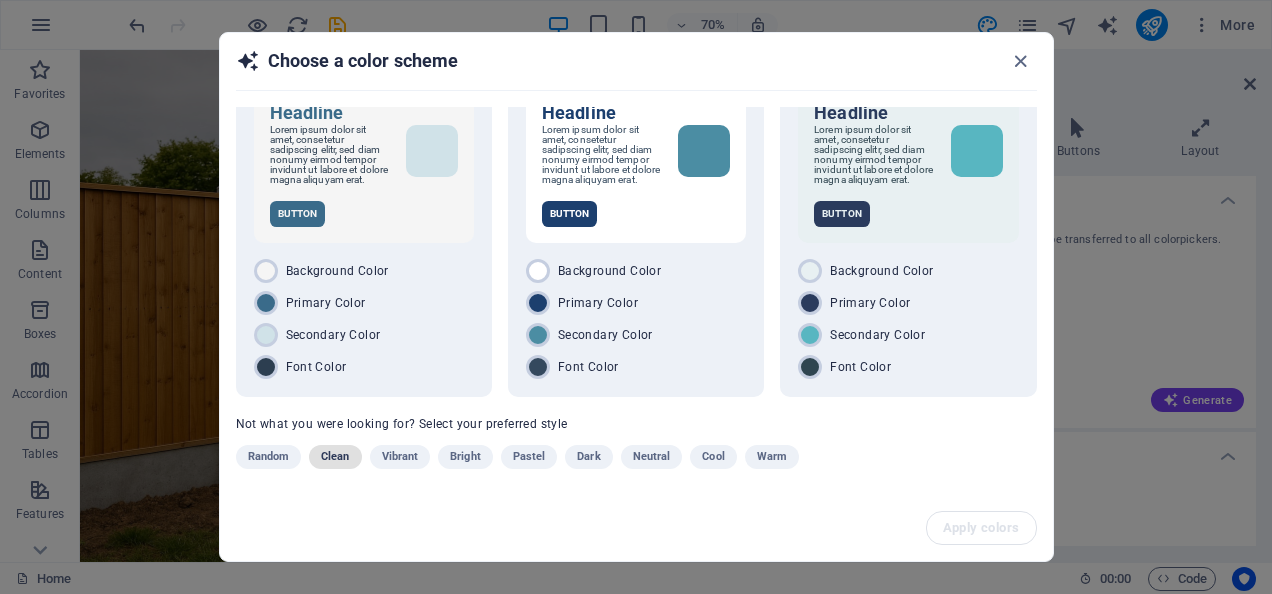 click on "Clean" at bounding box center [335, 457] 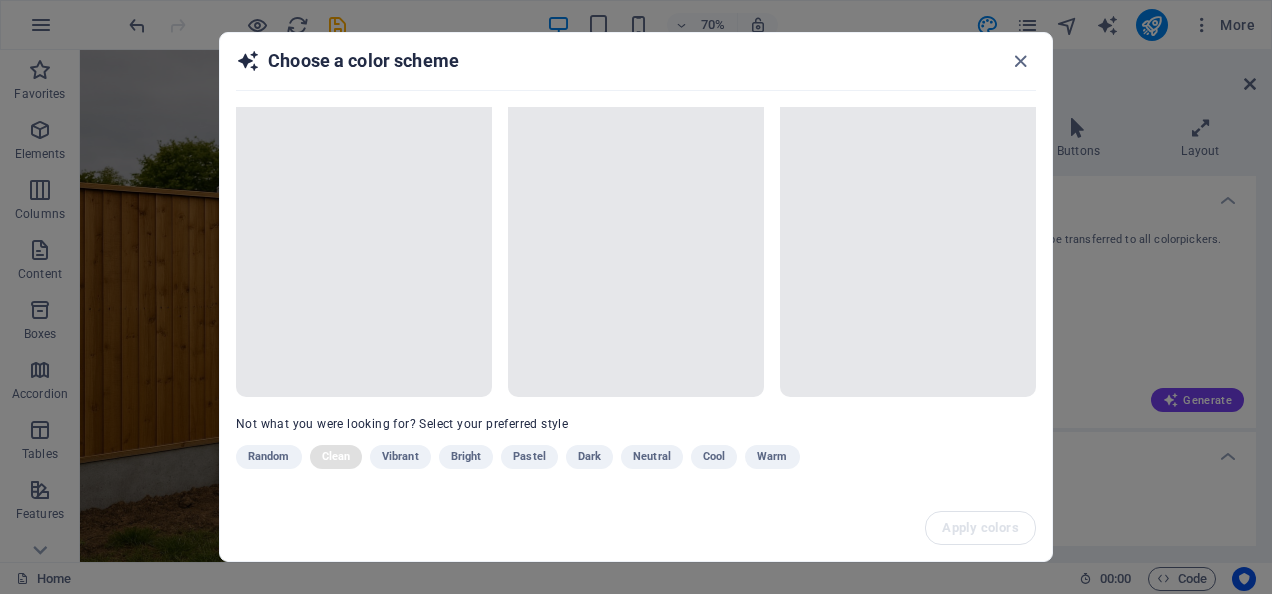 scroll, scrollTop: 56, scrollLeft: 0, axis: vertical 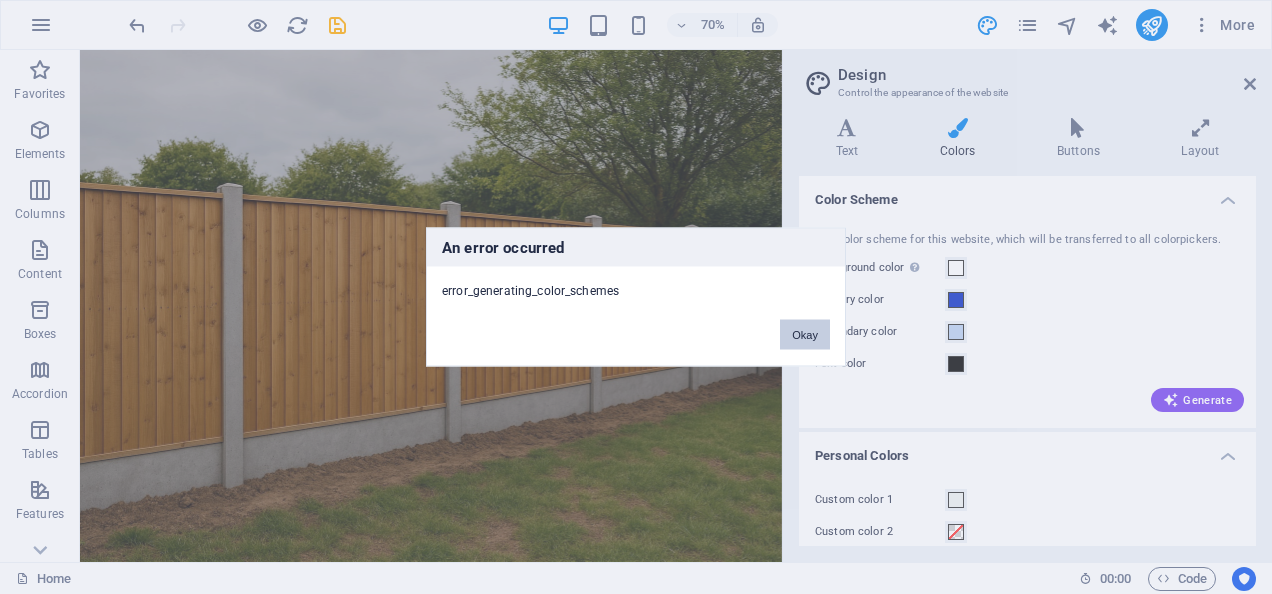 click on "Okay" at bounding box center (805, 335) 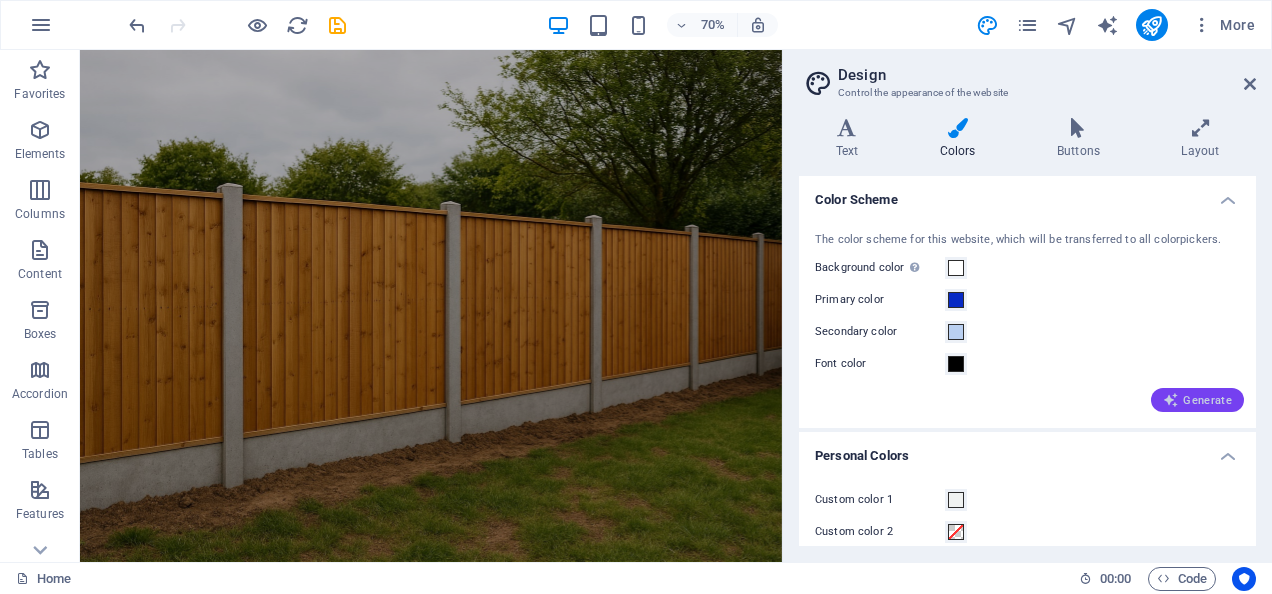 click on "Generate" at bounding box center [1197, 400] 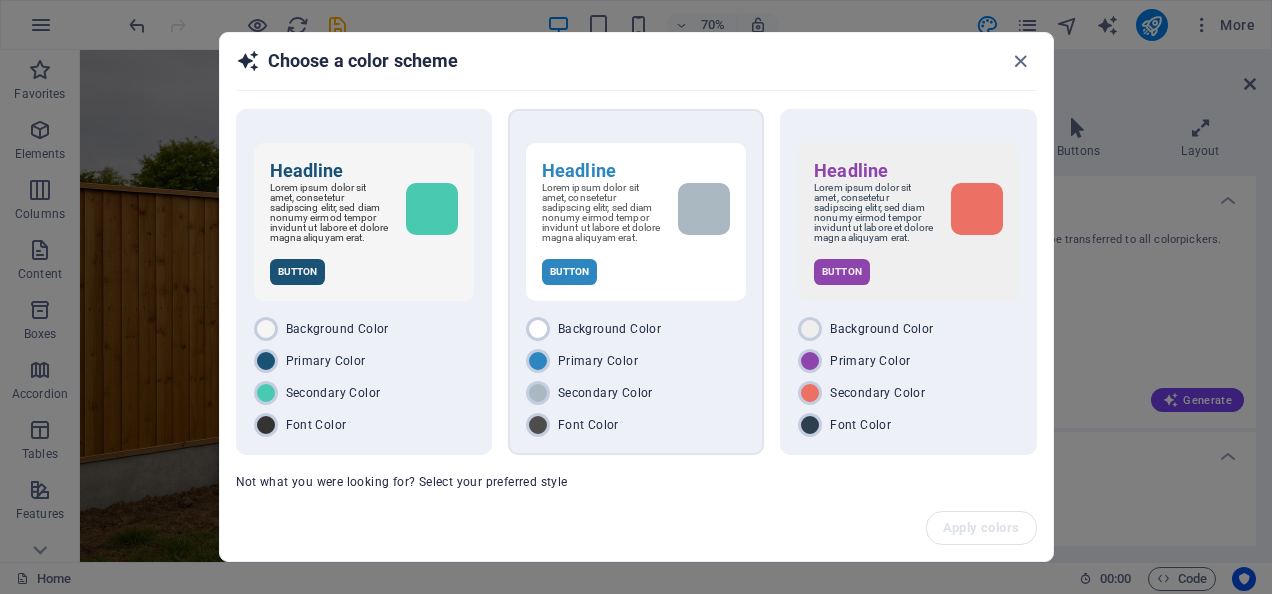 click on "Background Color Primary Color Secondary Color Font Color" at bounding box center [636, 377] 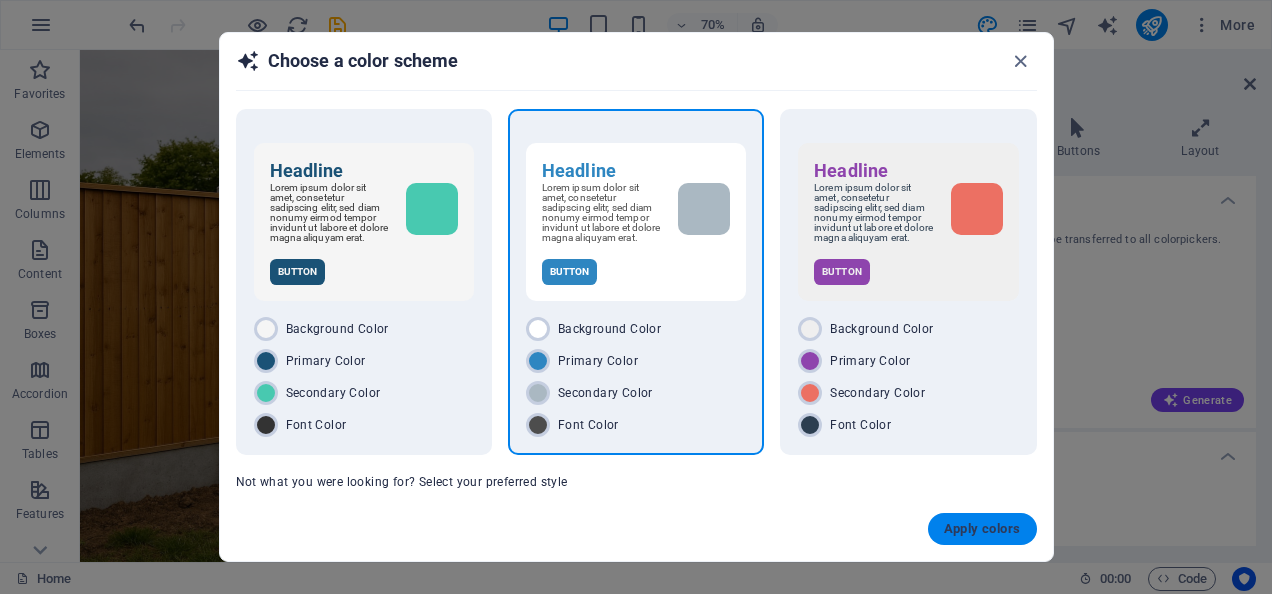 click on "Apply colors" at bounding box center (982, 529) 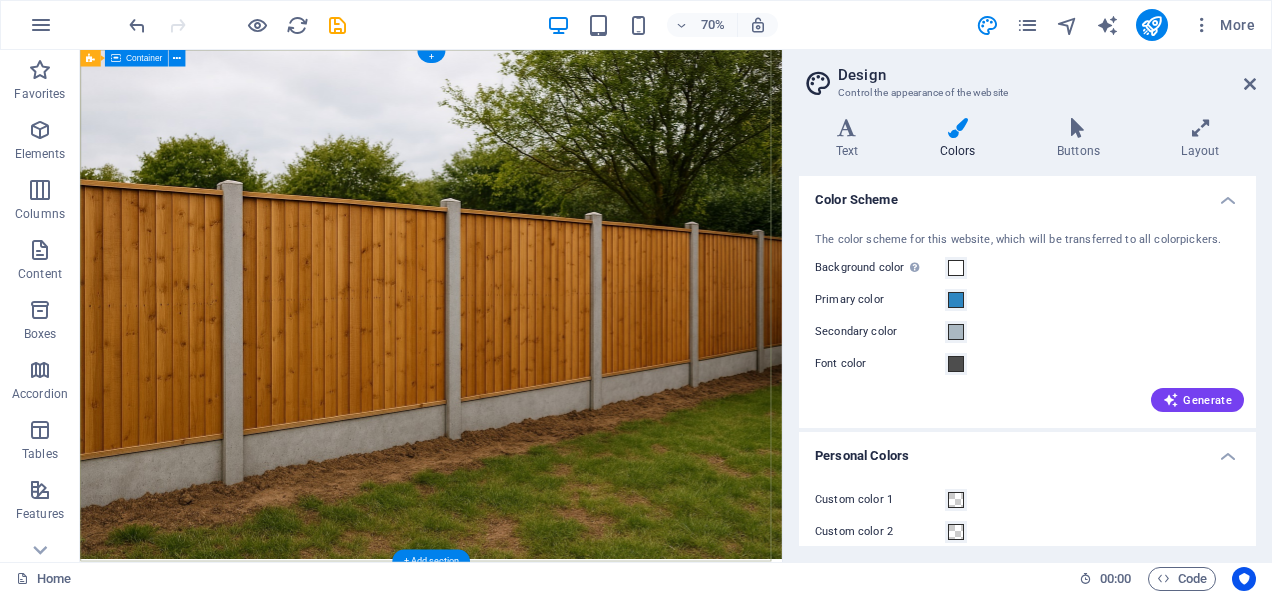 scroll, scrollTop: 0, scrollLeft: 0, axis: both 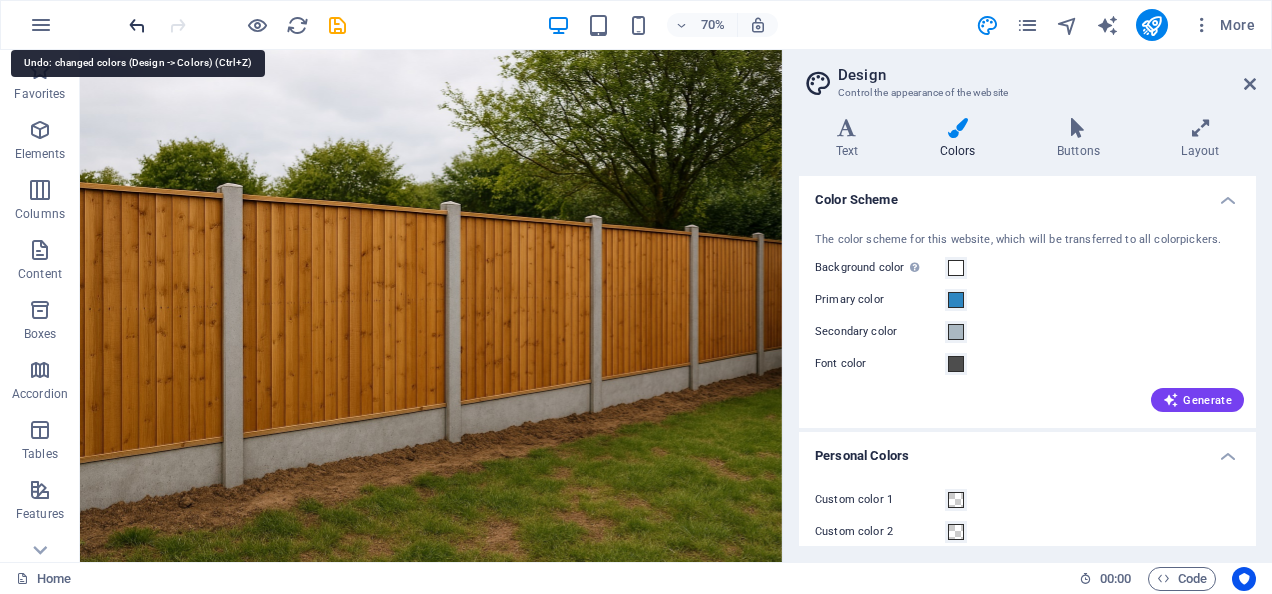 click at bounding box center (137, 25) 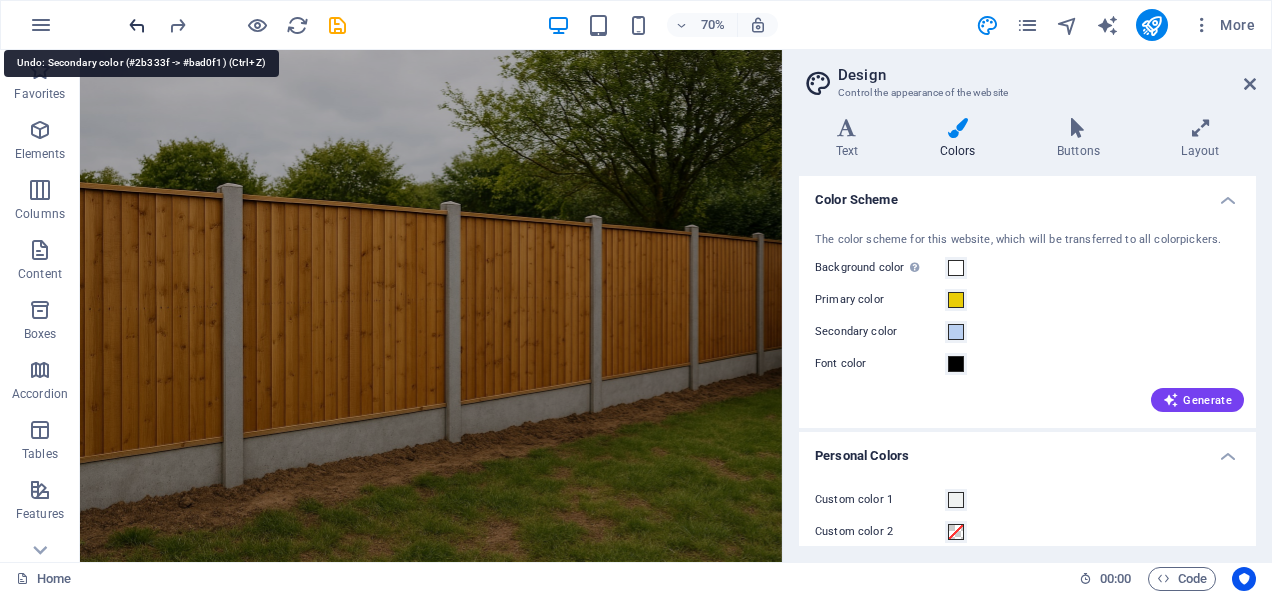 click at bounding box center (137, 25) 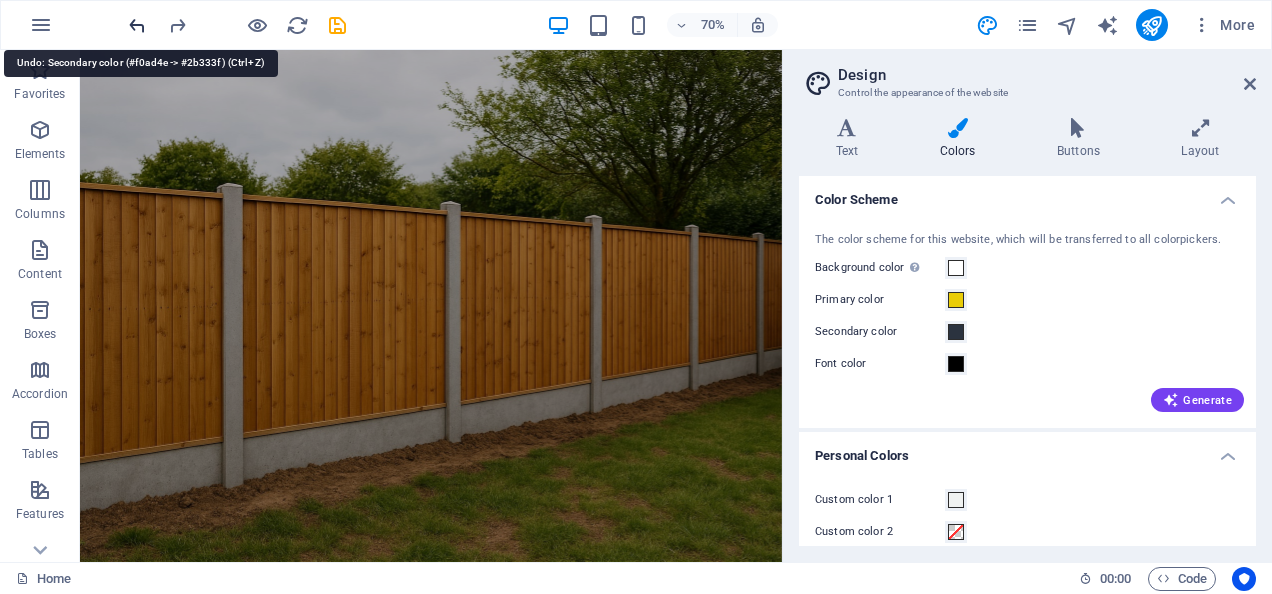 click at bounding box center (137, 25) 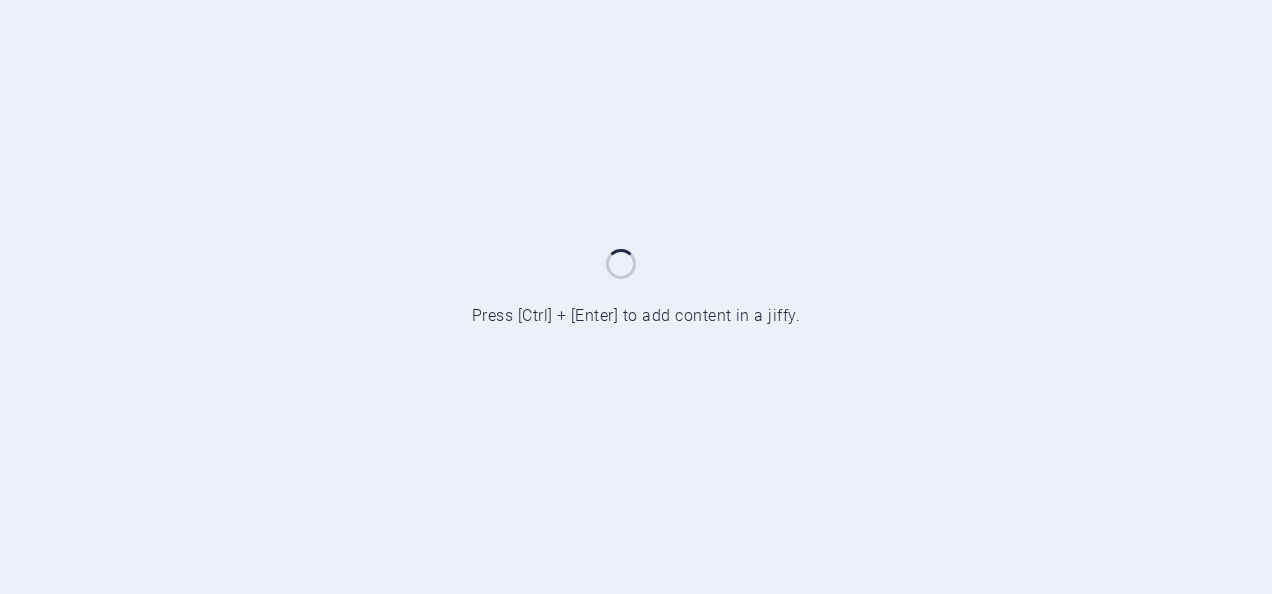 scroll, scrollTop: 0, scrollLeft: 0, axis: both 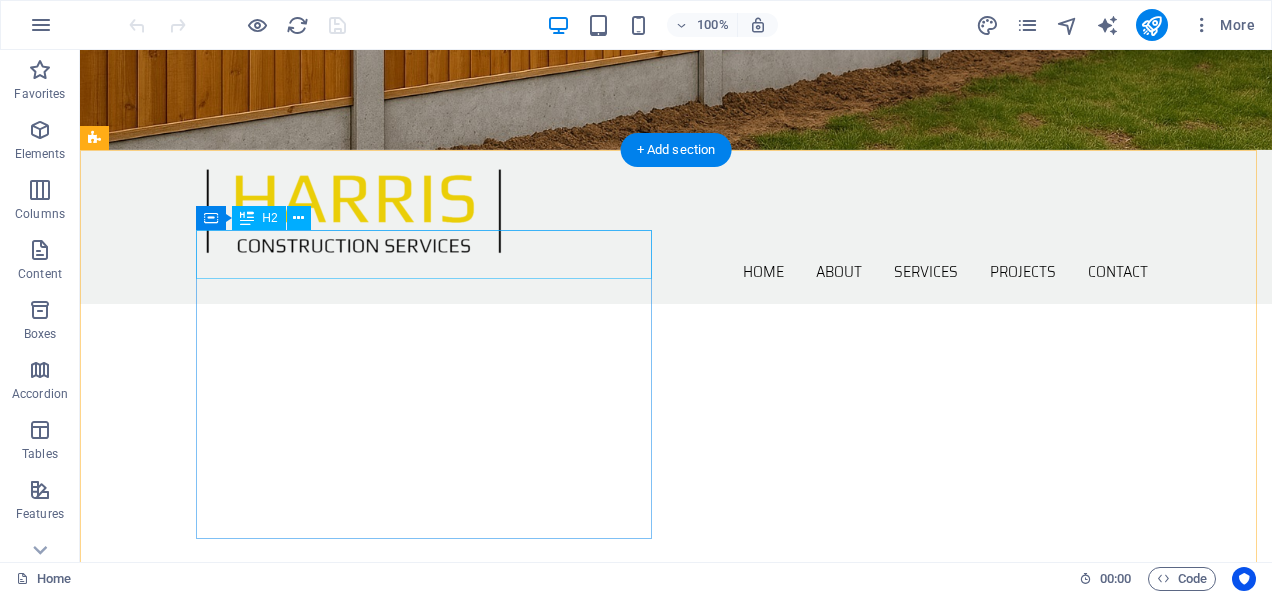 click on "ABOUT US" at bounding box center [568, 793] 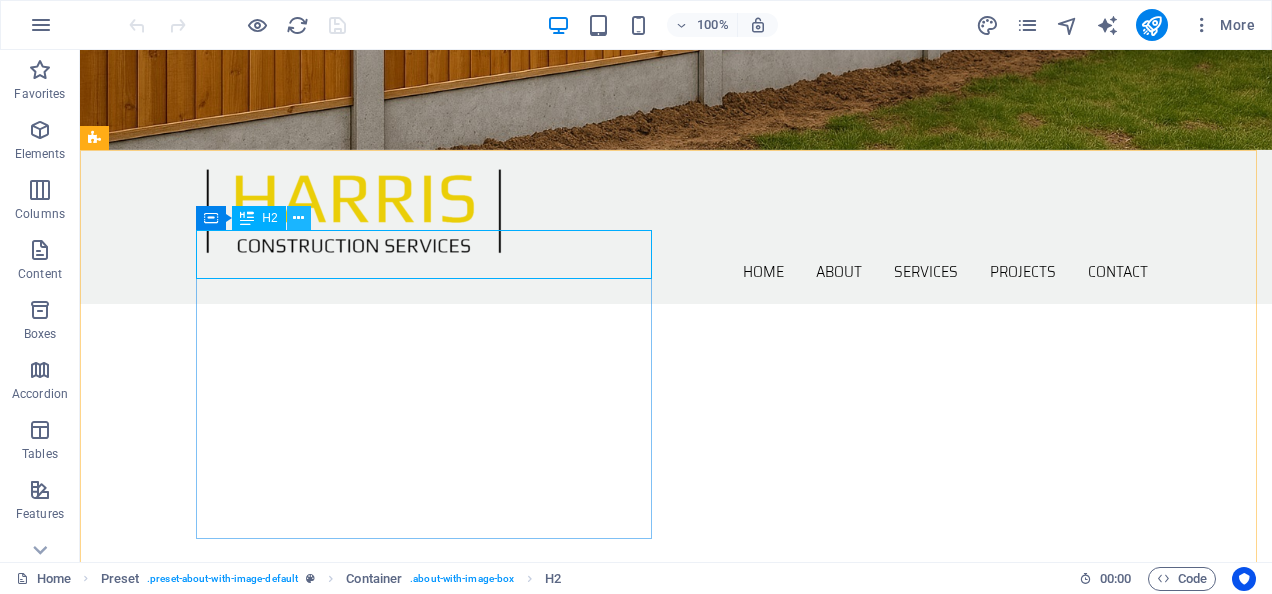click at bounding box center [298, 218] 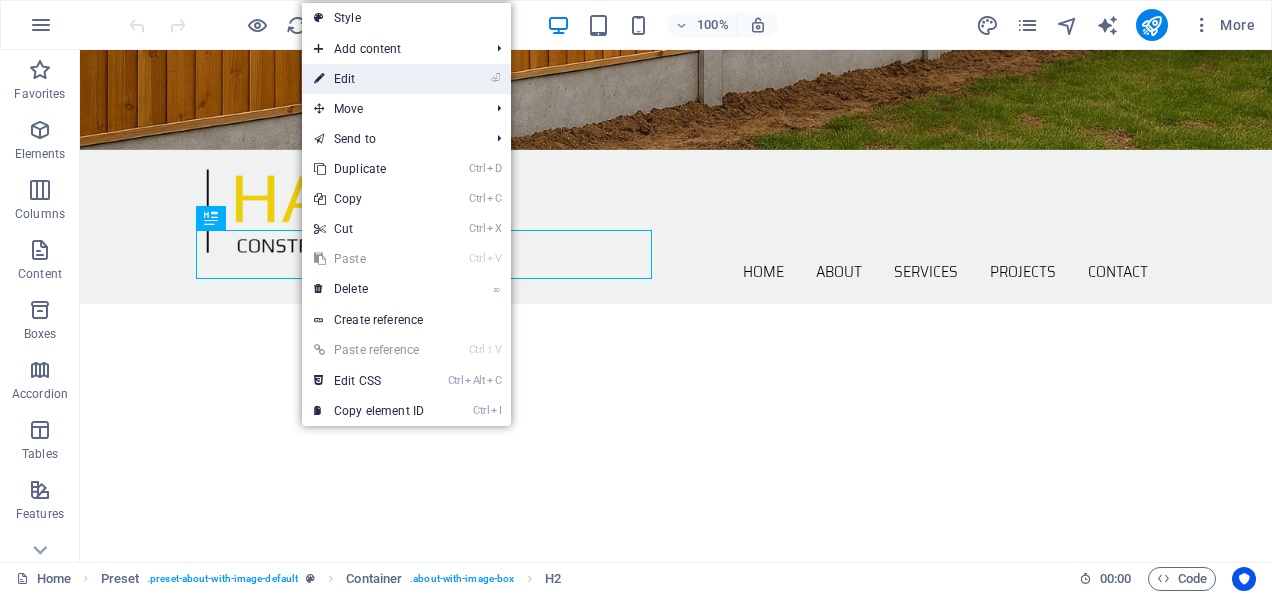 click on "⏎  Edit" at bounding box center [369, 79] 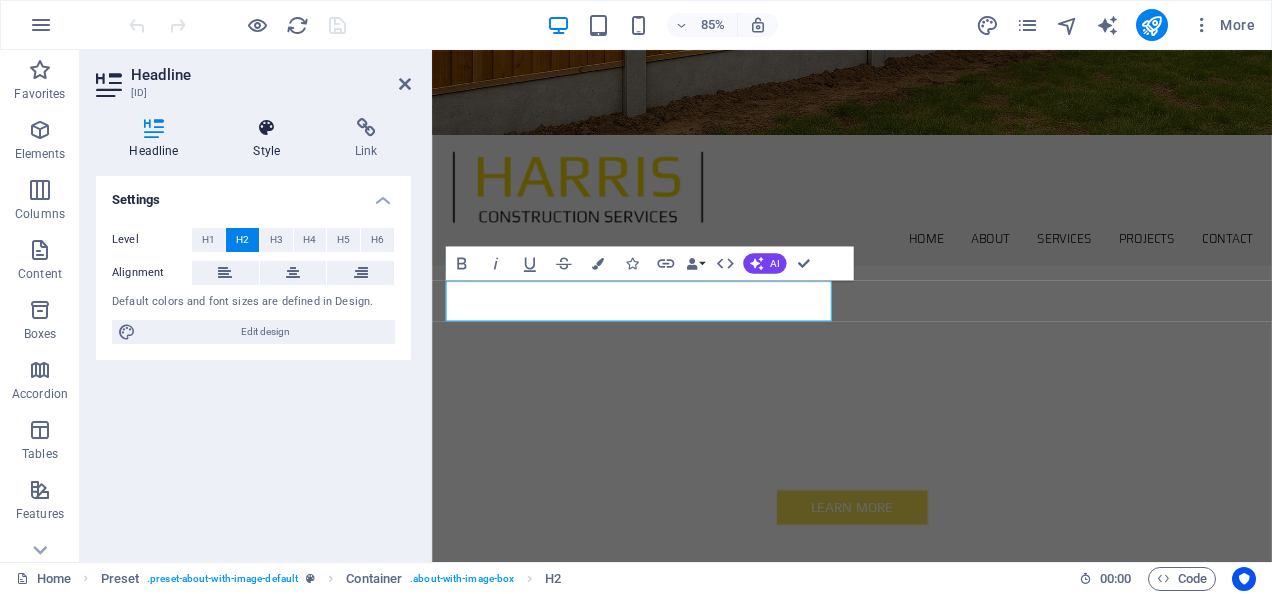 click at bounding box center (267, 128) 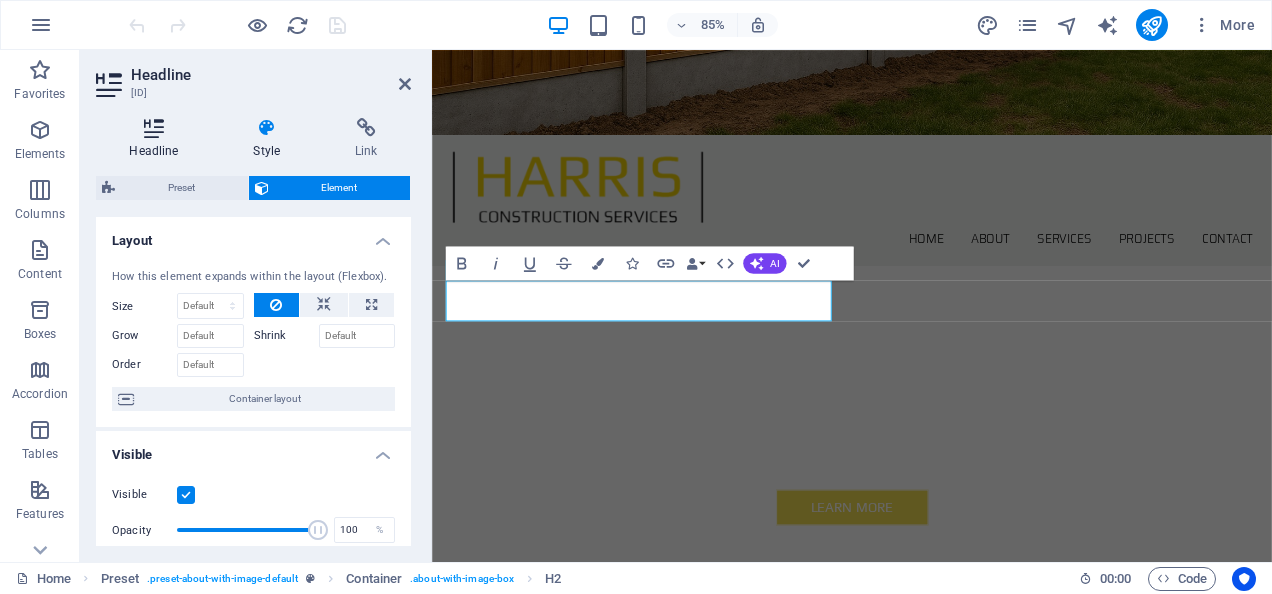 click at bounding box center (154, 128) 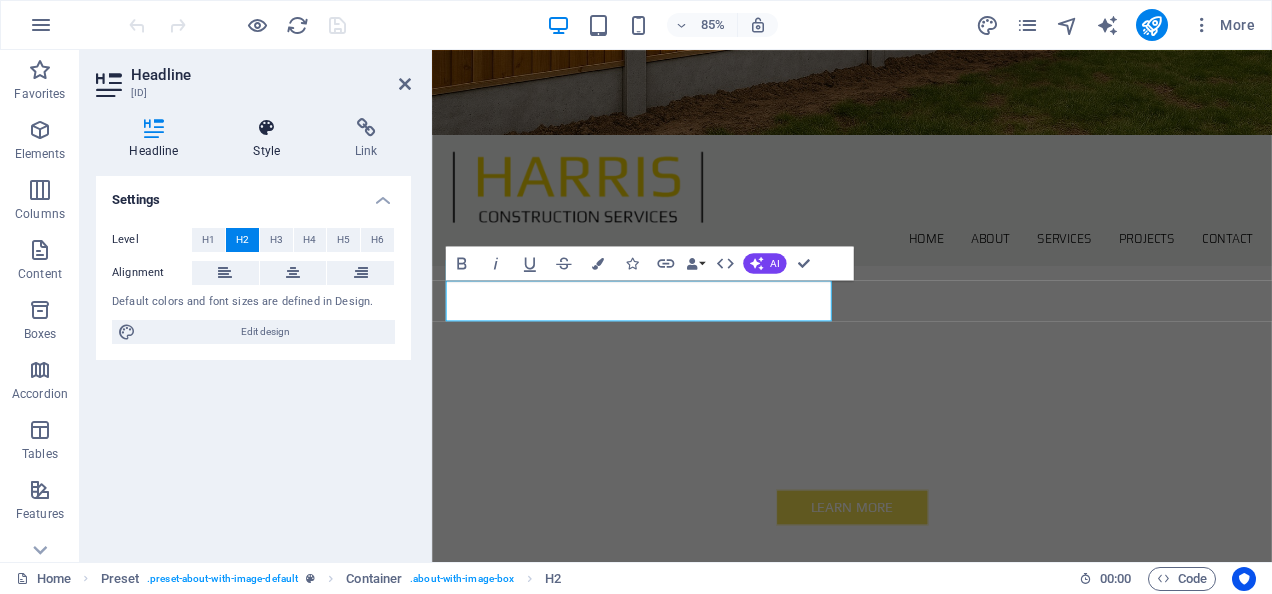 click on "Style" at bounding box center [271, 139] 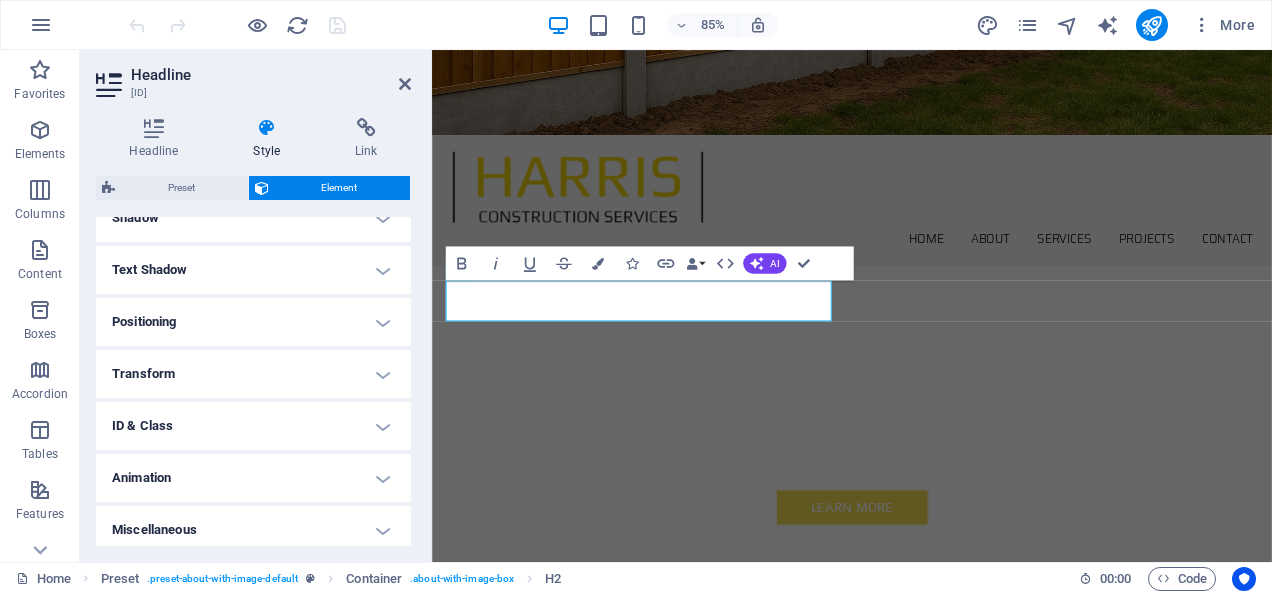 scroll, scrollTop: 515, scrollLeft: 0, axis: vertical 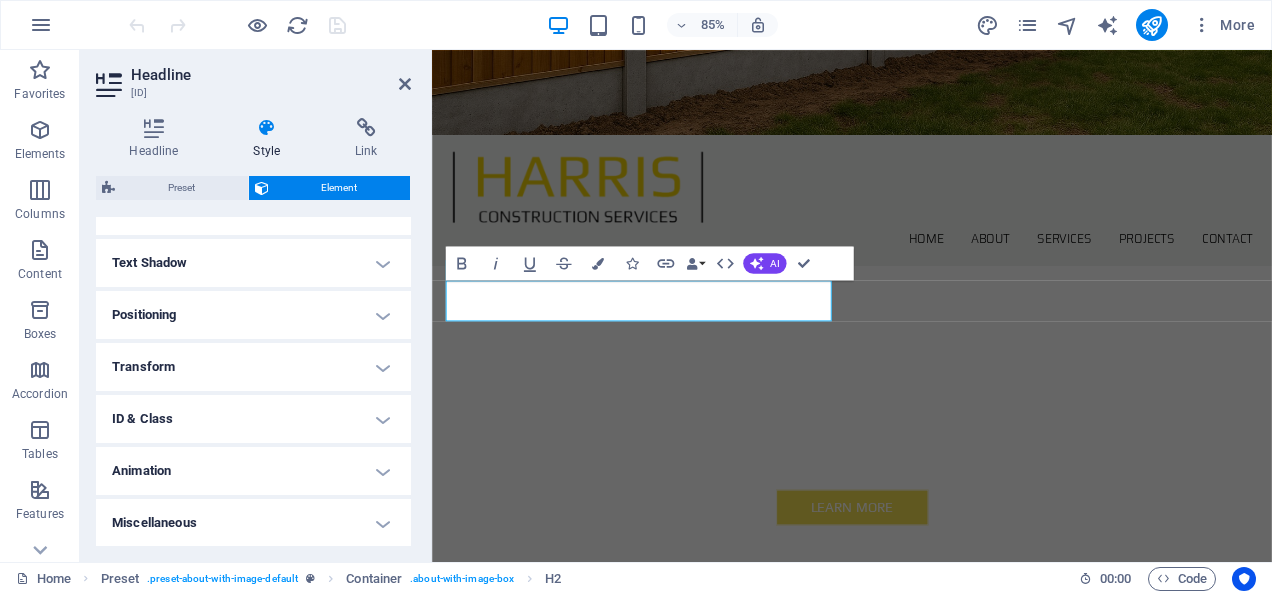 click on "Transform" at bounding box center [253, 367] 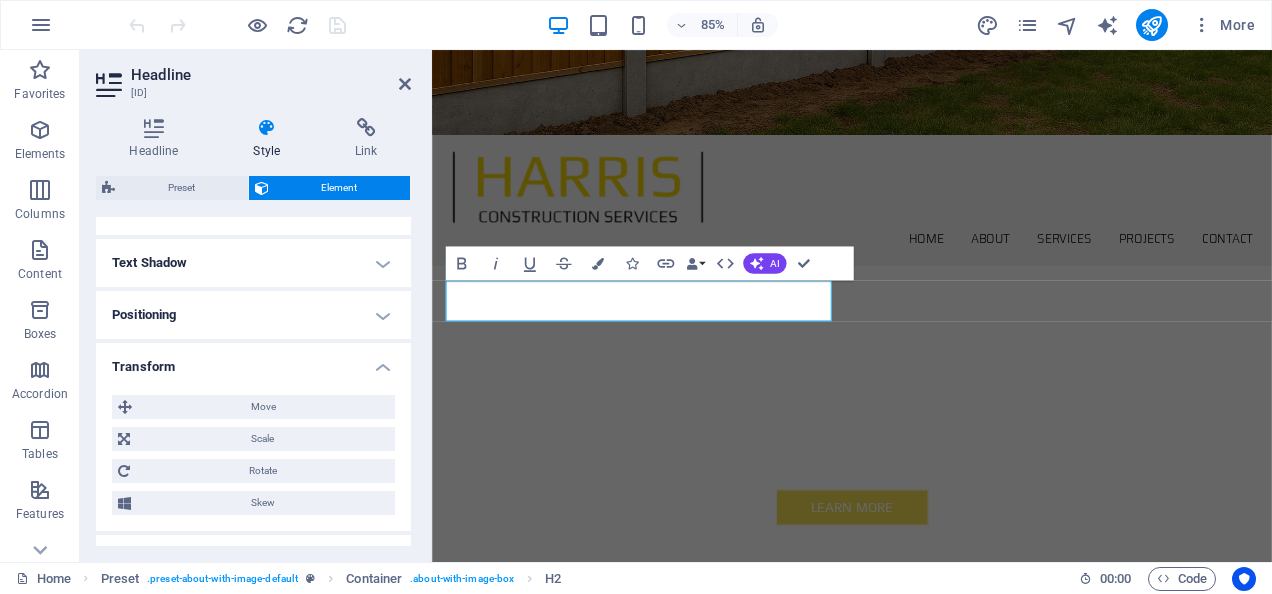 click on "Transform" at bounding box center [253, 361] 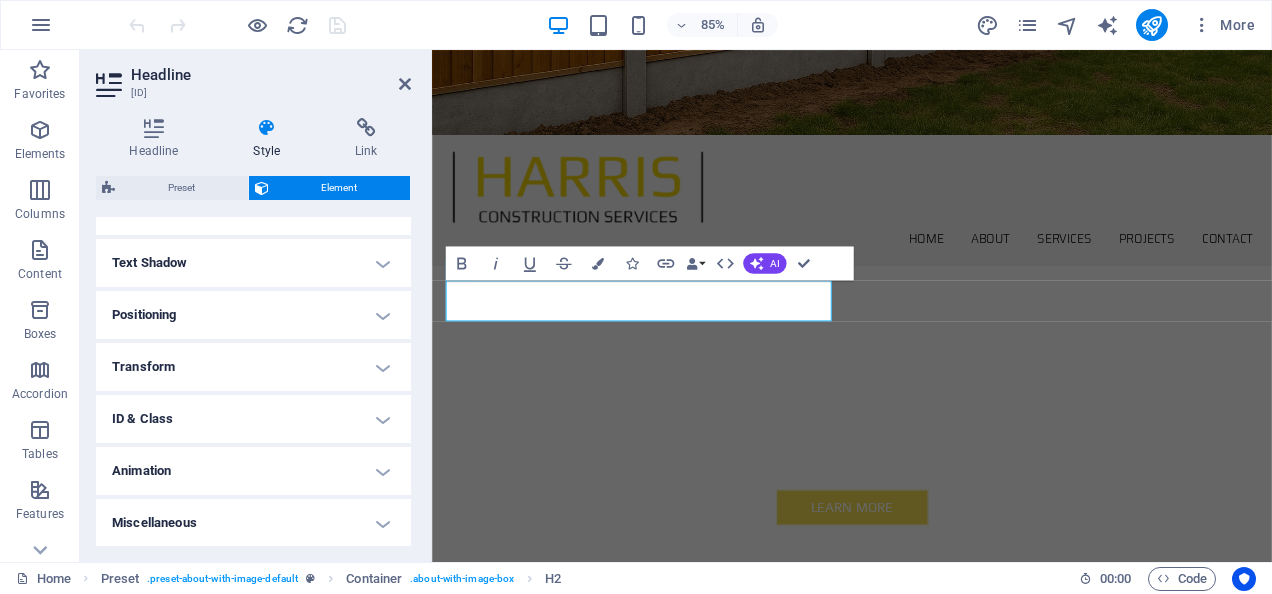 click on "Miscellaneous" at bounding box center [253, 523] 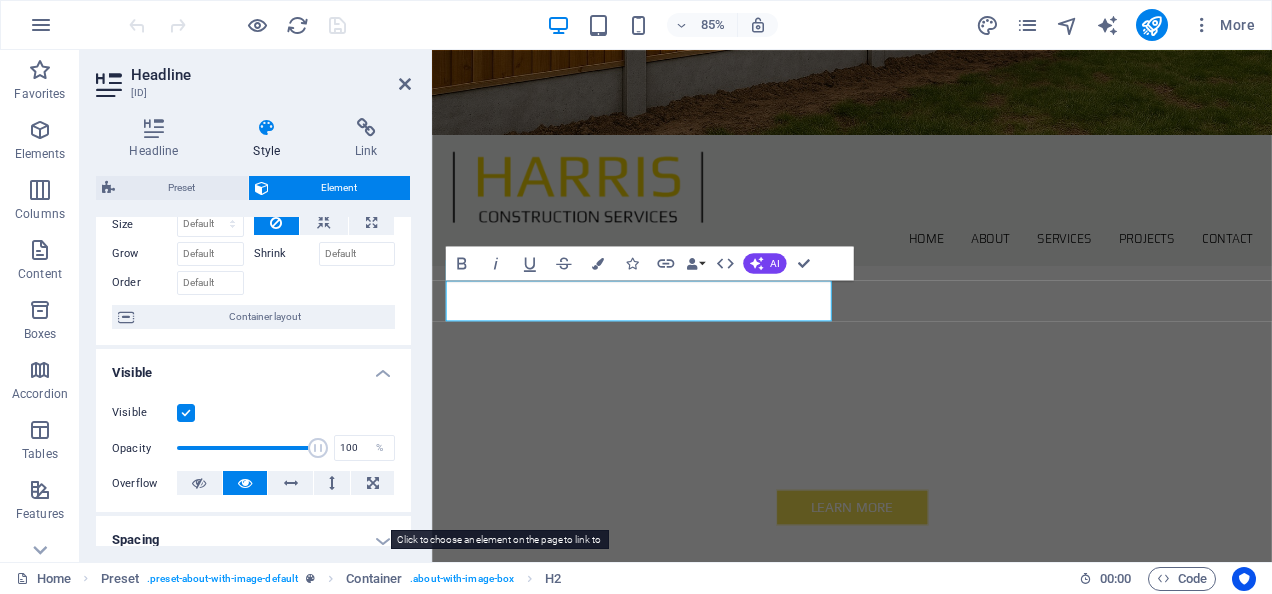 scroll, scrollTop: 0, scrollLeft: 0, axis: both 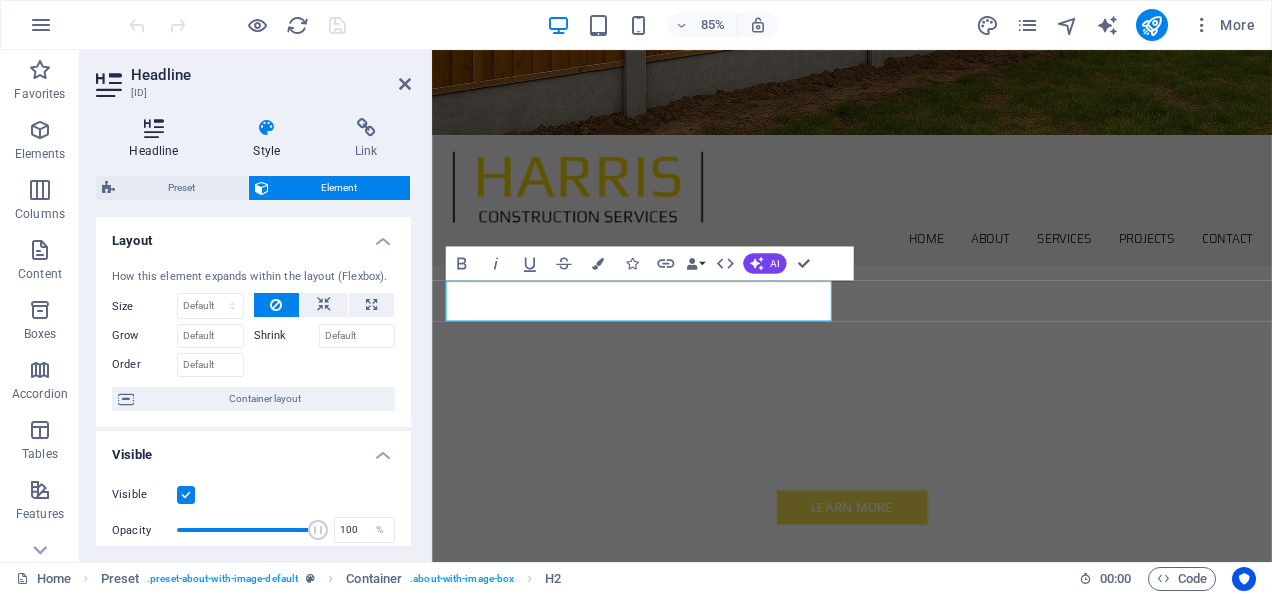 click on "Headline" at bounding box center (158, 139) 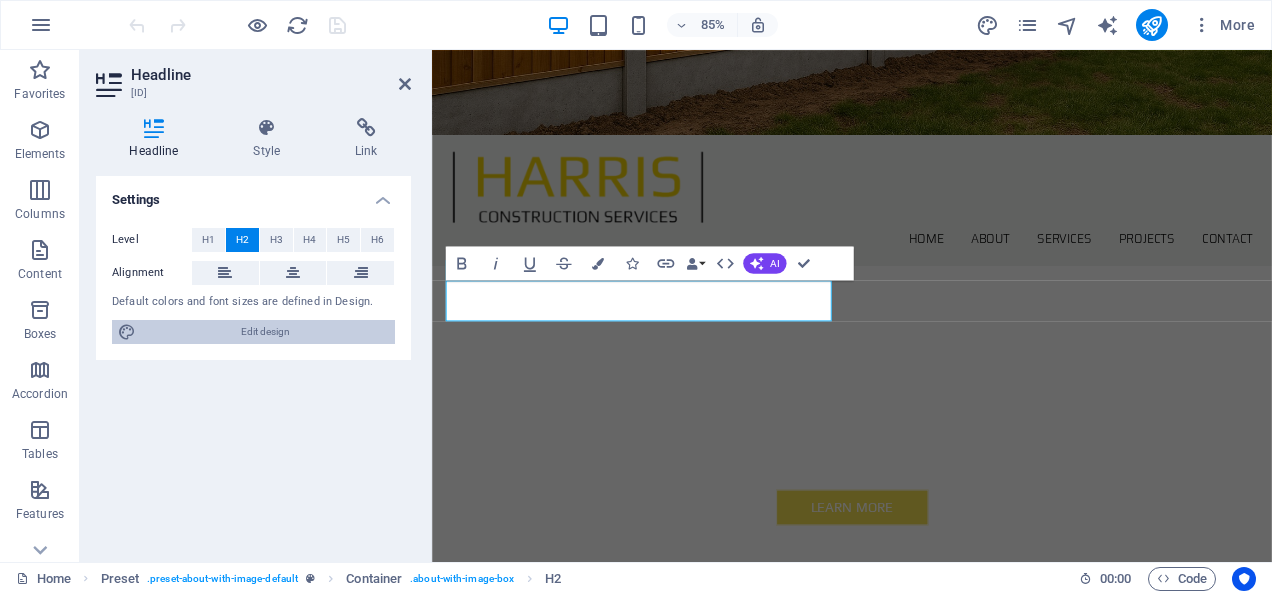 click on "Edit design" at bounding box center (265, 332) 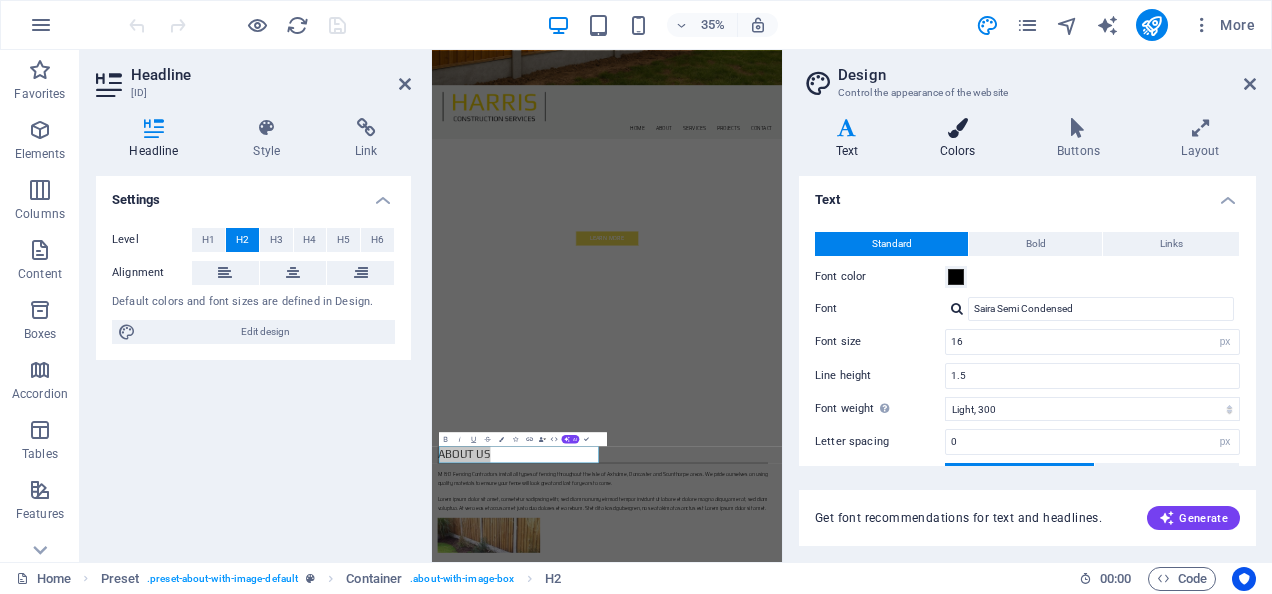click on "Colors" at bounding box center [961, 139] 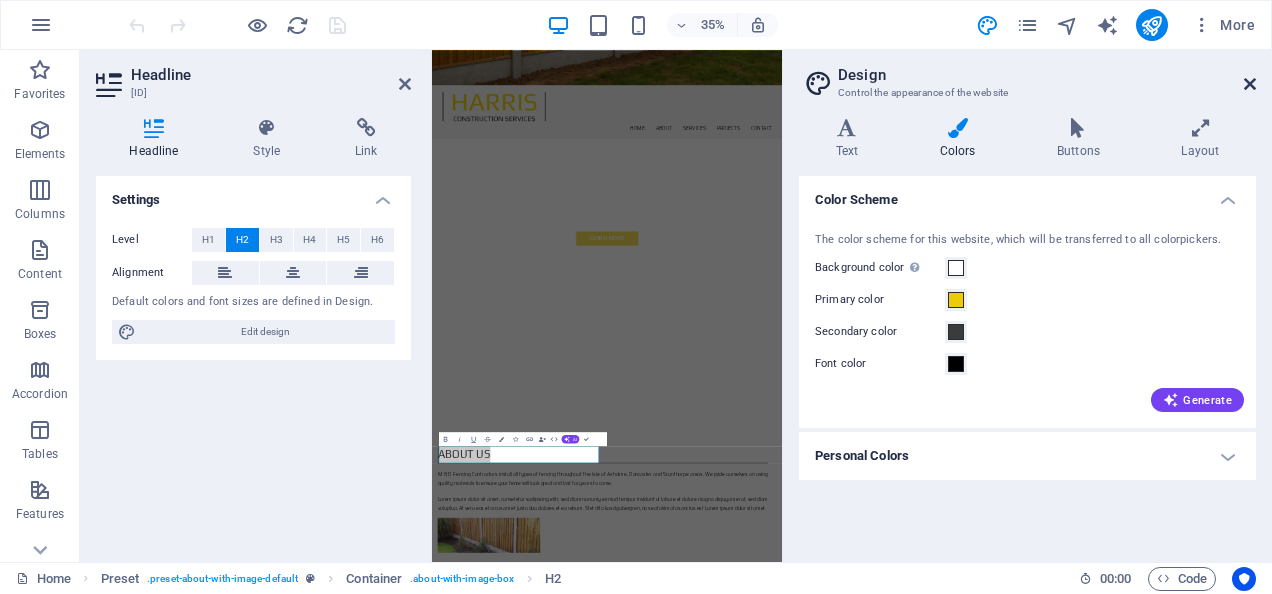 click at bounding box center (1250, 84) 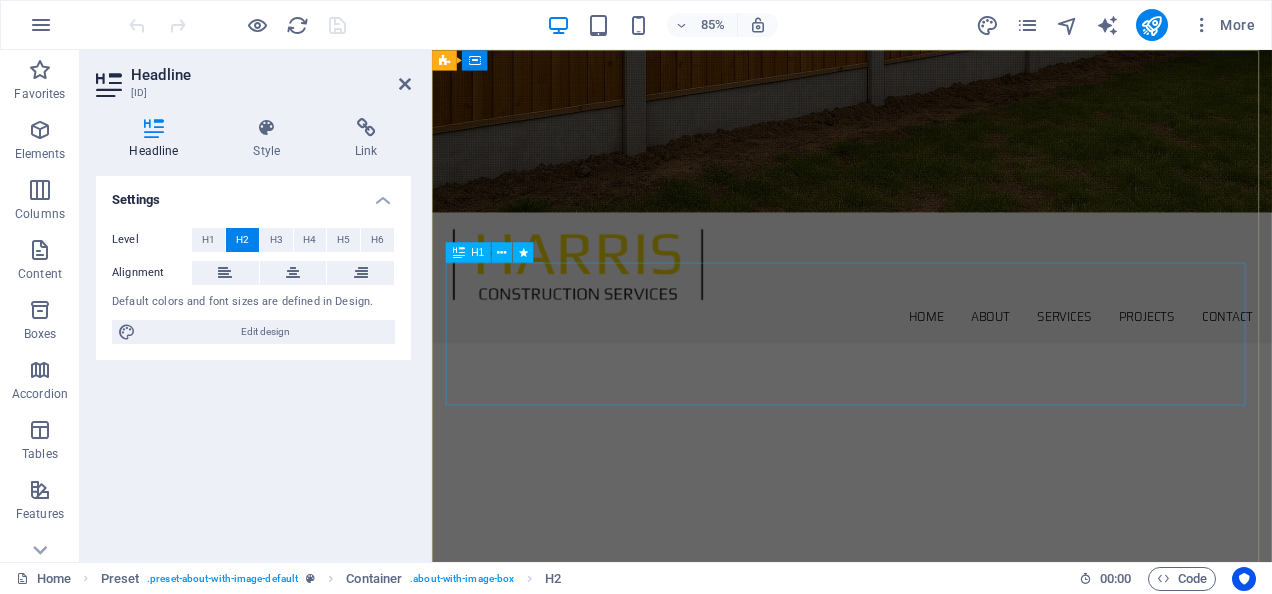 scroll, scrollTop: 0, scrollLeft: 0, axis: both 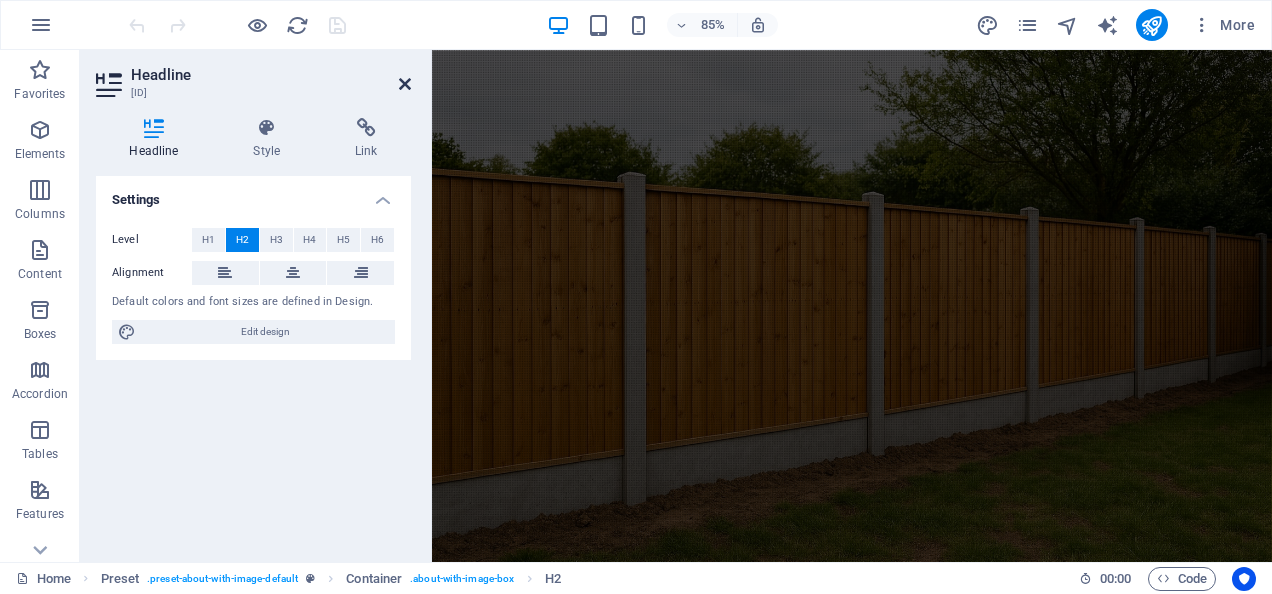 click at bounding box center [405, 84] 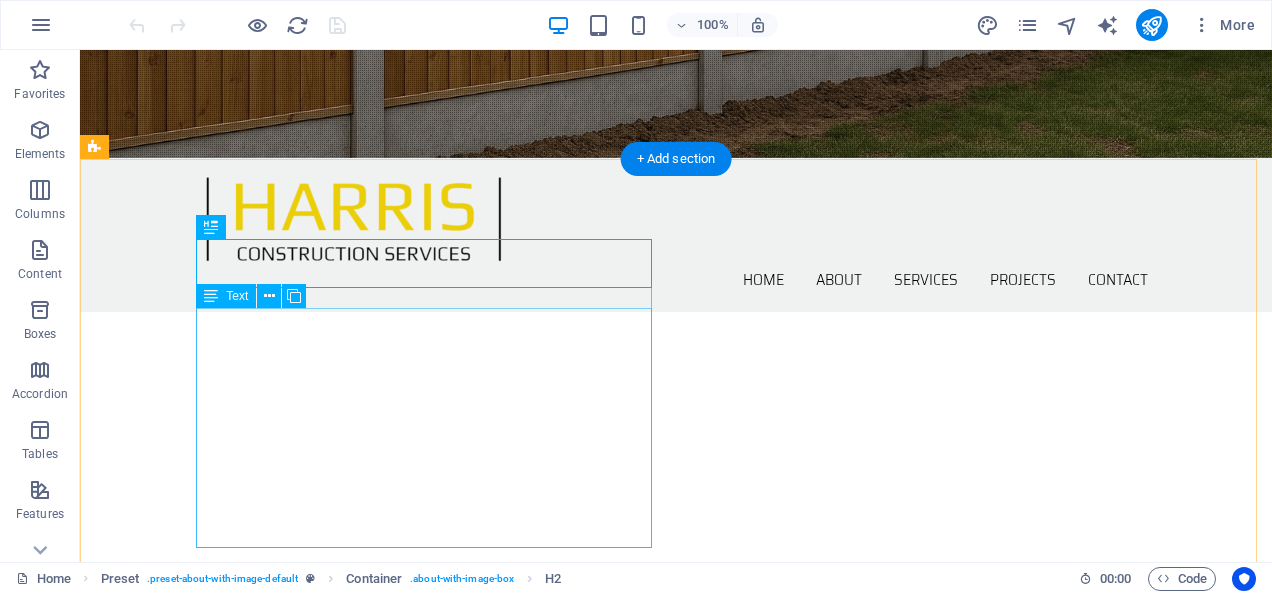 scroll, scrollTop: 404, scrollLeft: 0, axis: vertical 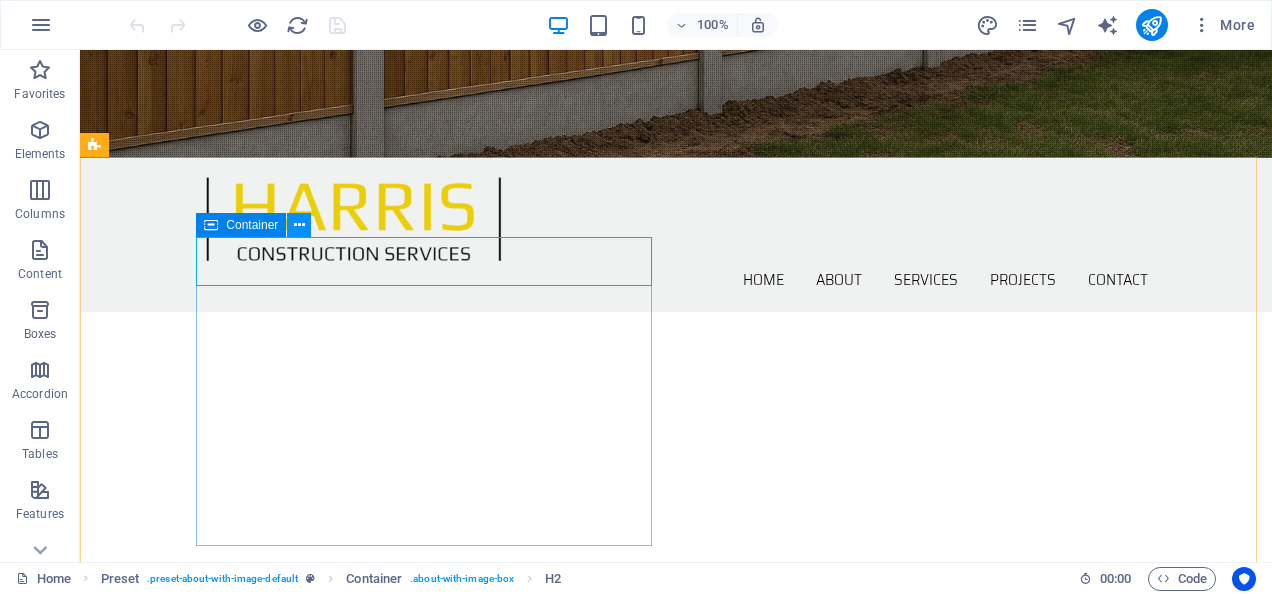 click at bounding box center (299, 225) 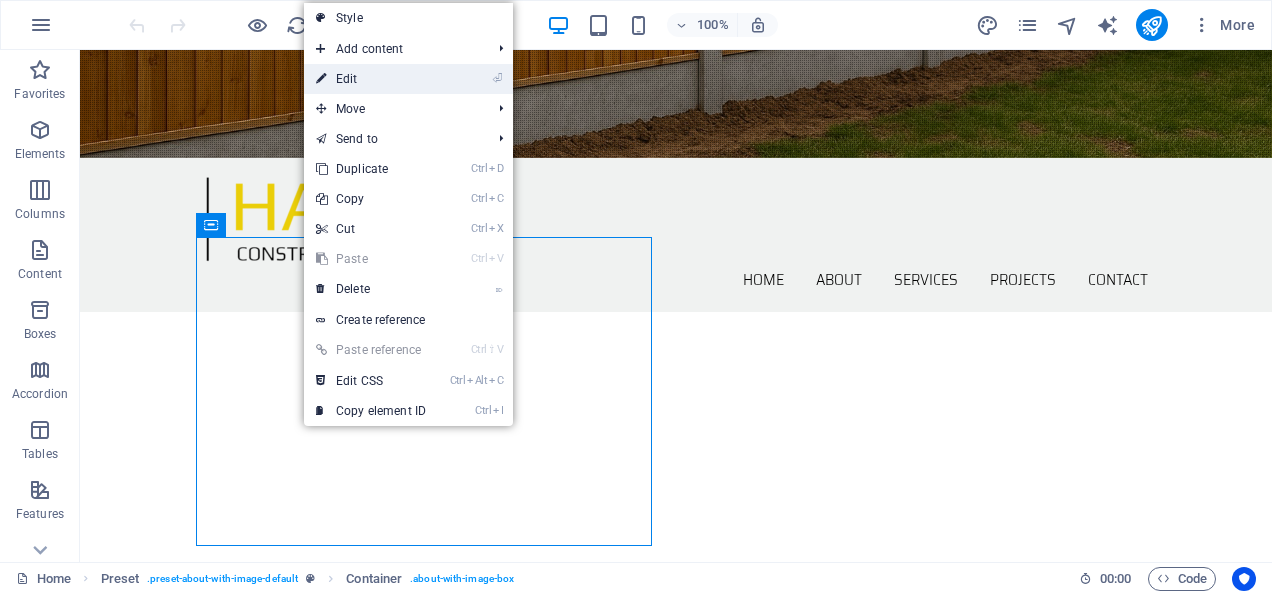click on "⏎  Edit" at bounding box center (371, 79) 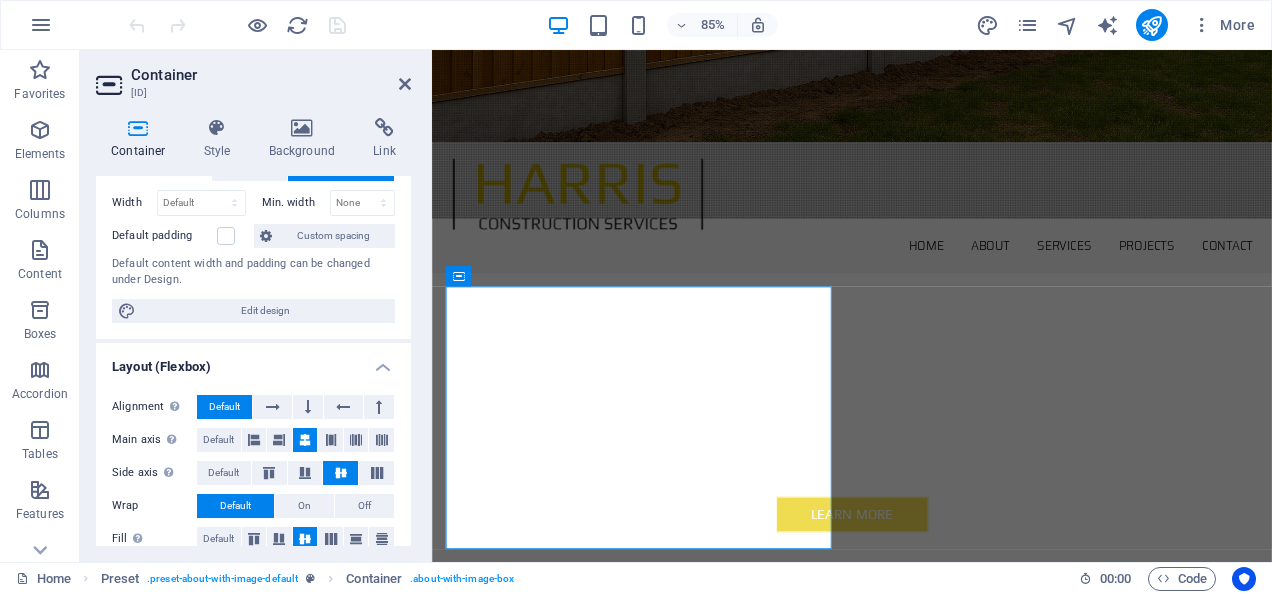 scroll, scrollTop: 0, scrollLeft: 0, axis: both 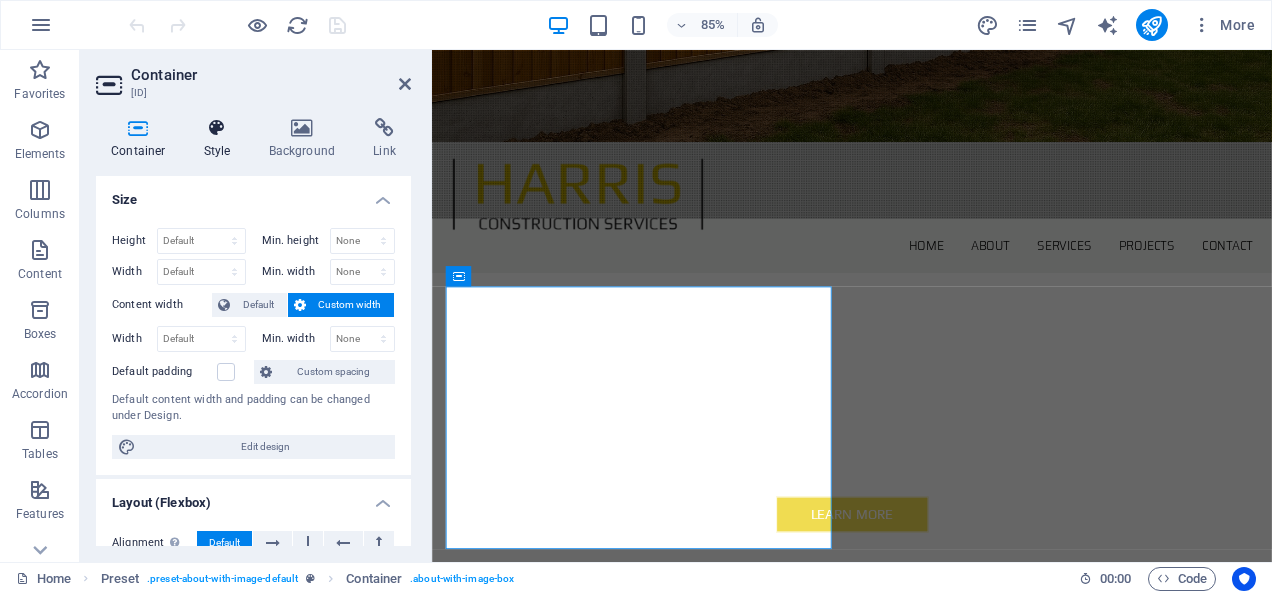 click on "Style" at bounding box center (221, 139) 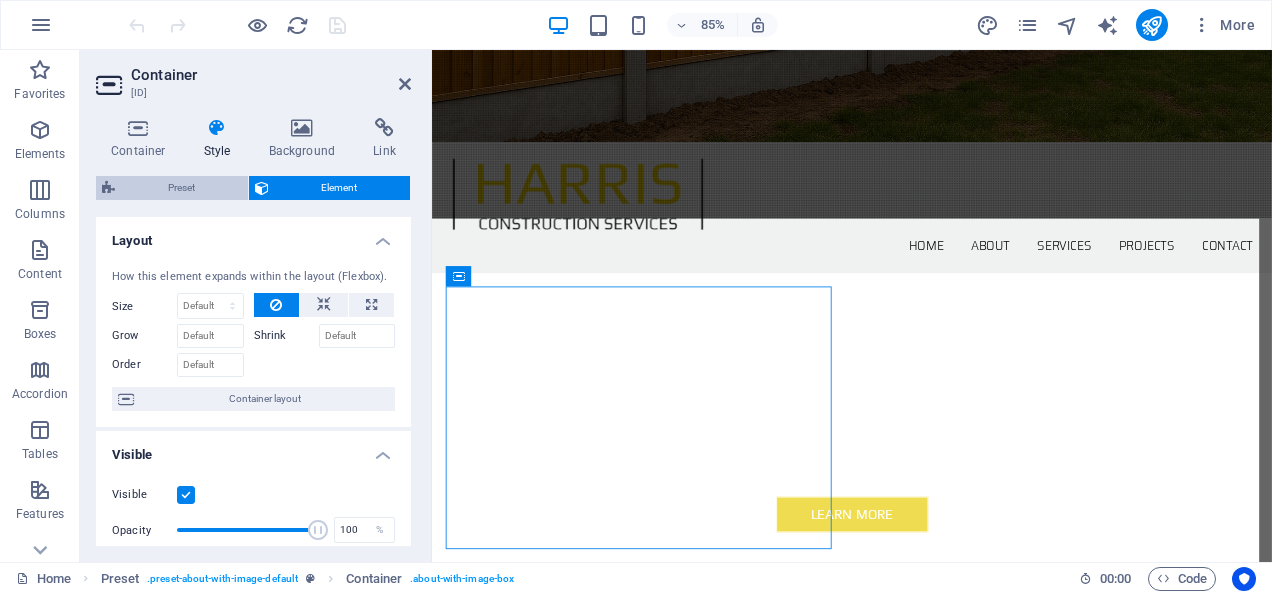 click on "Preset" at bounding box center [181, 188] 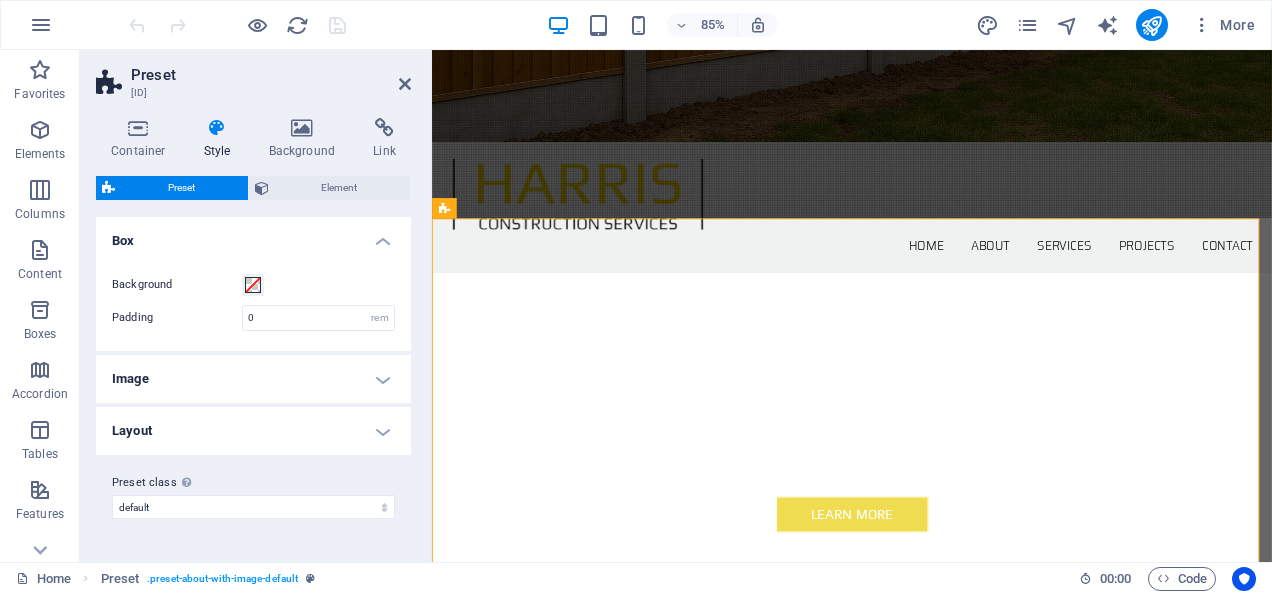 click on "Image" at bounding box center [253, 379] 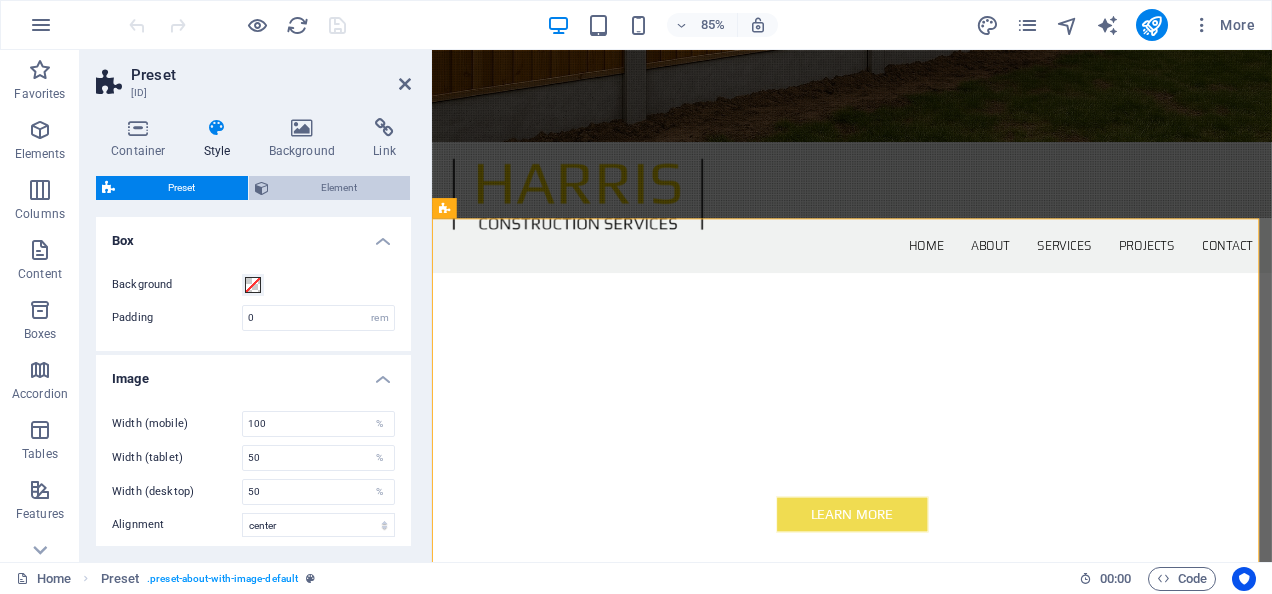 click on "Element" at bounding box center (340, 188) 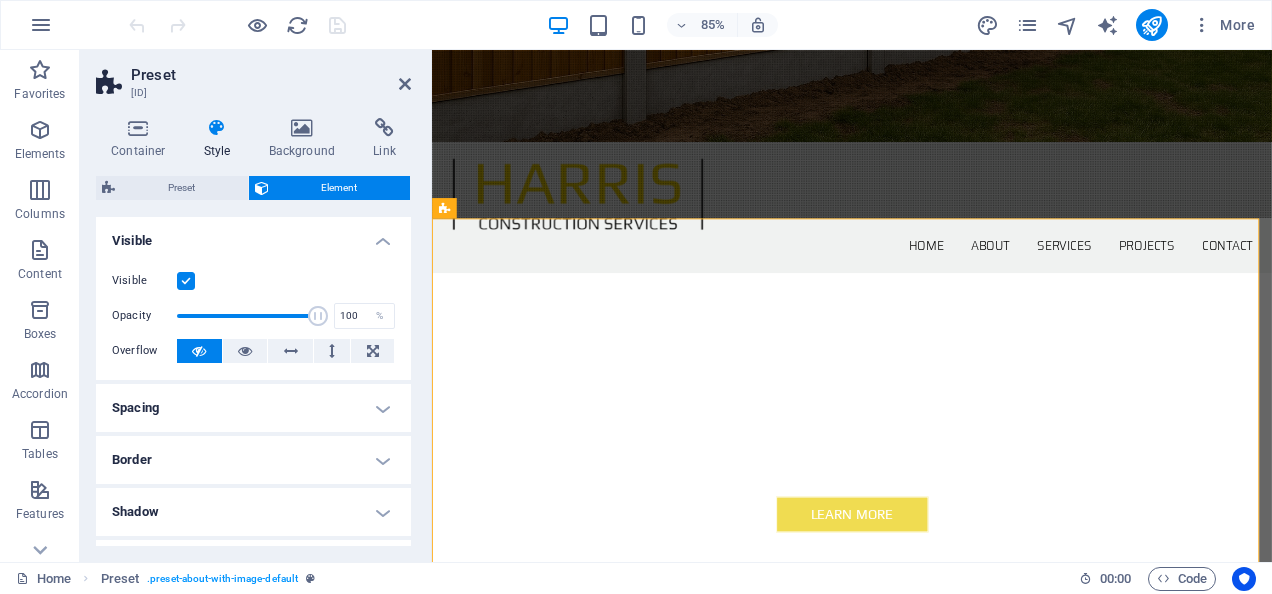 click on "Visible" at bounding box center (253, 235) 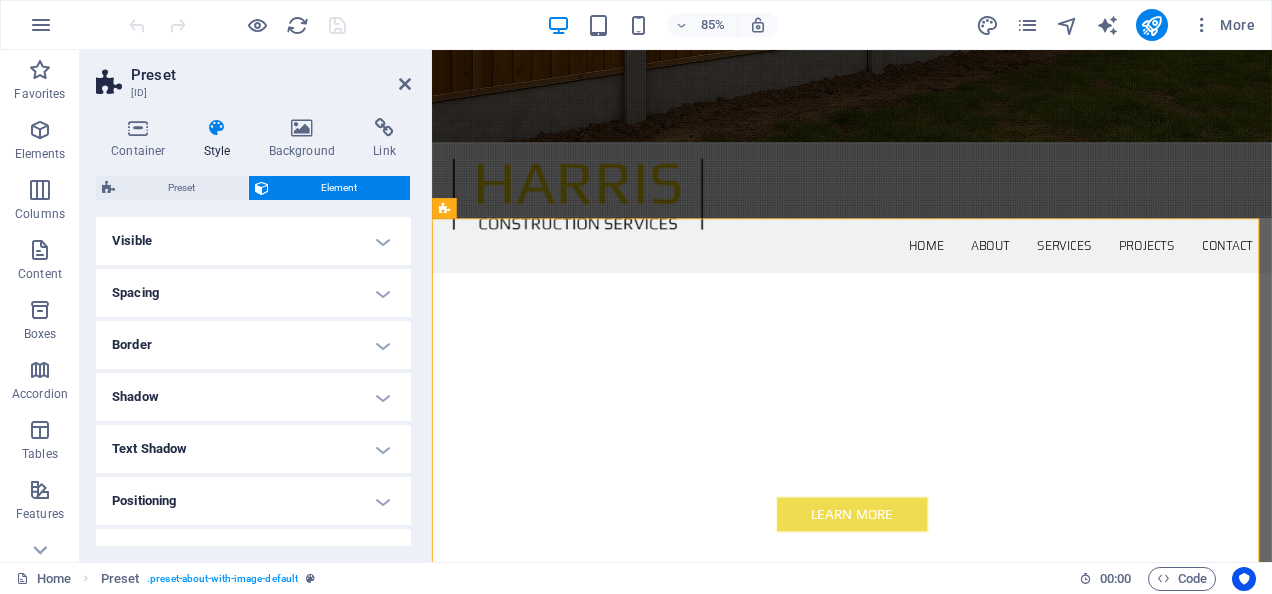 click at bounding box center (217, 128) 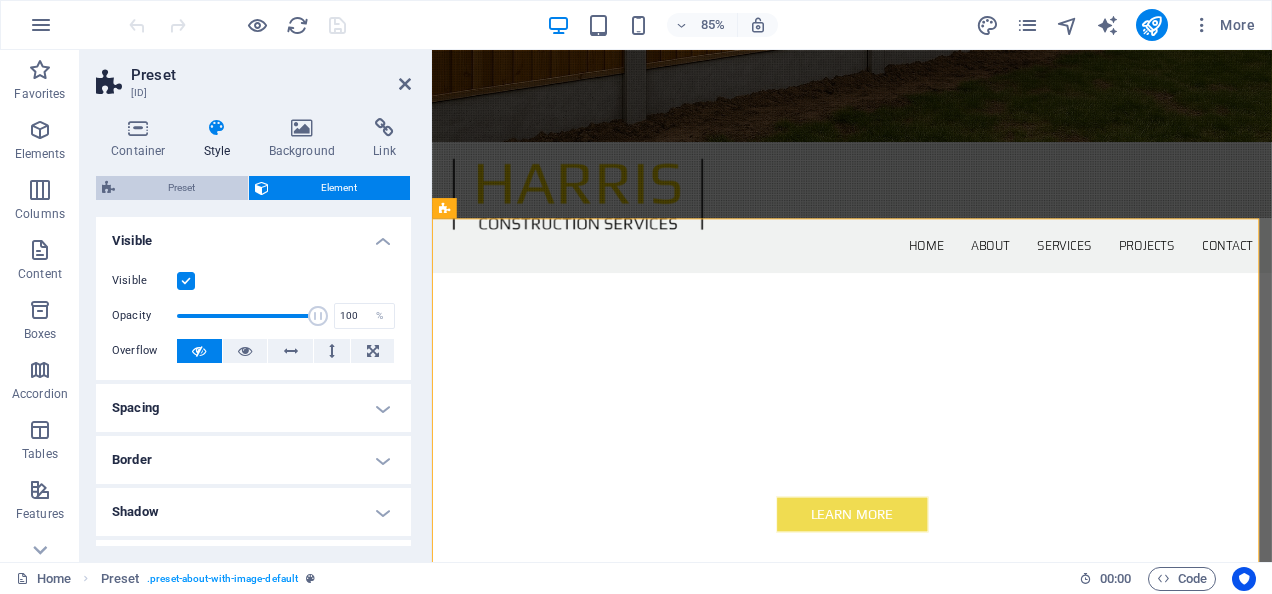 click on "Preset" at bounding box center [181, 188] 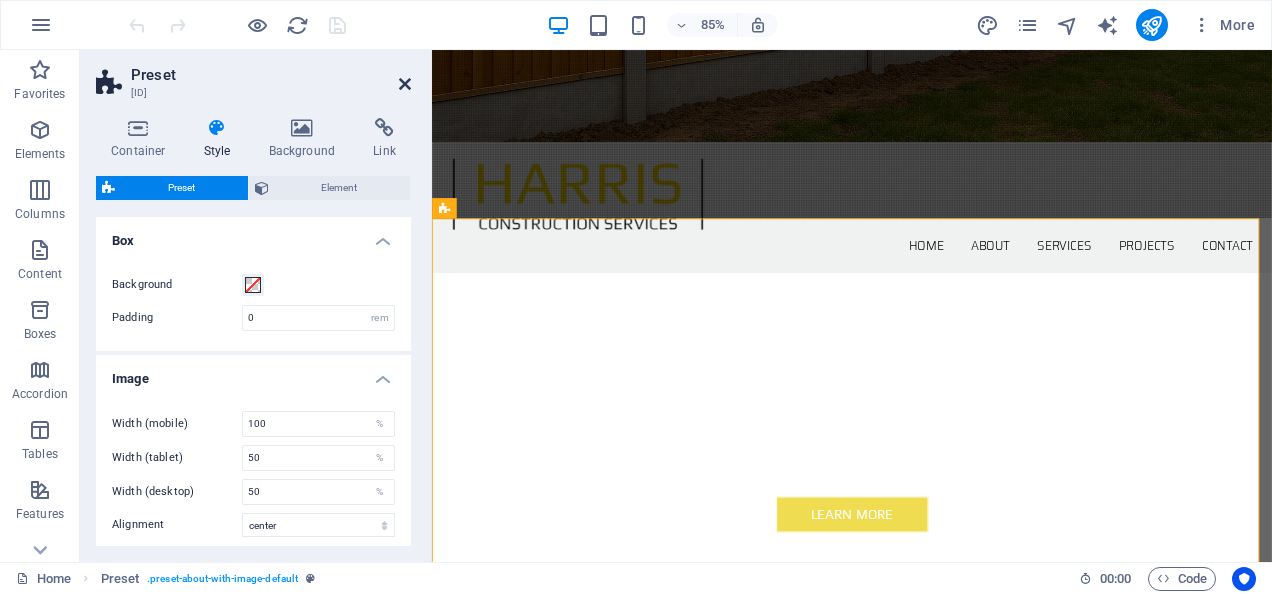 click at bounding box center (405, 84) 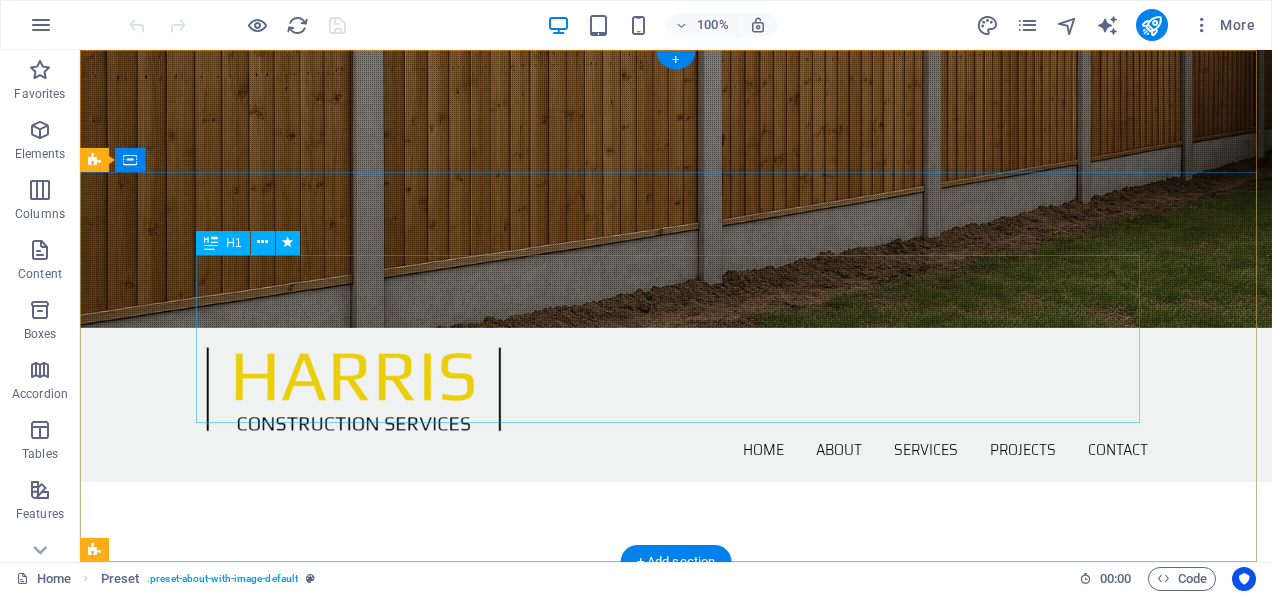 scroll, scrollTop: 0, scrollLeft: 0, axis: both 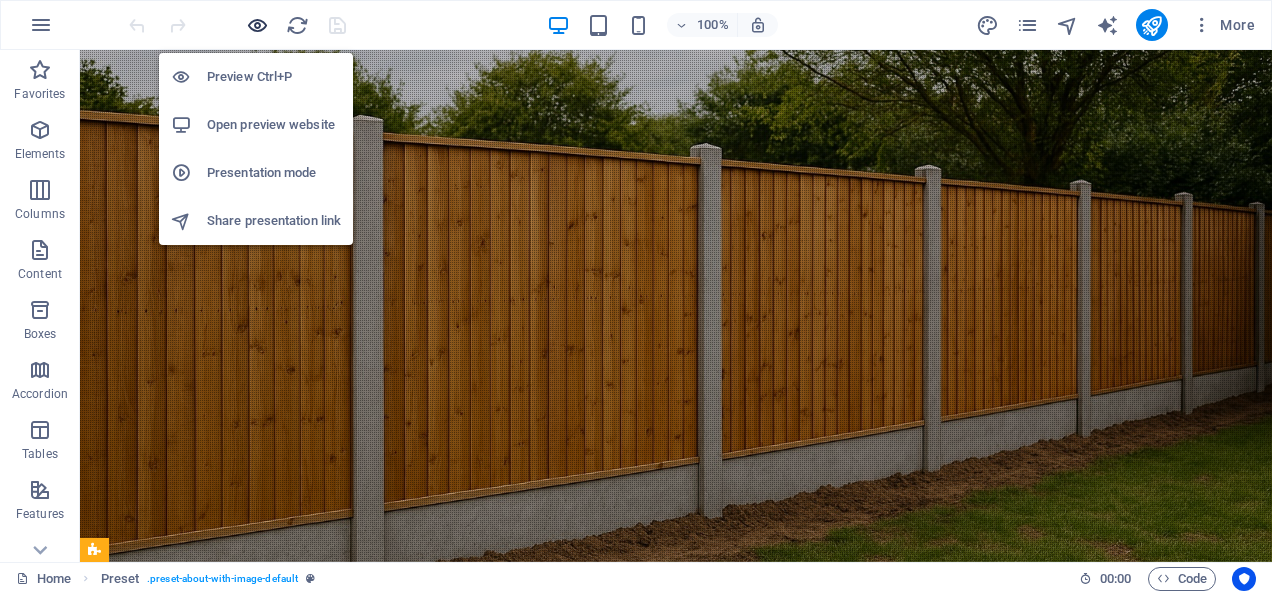 click at bounding box center [257, 25] 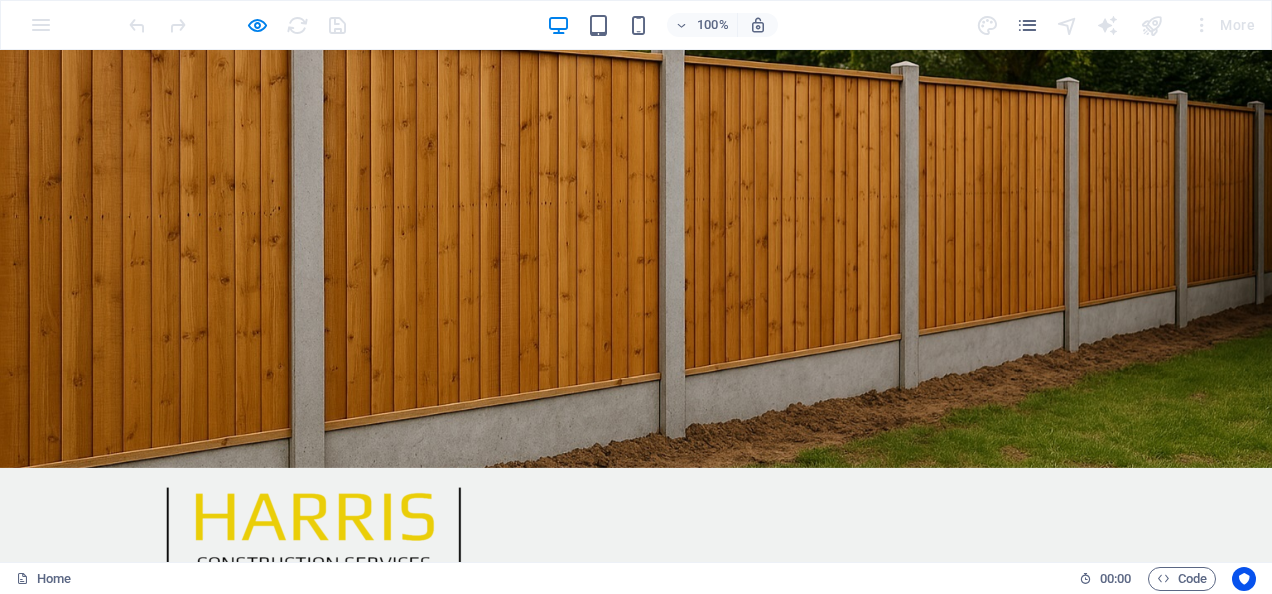 scroll, scrollTop: 0, scrollLeft: 0, axis: both 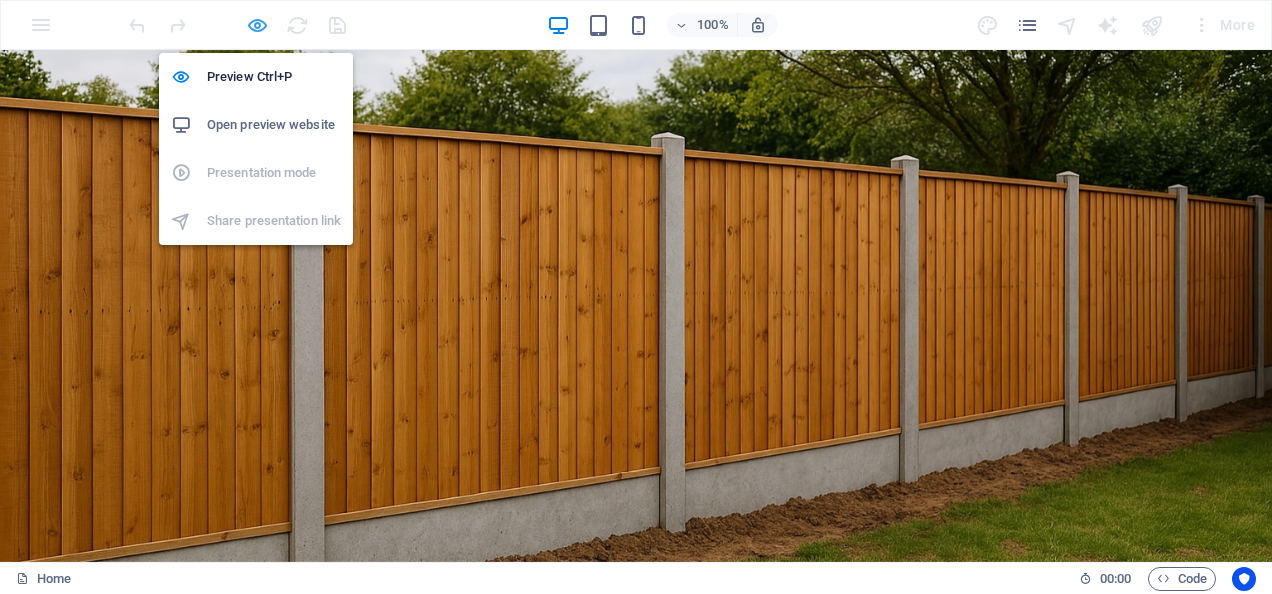 click at bounding box center [257, 25] 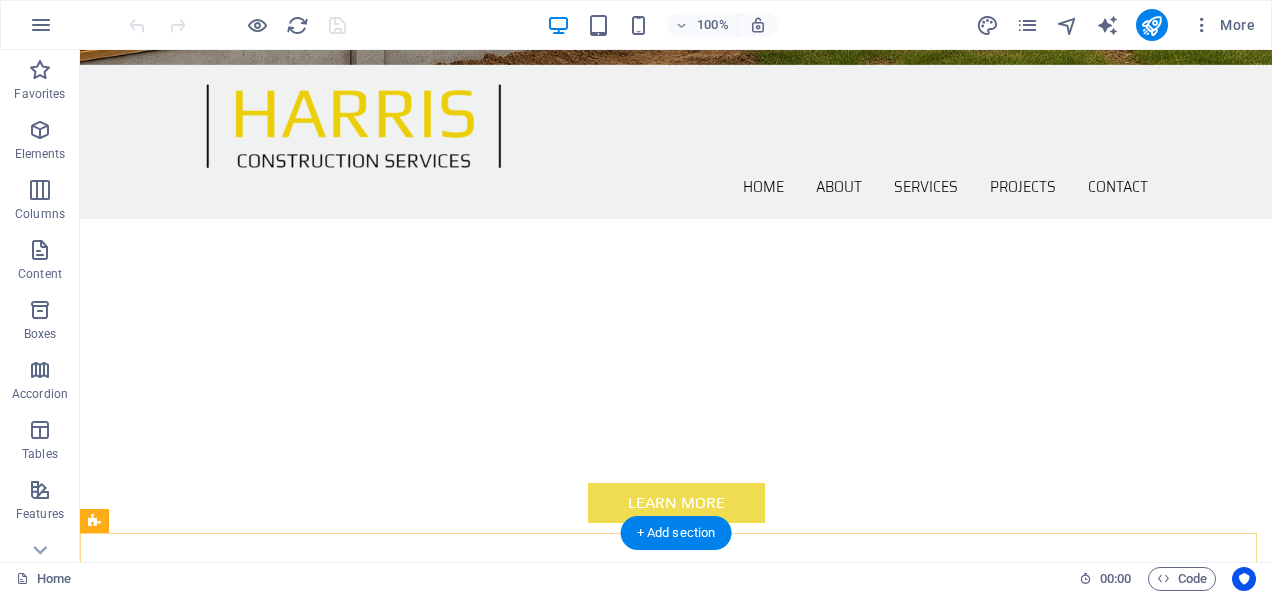 scroll, scrollTop: 496, scrollLeft: 0, axis: vertical 